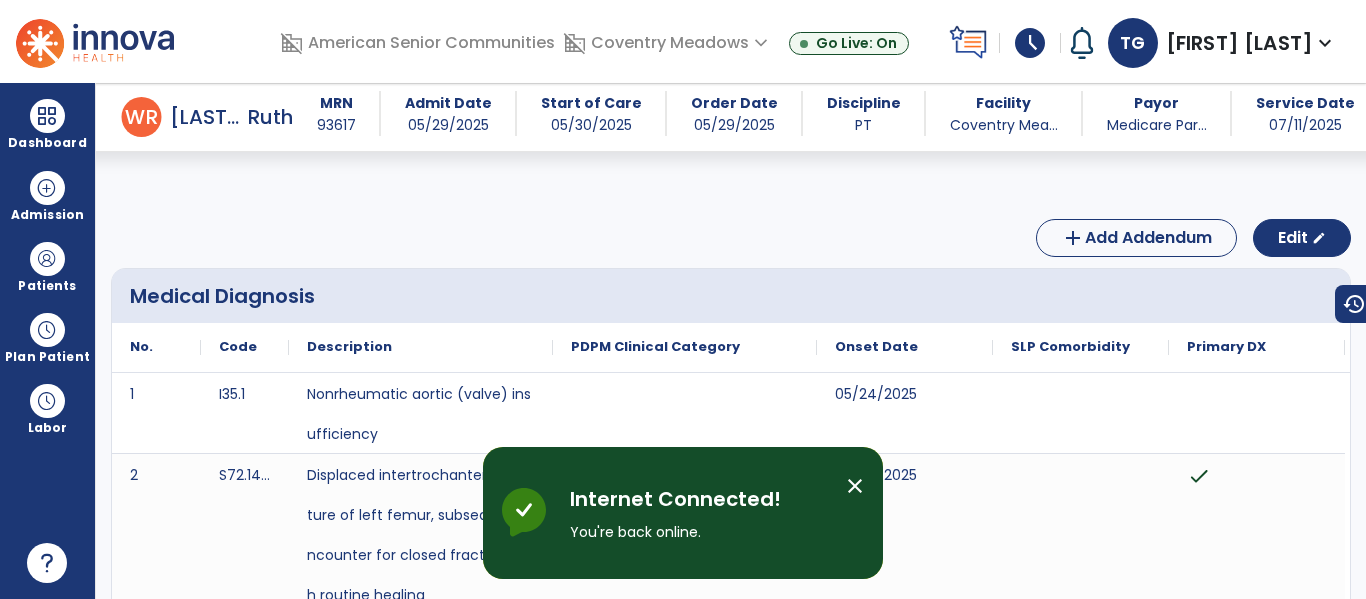 scroll, scrollTop: 0, scrollLeft: 0, axis: both 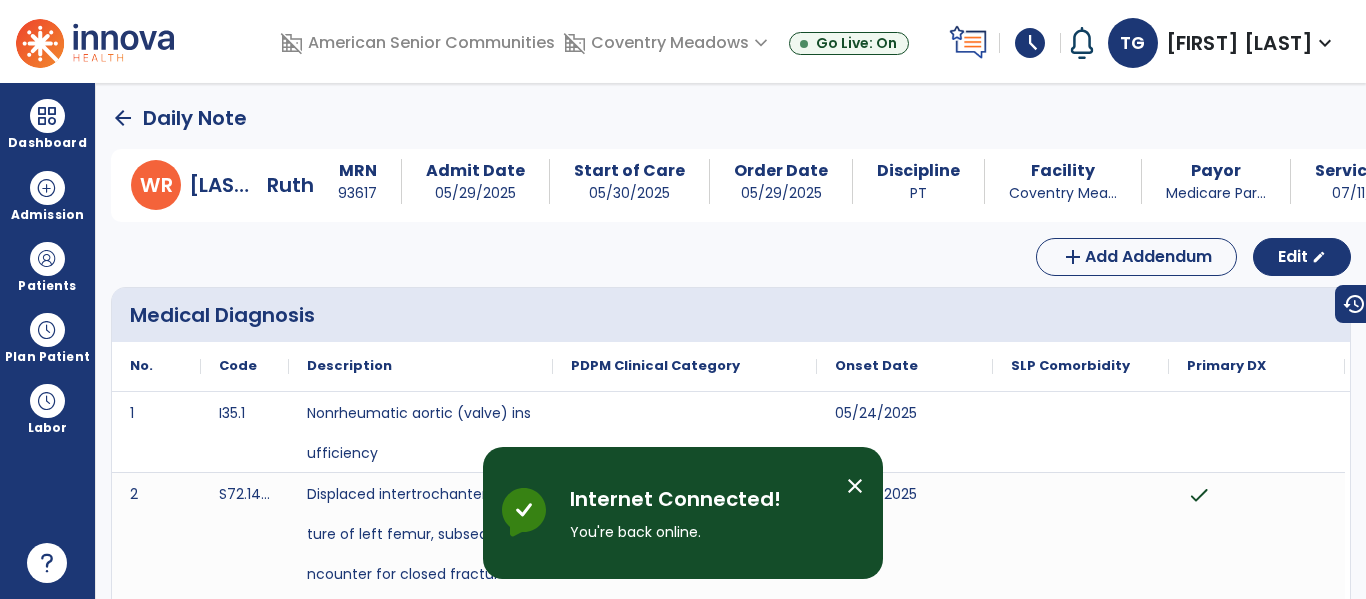 click on "arrow_back" 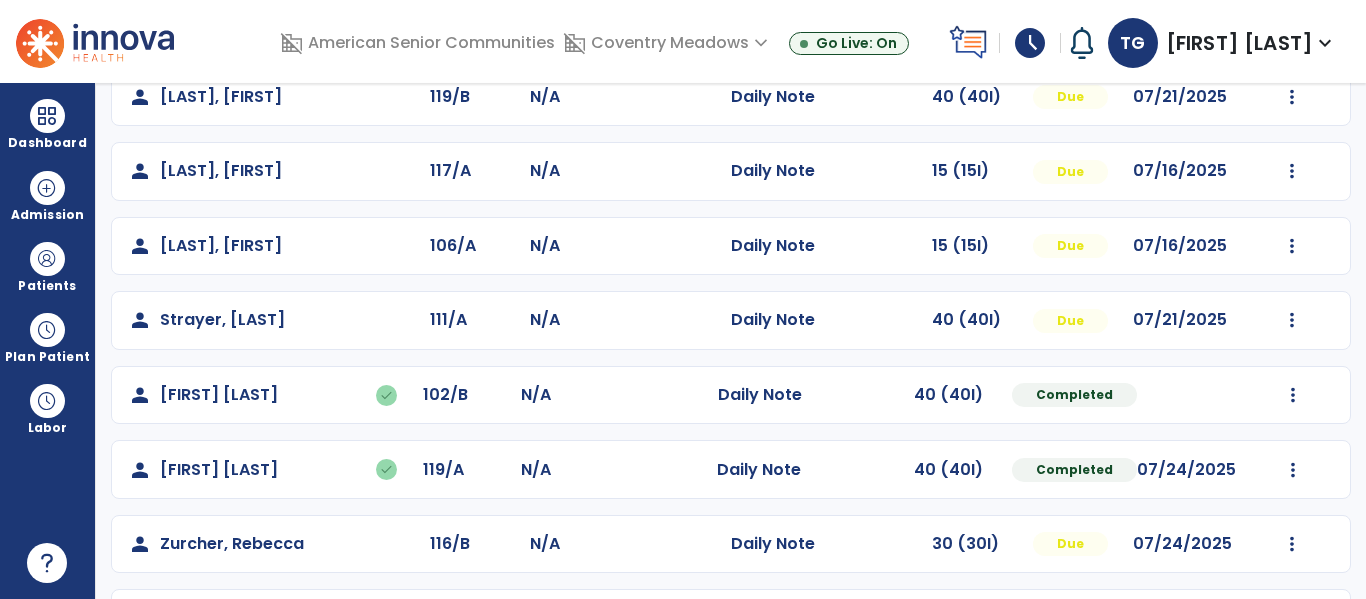 scroll, scrollTop: 411, scrollLeft: 0, axis: vertical 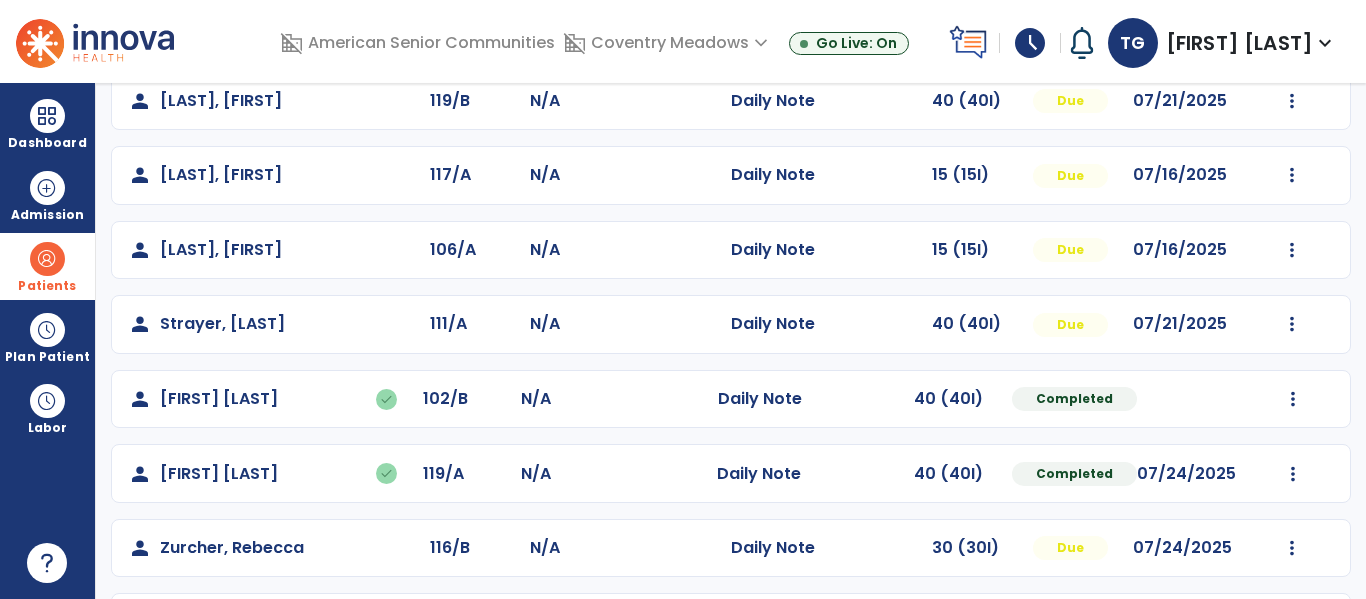 click on "Patients" at bounding box center [47, 286] 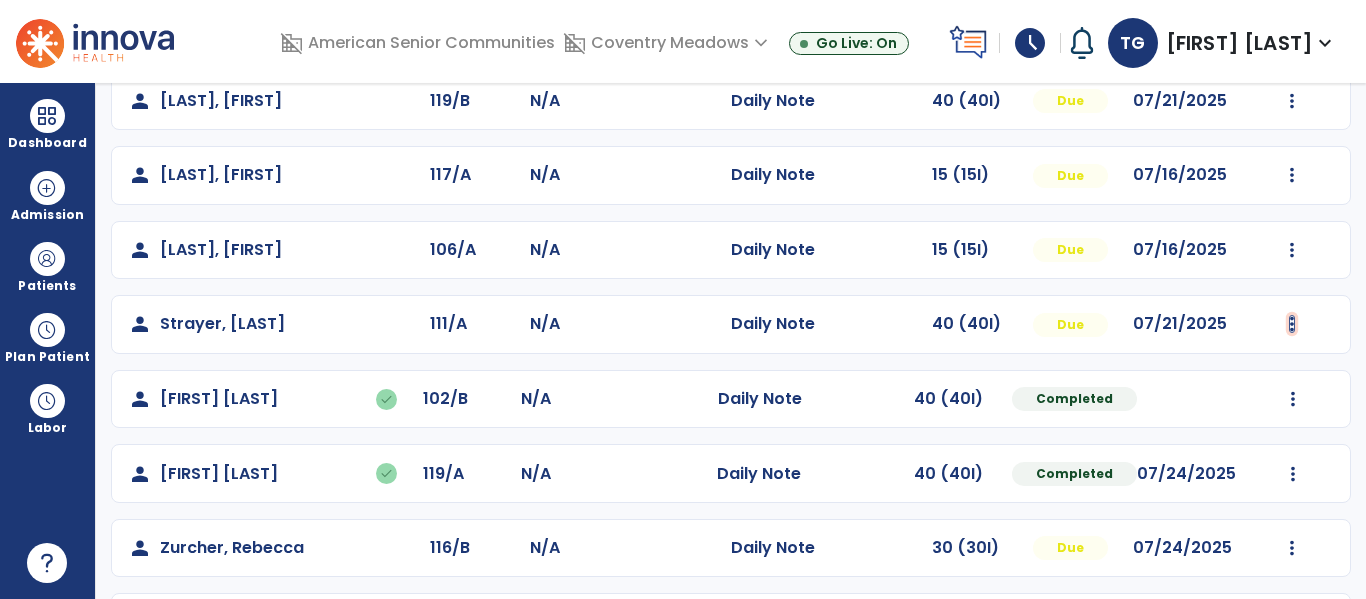 click at bounding box center (1292, -123) 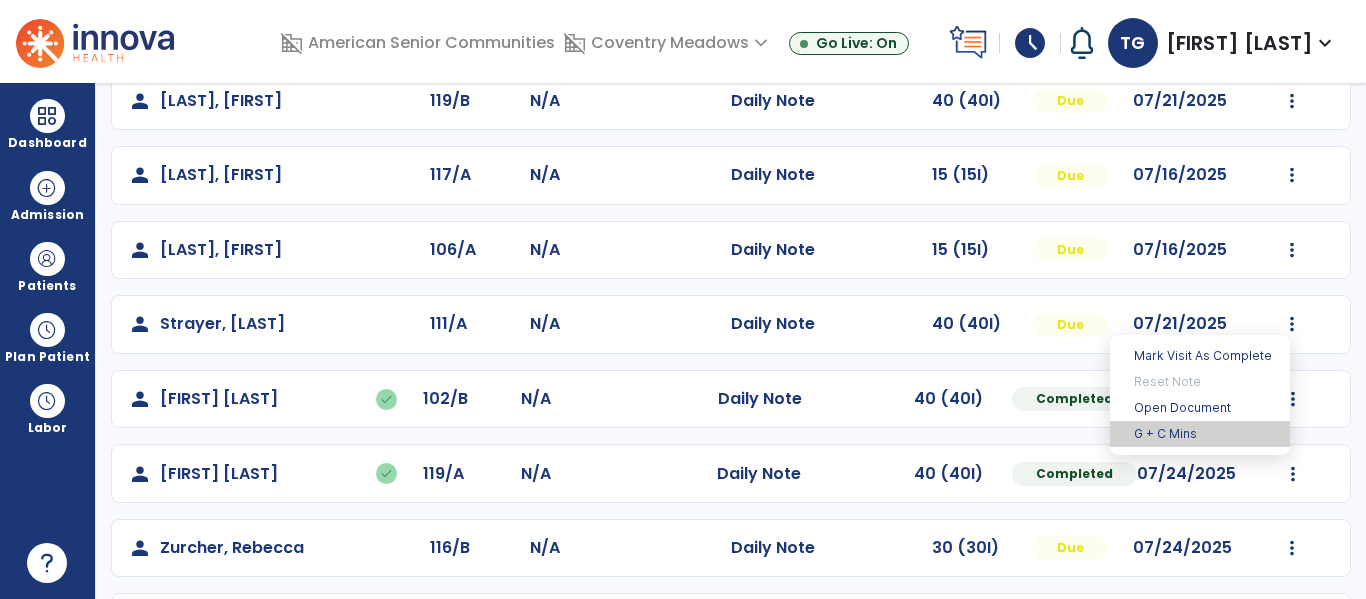 click on "G + C Mins" at bounding box center [1200, 434] 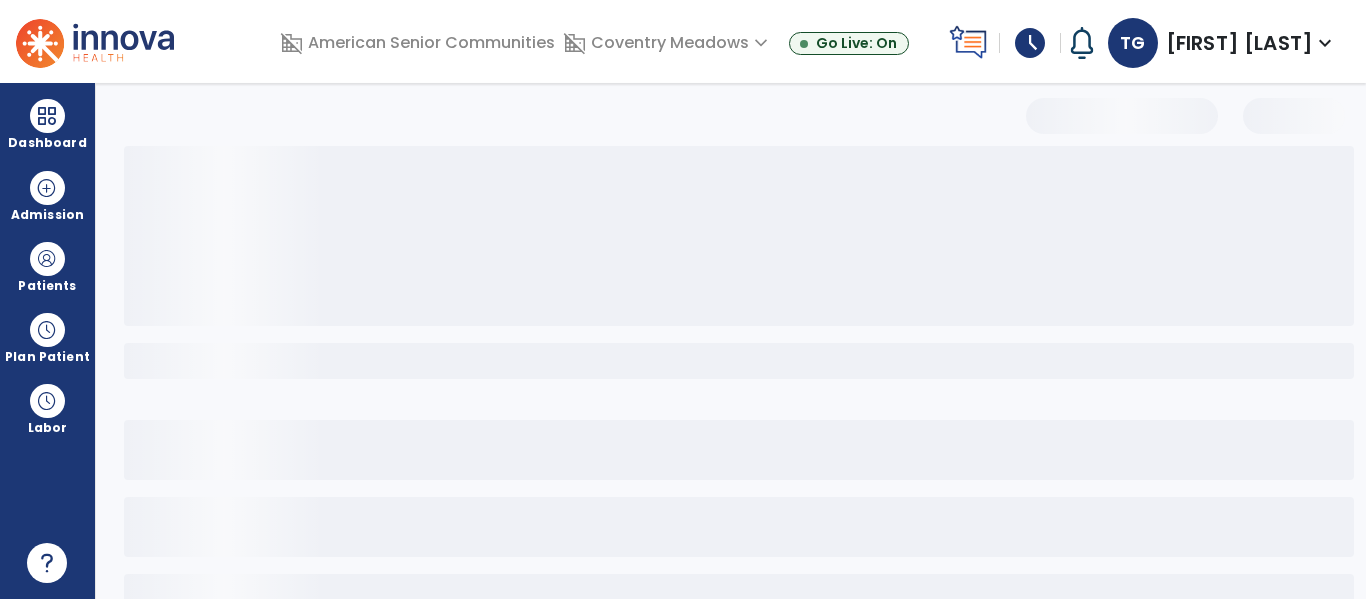 select on "***" 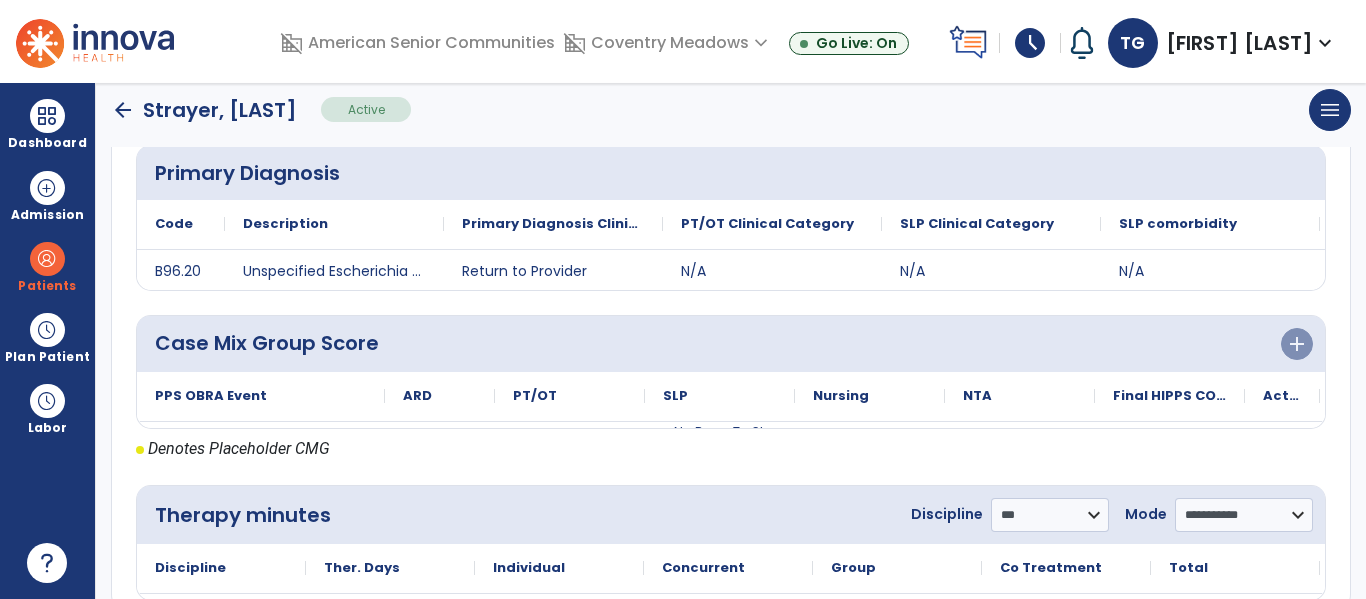 scroll, scrollTop: 444, scrollLeft: 0, axis: vertical 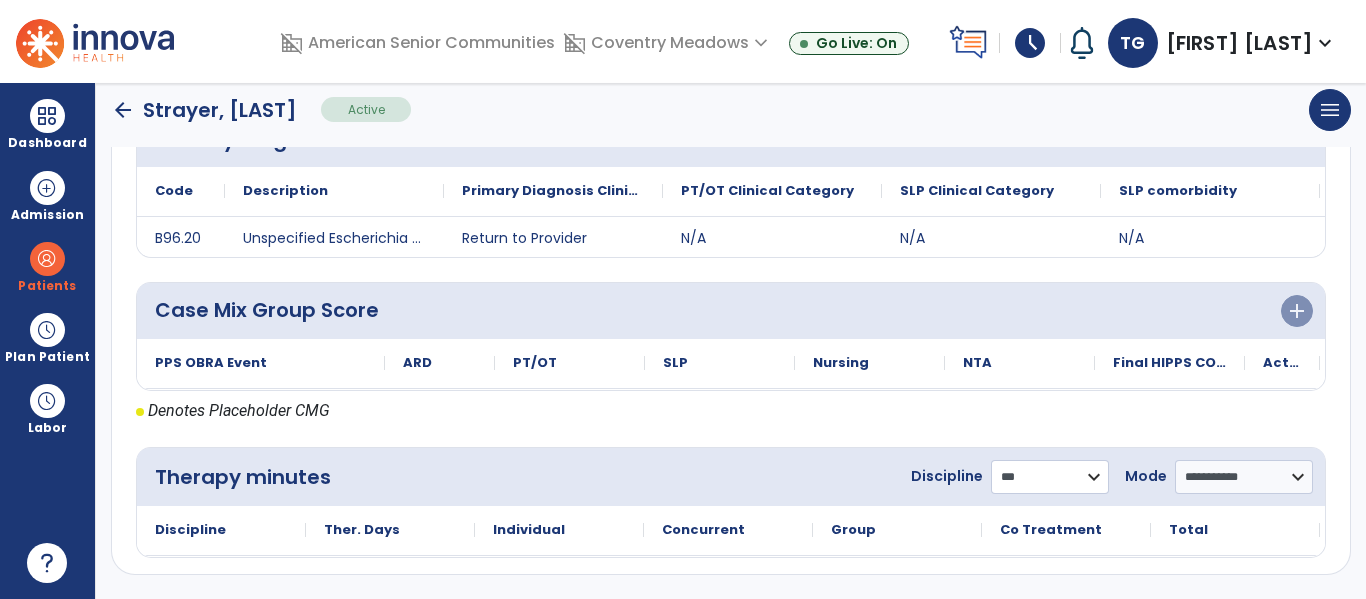 click on "**********" 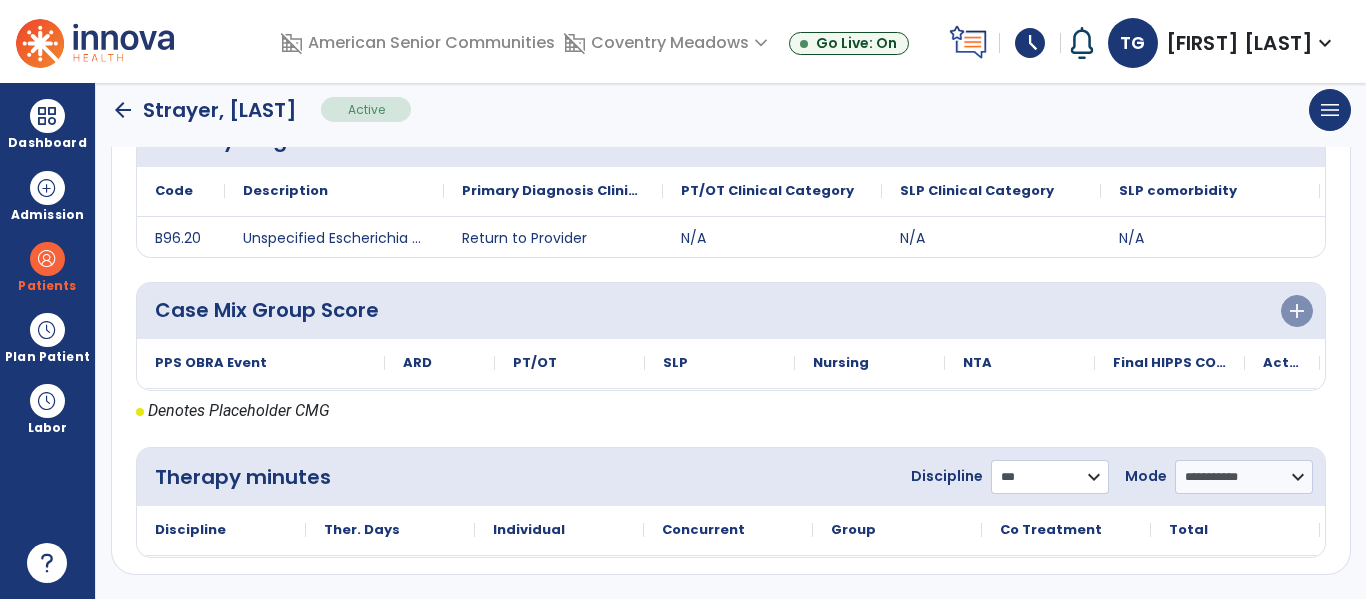 select on "**" 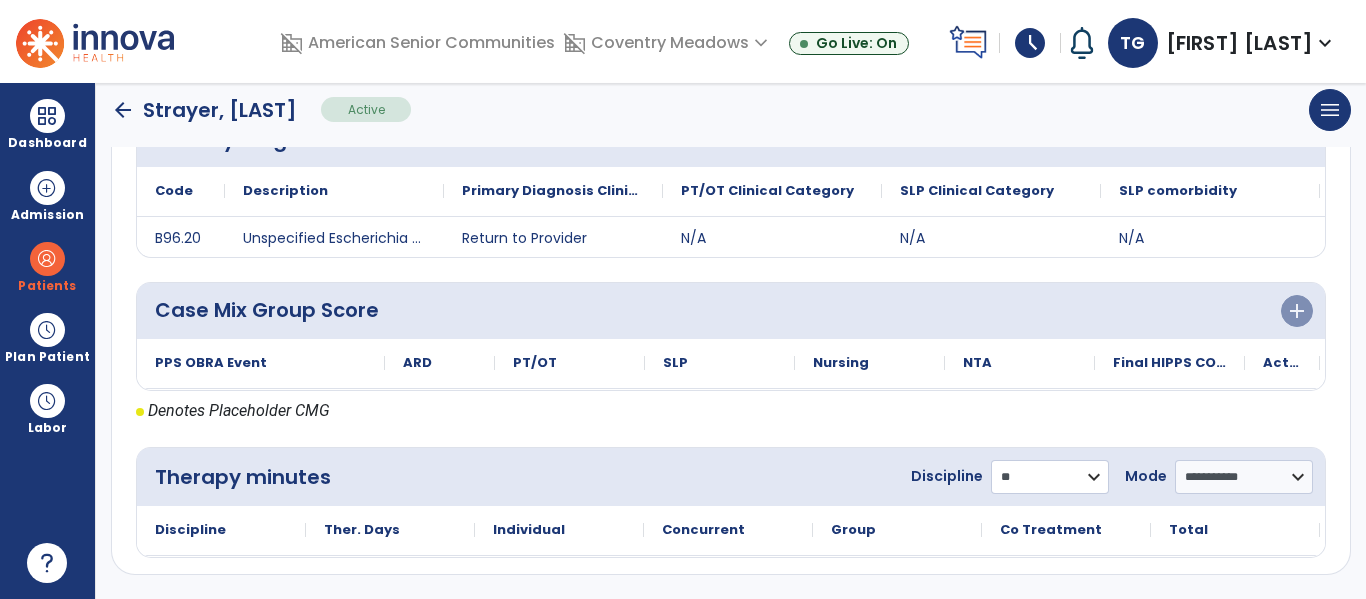 click on "**********" 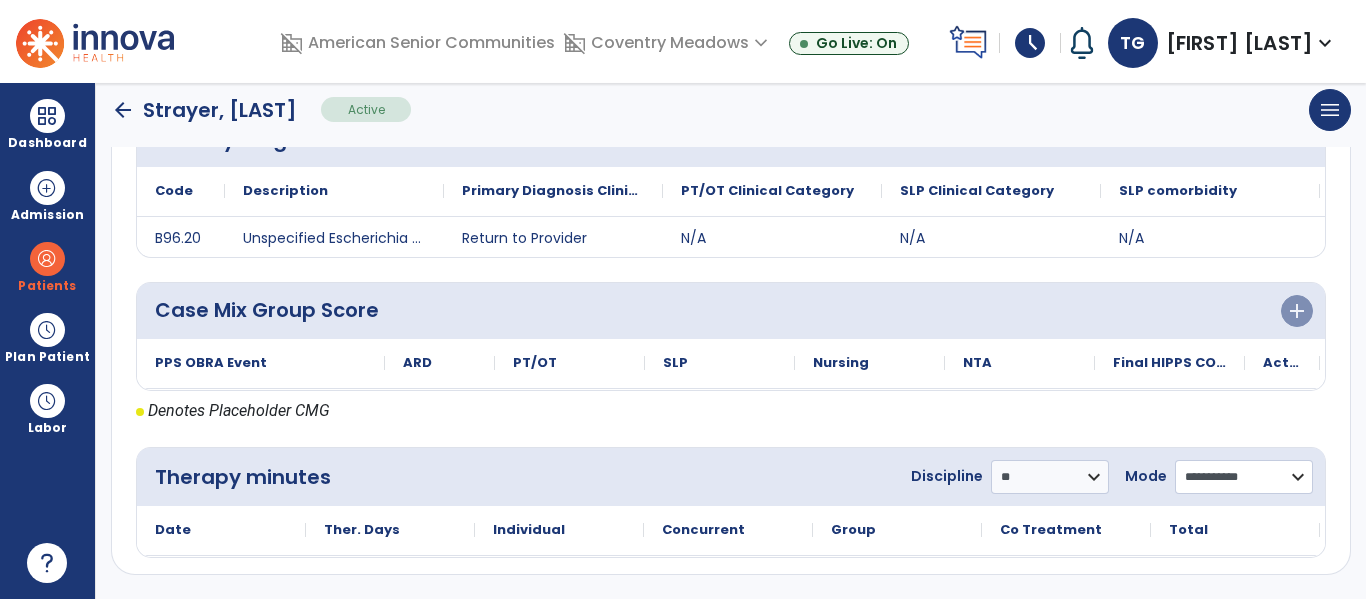 click on "**********" 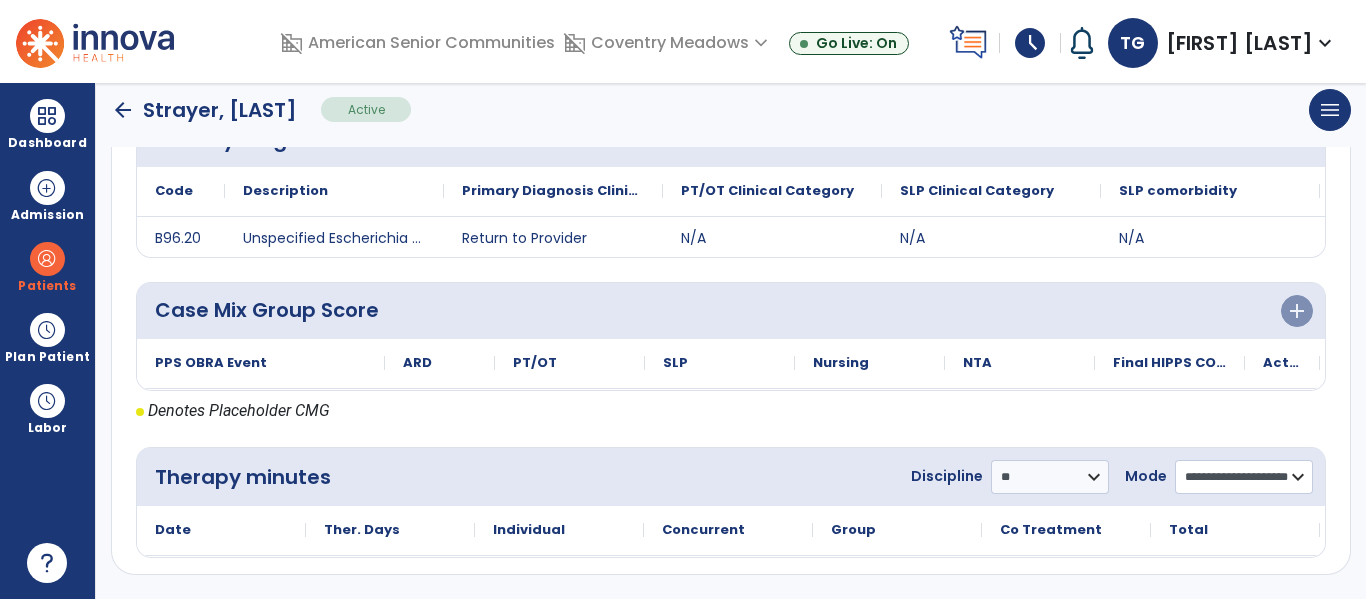 click on "**********" 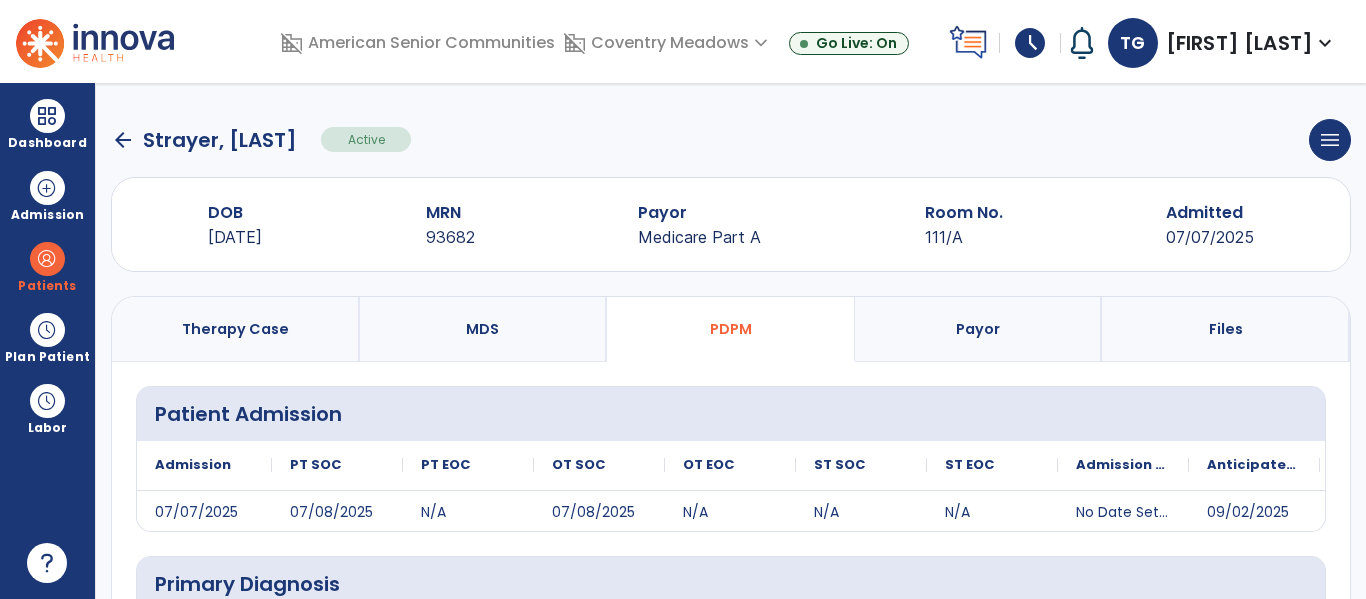 scroll, scrollTop: 2, scrollLeft: 0, axis: vertical 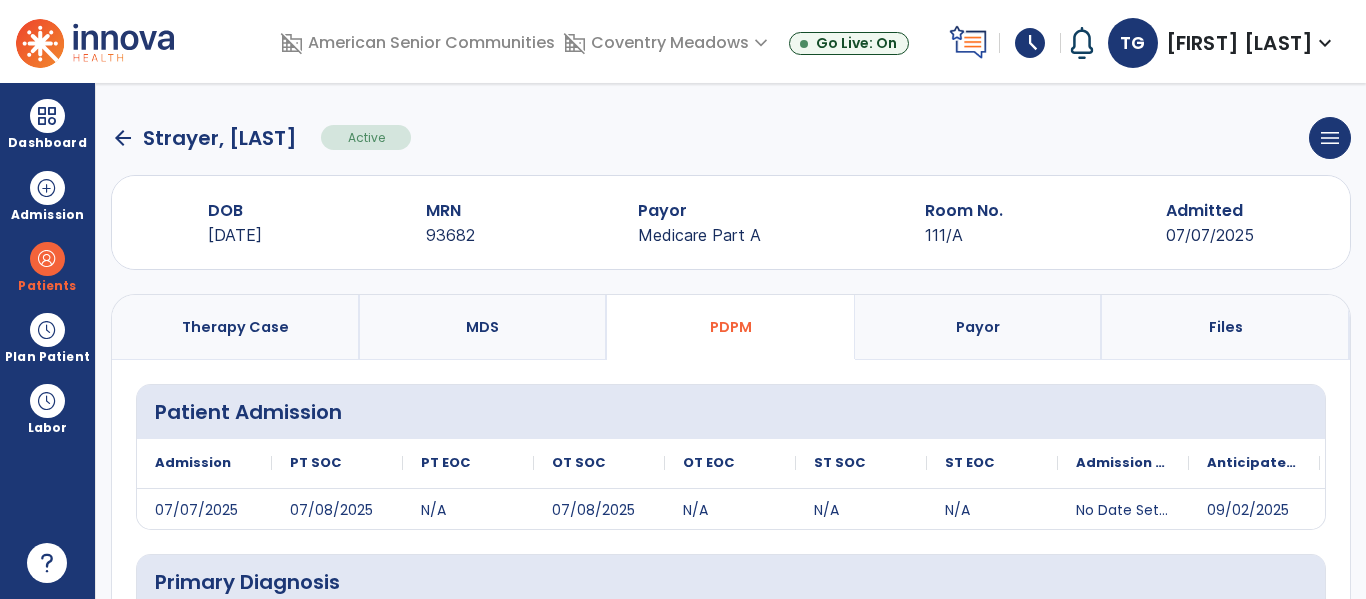 click on "arrow_back" 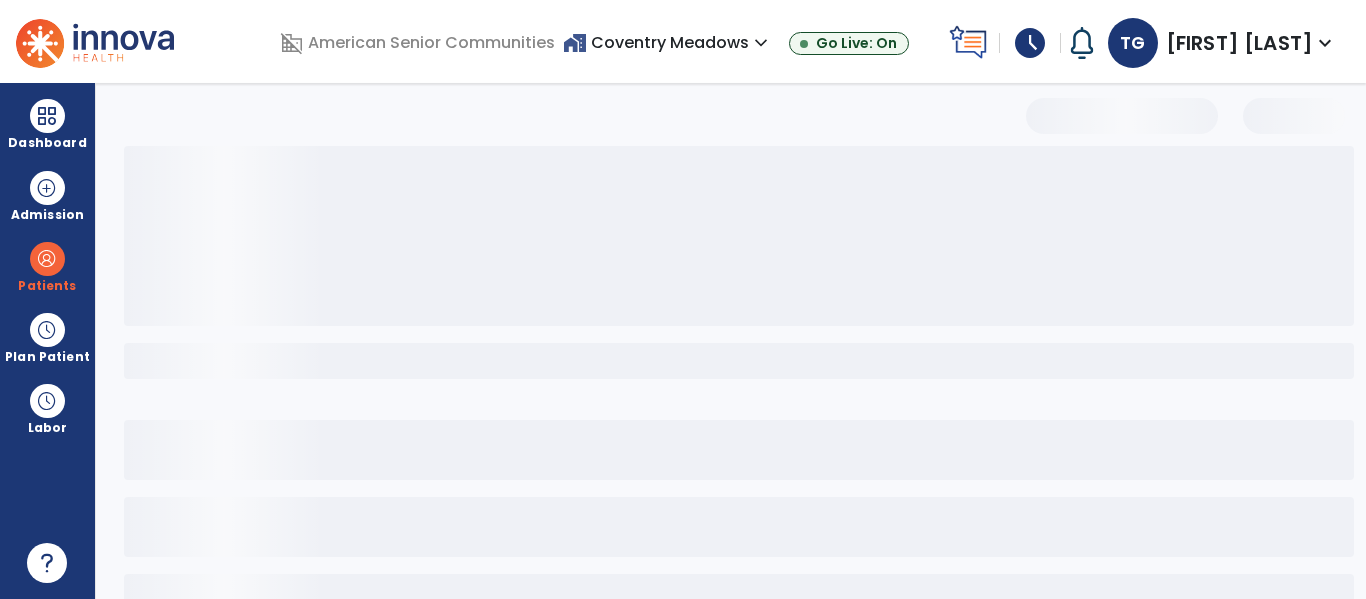 select on "***" 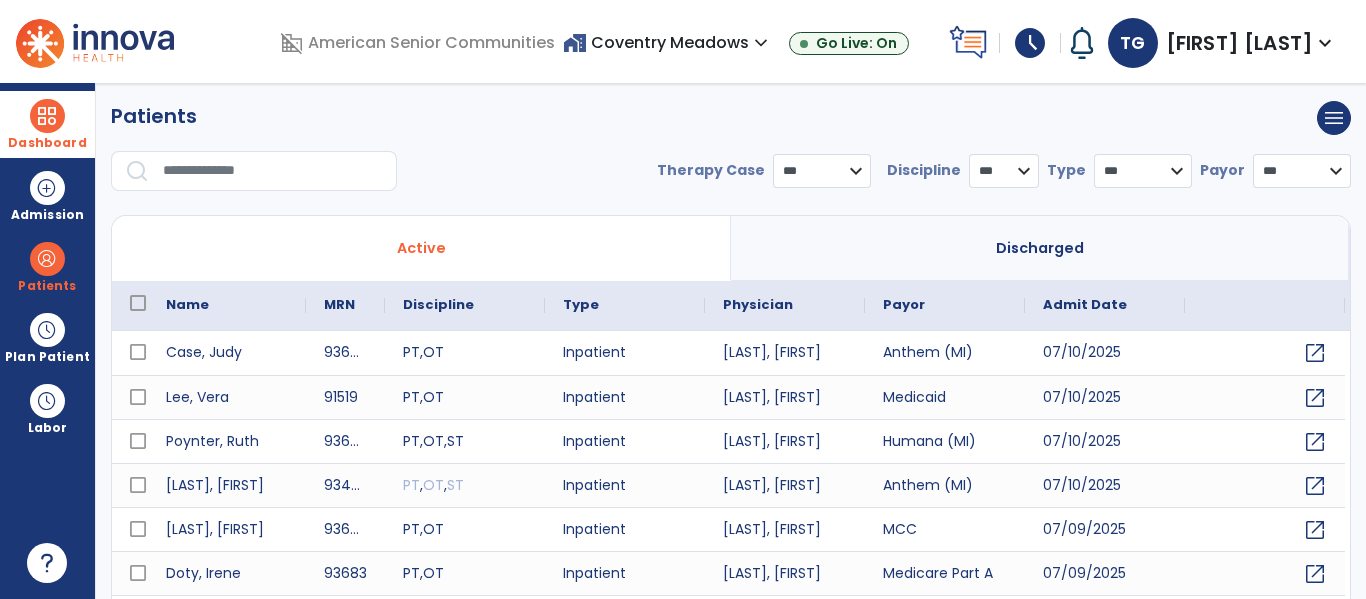 click on "Dashboard" at bounding box center (47, 124) 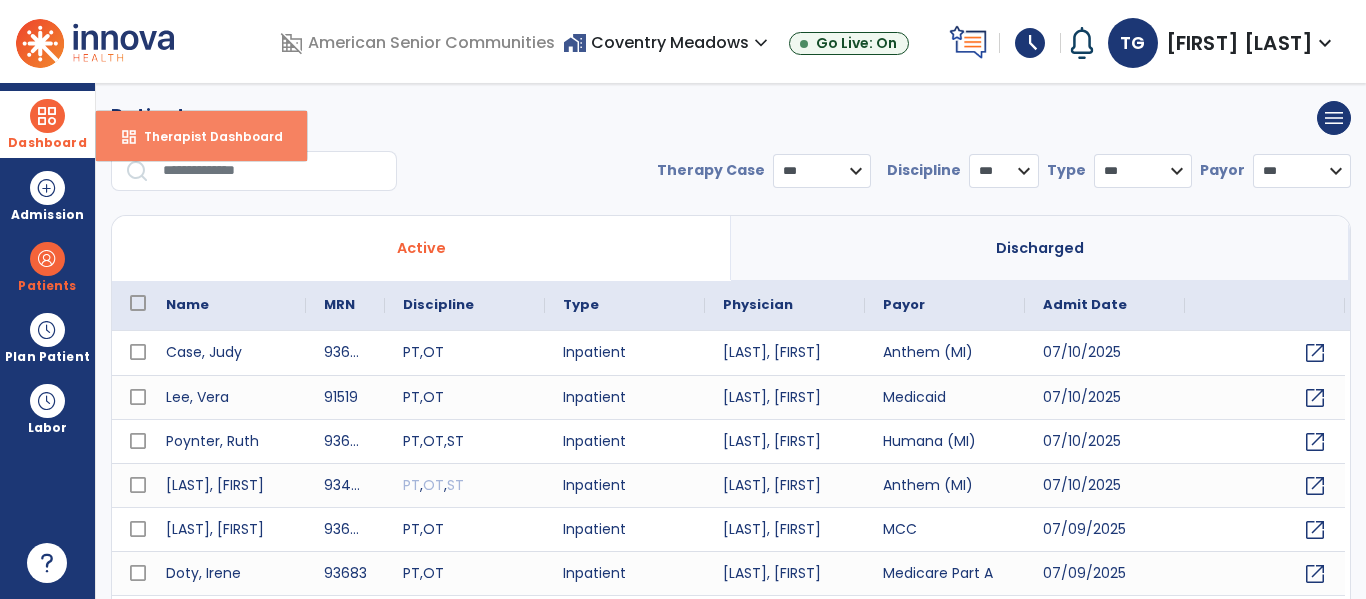 click on "Therapist Dashboard" at bounding box center [205, 136] 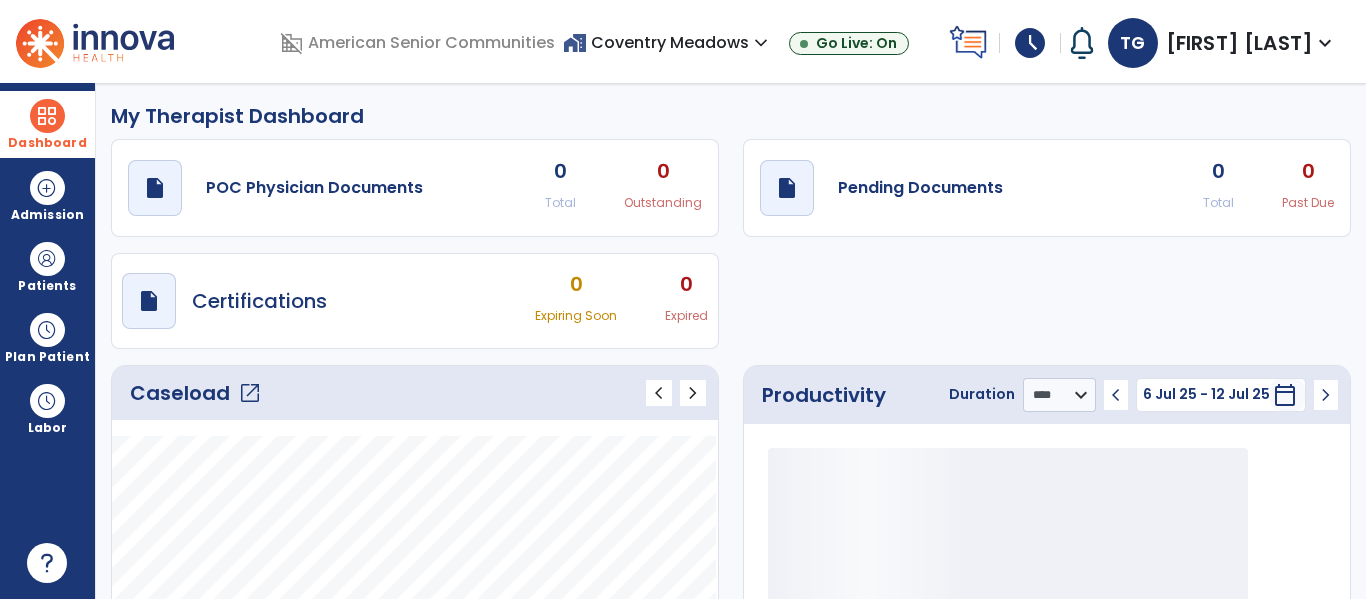 click on "Caseload   open_in_new" 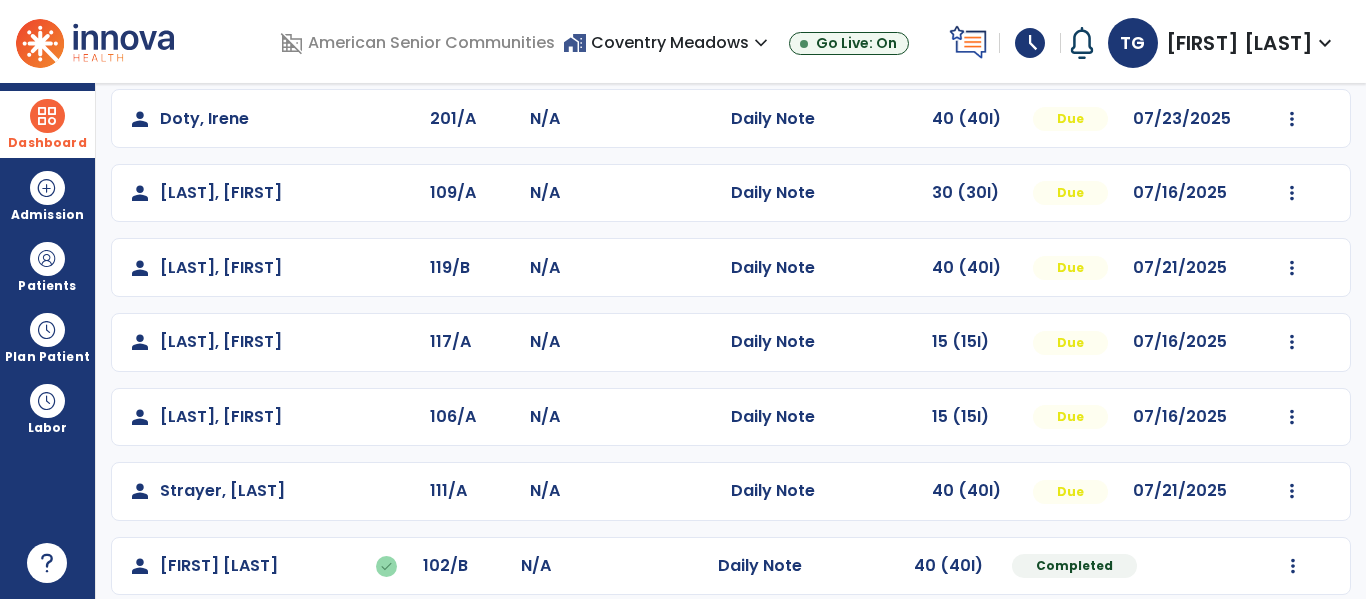 scroll, scrollTop: 246, scrollLeft: 0, axis: vertical 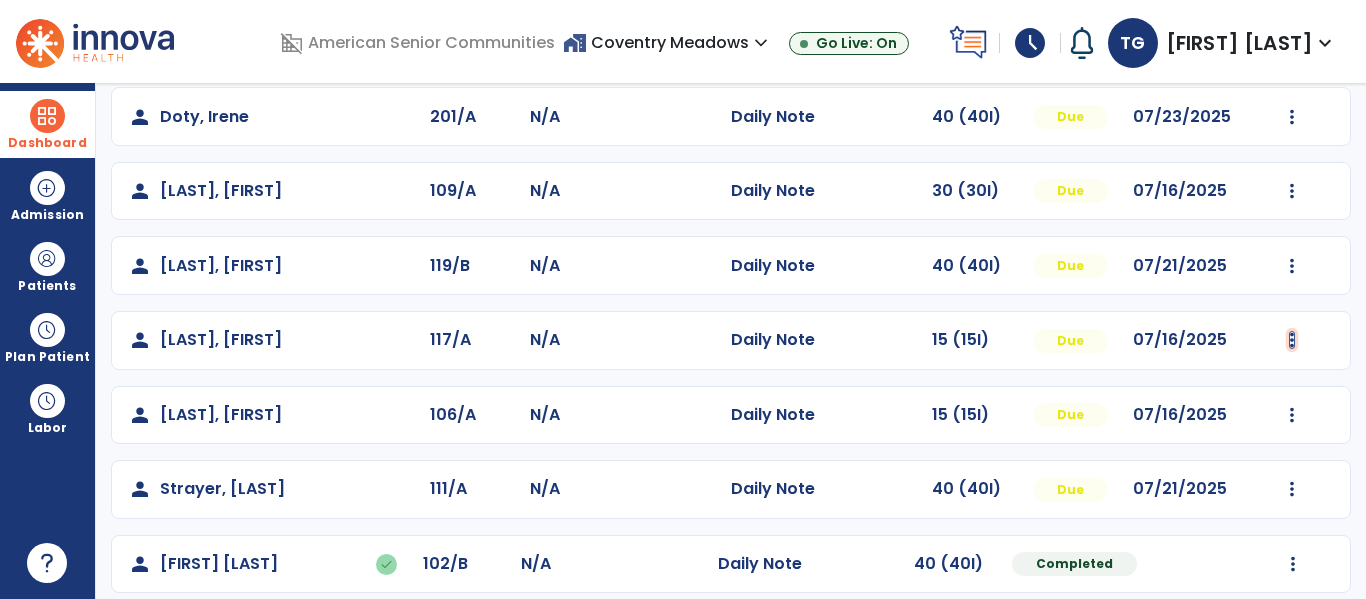 click at bounding box center [1292, 42] 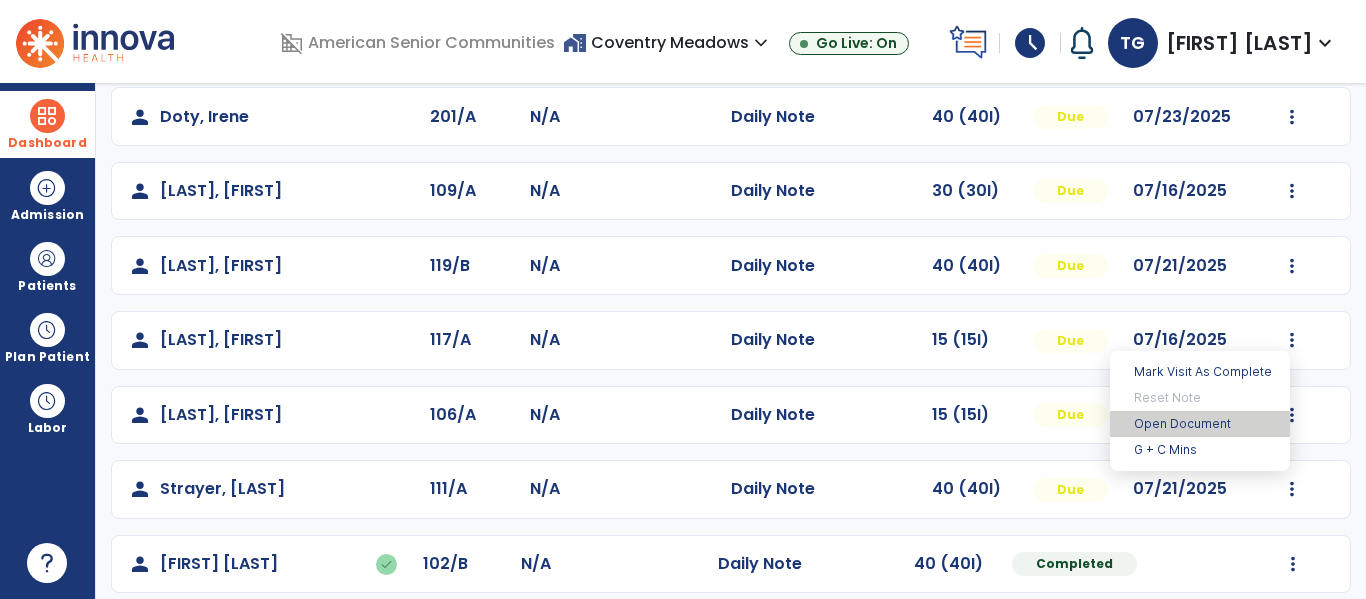 click on "Open Document" at bounding box center [1200, 424] 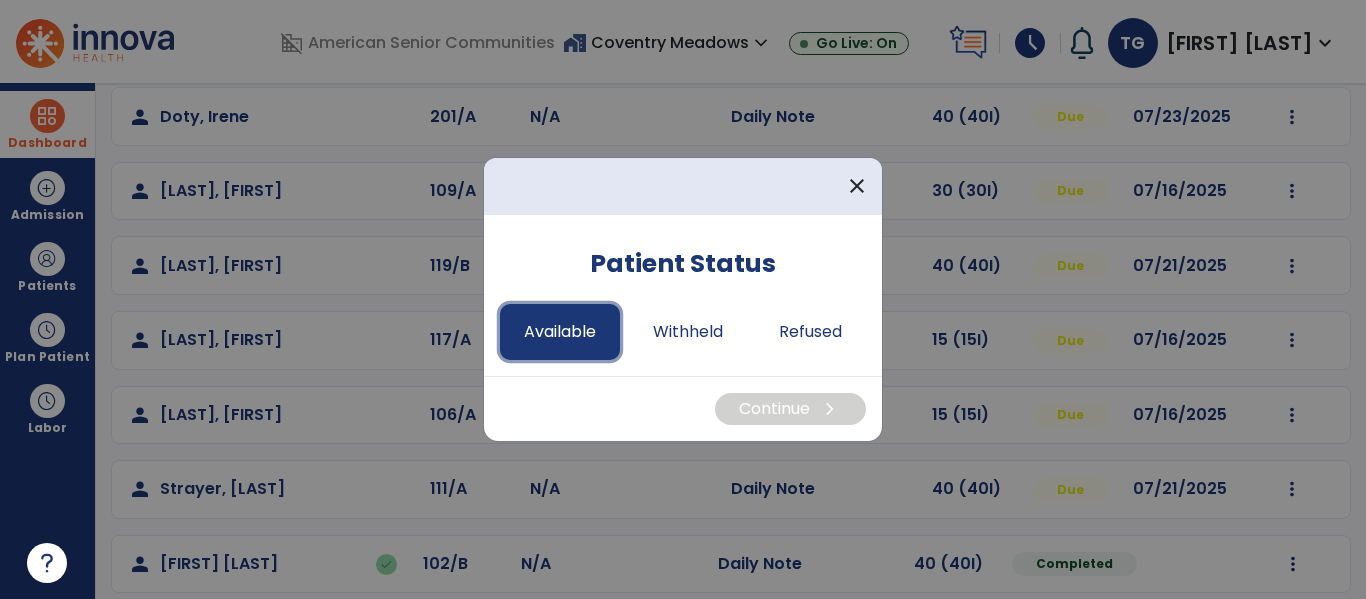 click on "Available" at bounding box center (560, 332) 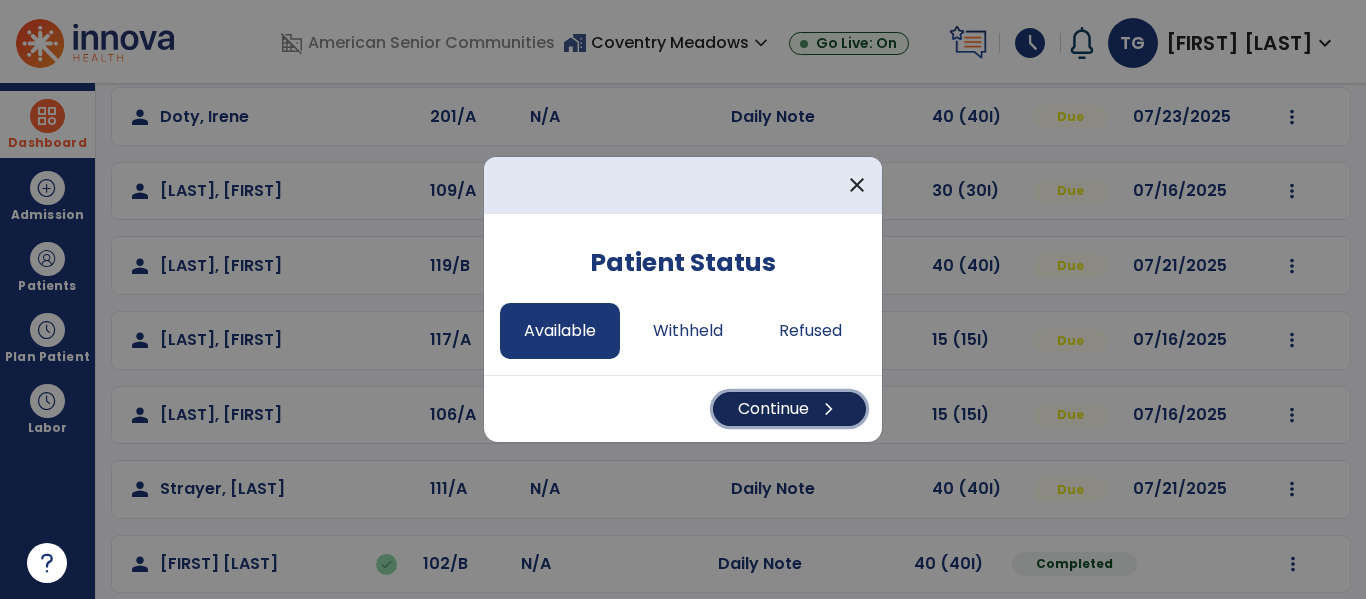 click on "Continue   chevron_right" at bounding box center [789, 409] 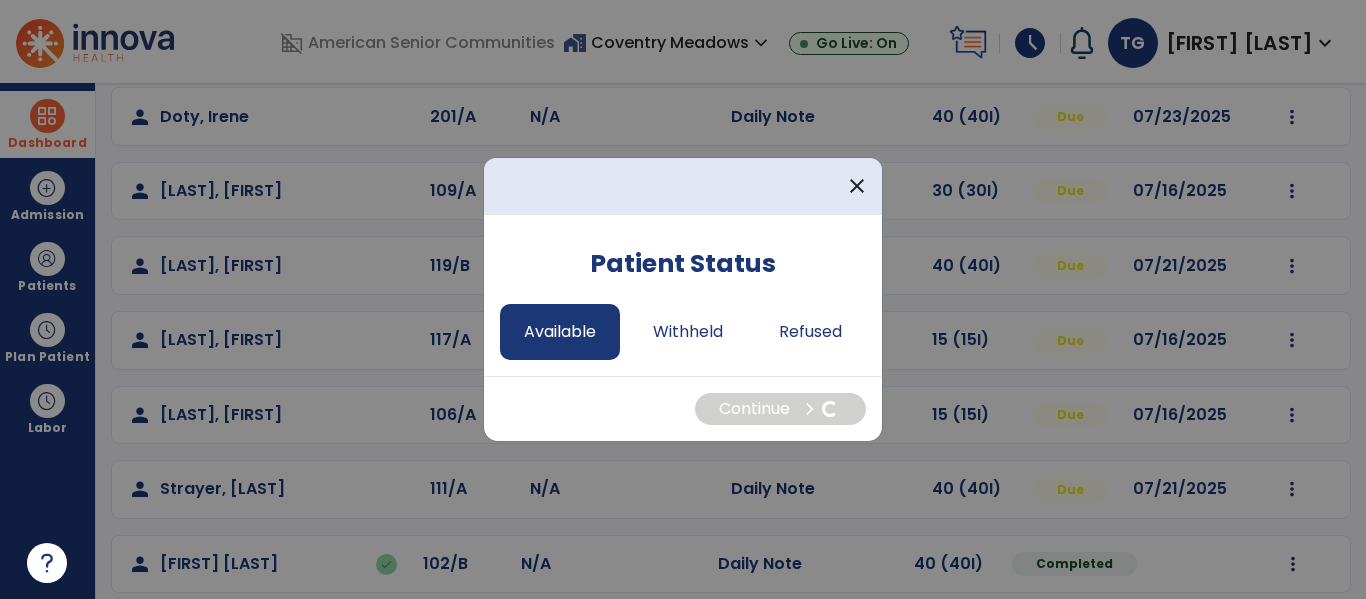 select on "*" 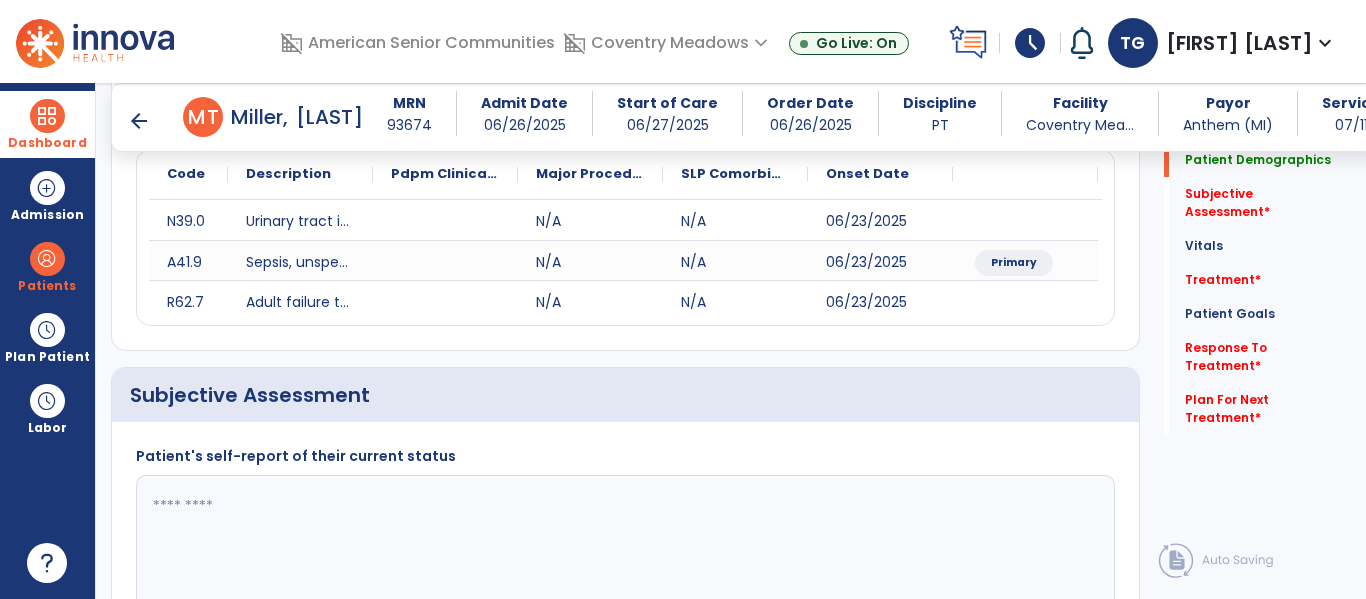 scroll, scrollTop: 516, scrollLeft: 0, axis: vertical 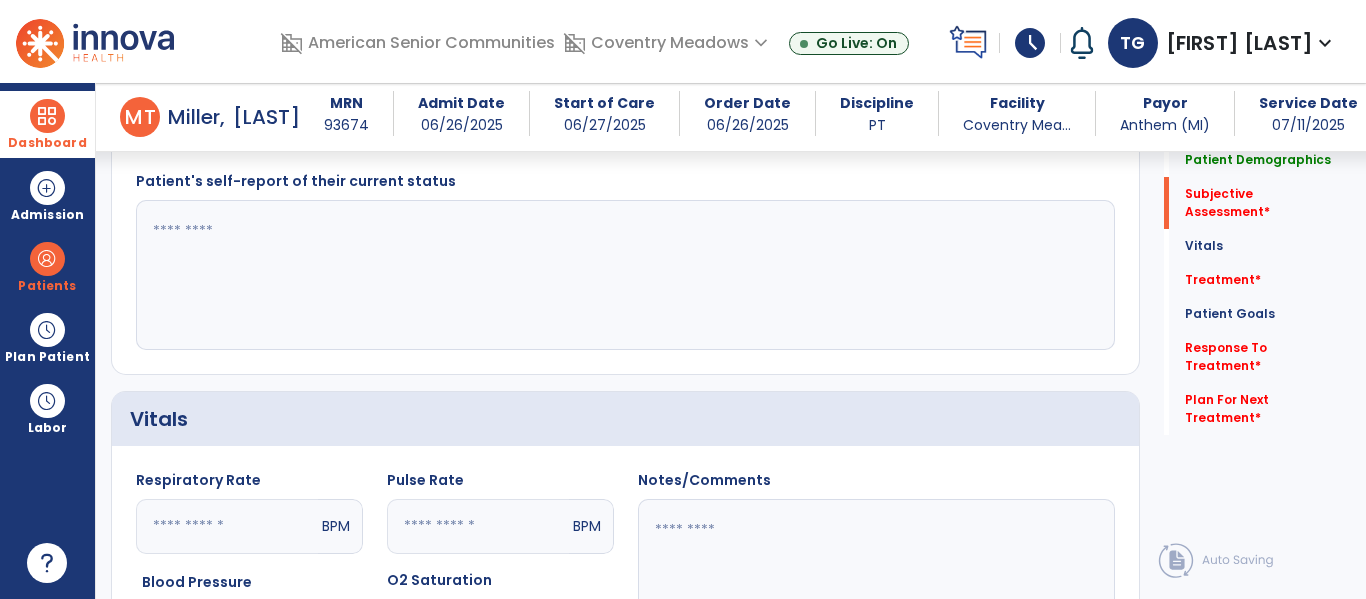 click 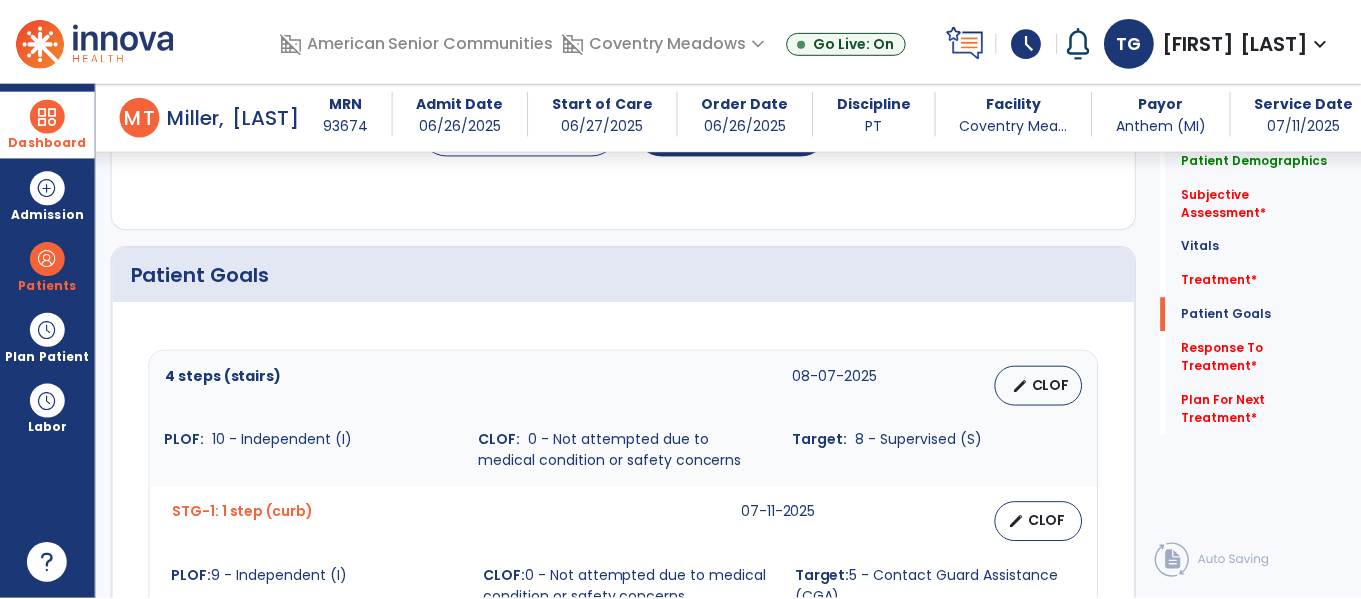 scroll, scrollTop: 1254, scrollLeft: 0, axis: vertical 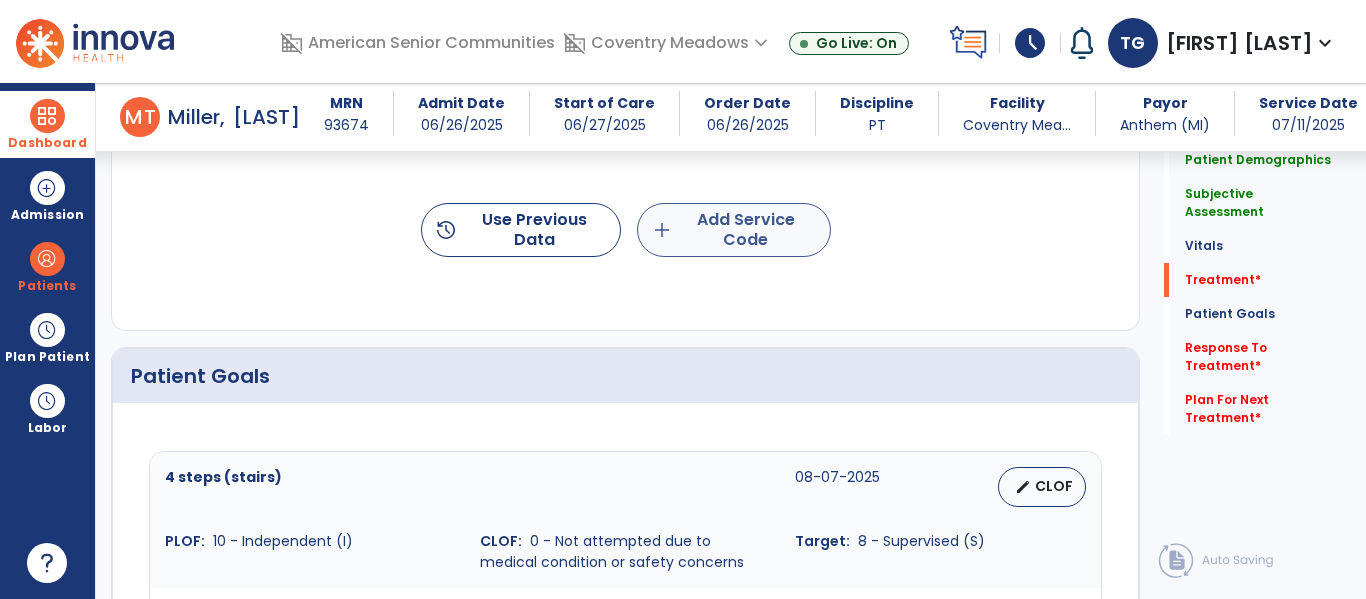 type on "**********" 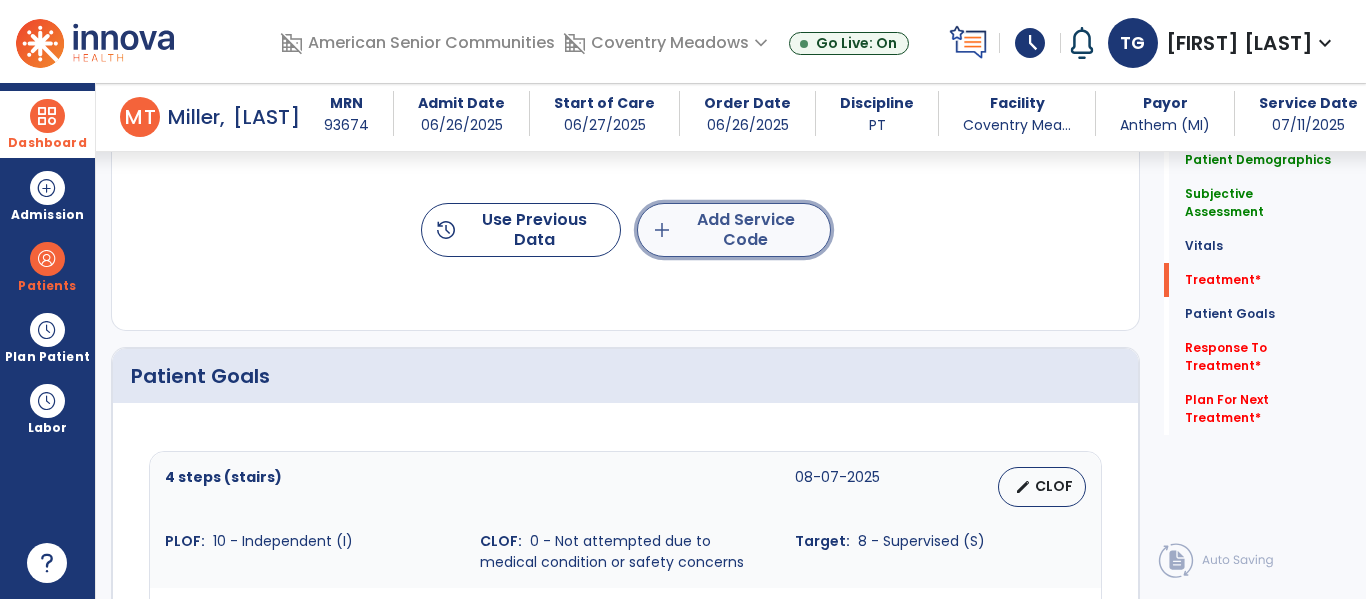 click on "add  Add Service Code" 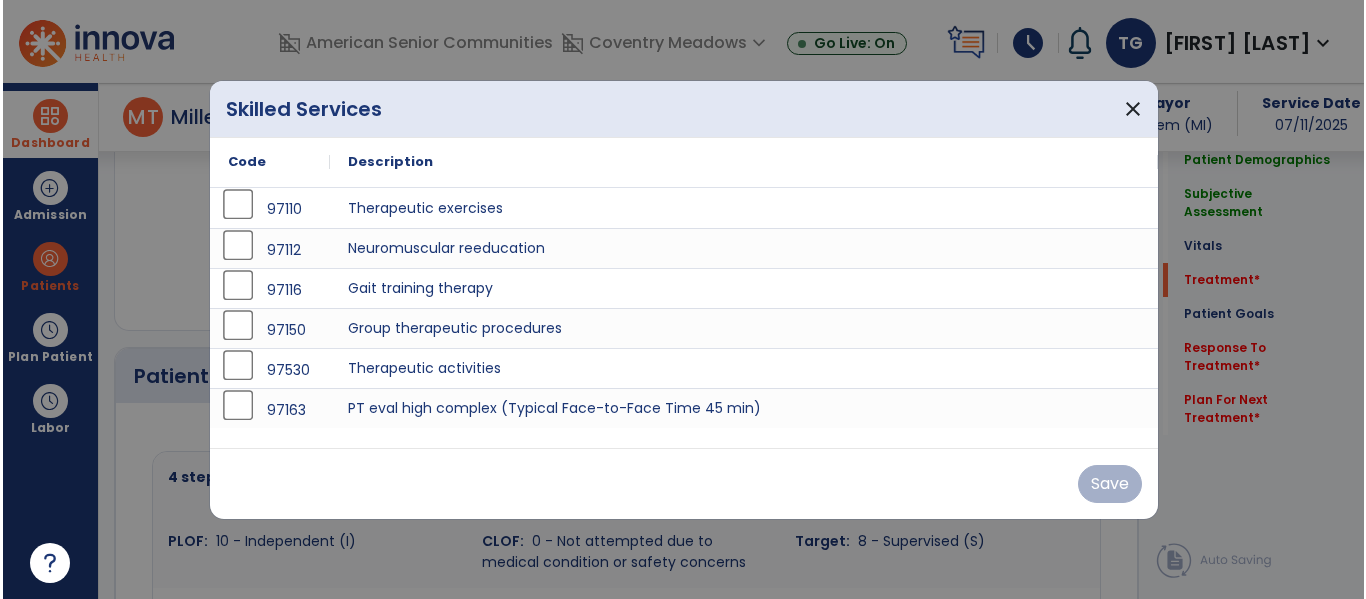 scroll, scrollTop: 1254, scrollLeft: 0, axis: vertical 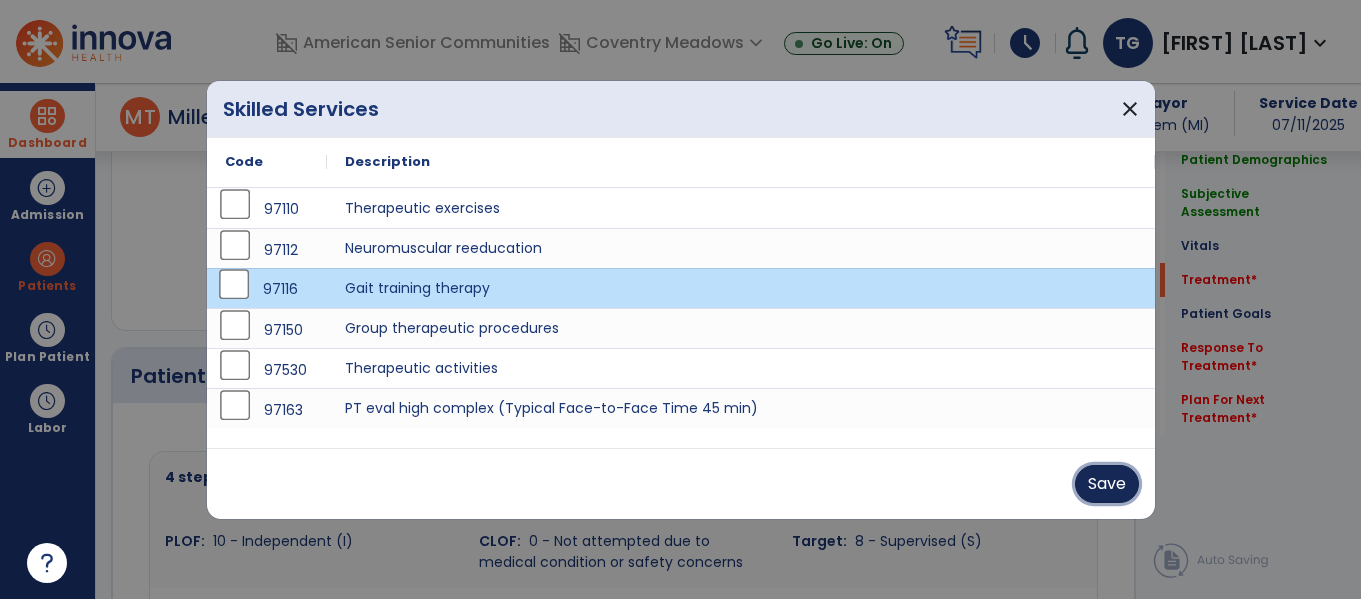 click on "Save" at bounding box center (1107, 484) 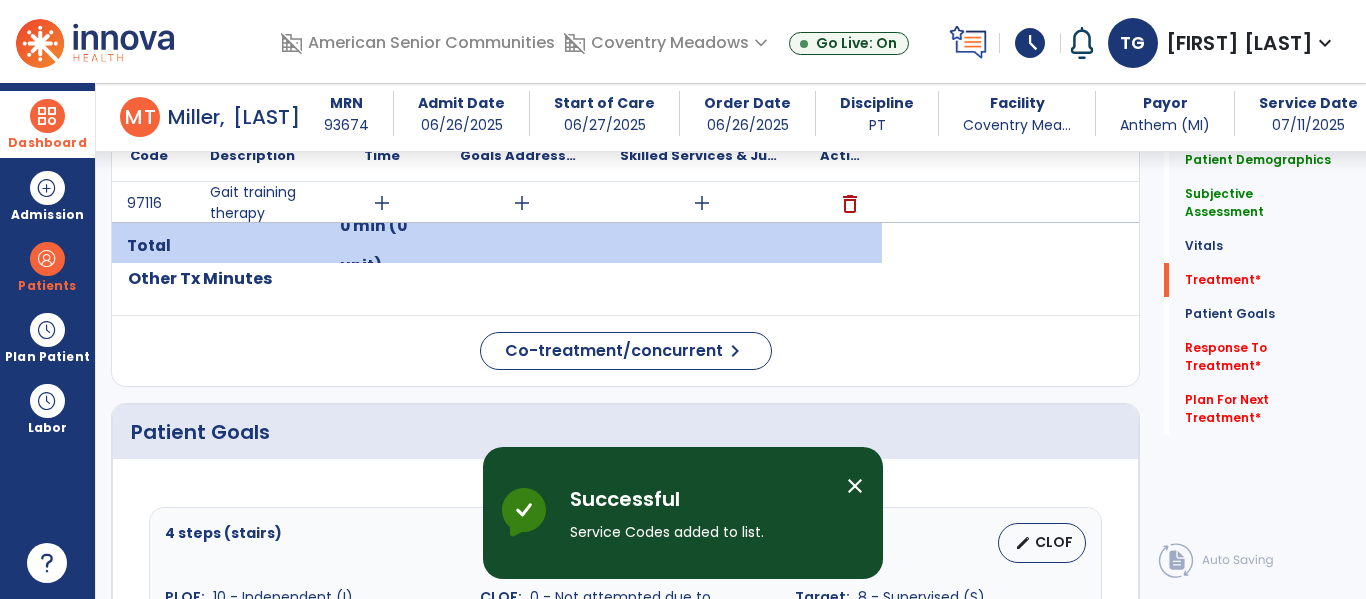scroll, scrollTop: 1255, scrollLeft: 0, axis: vertical 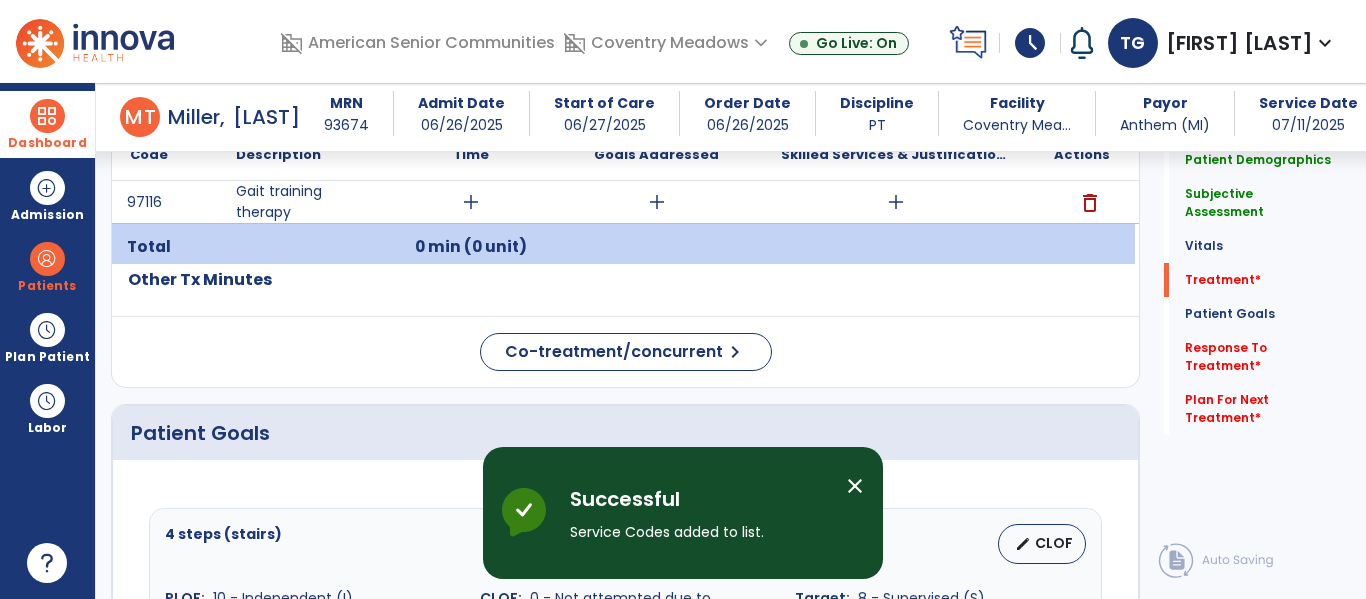 click on "add" at bounding box center [471, 202] 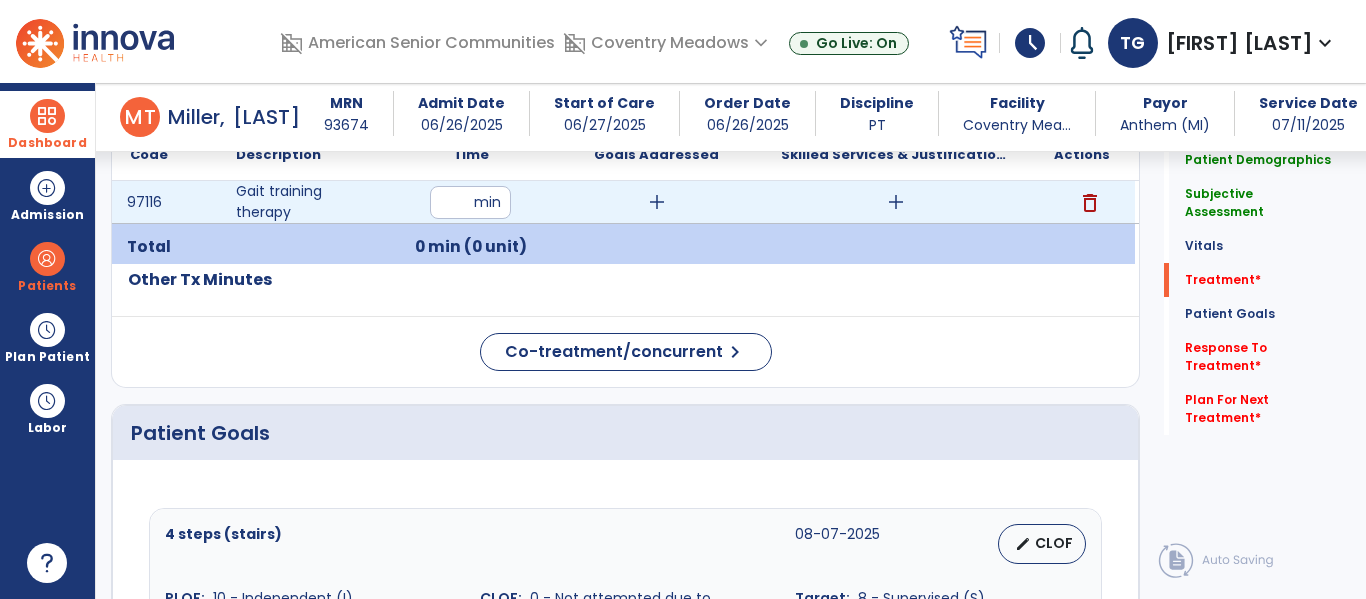 type on "**" 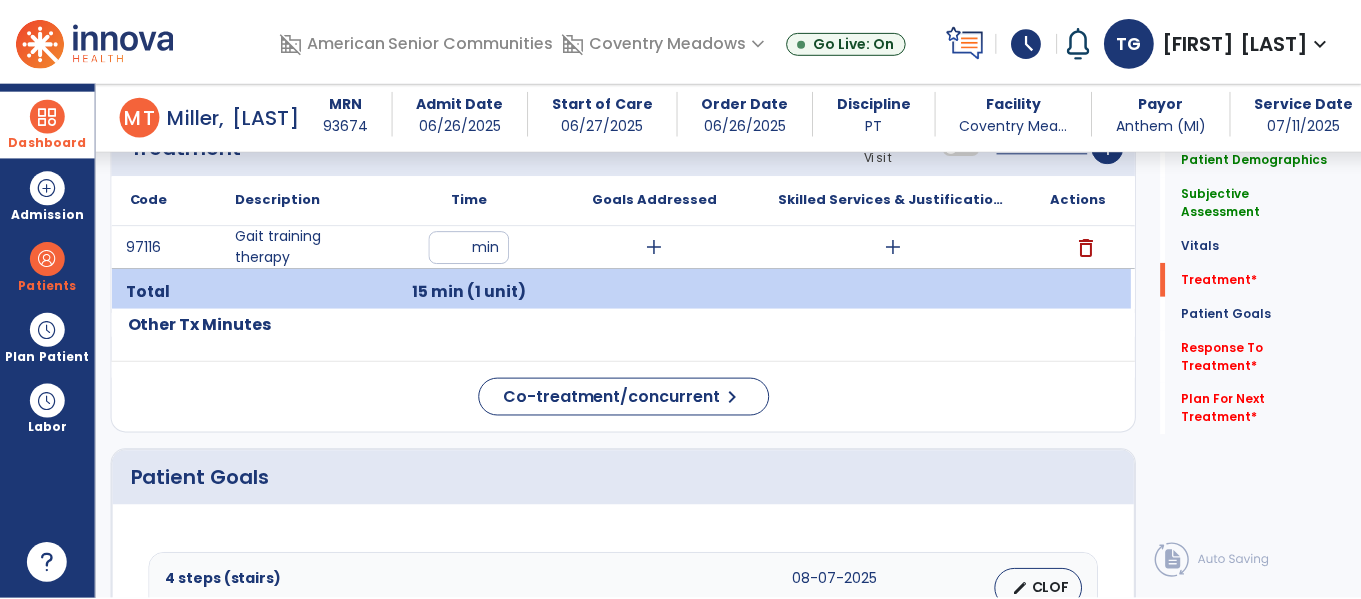 scroll, scrollTop: 1209, scrollLeft: 0, axis: vertical 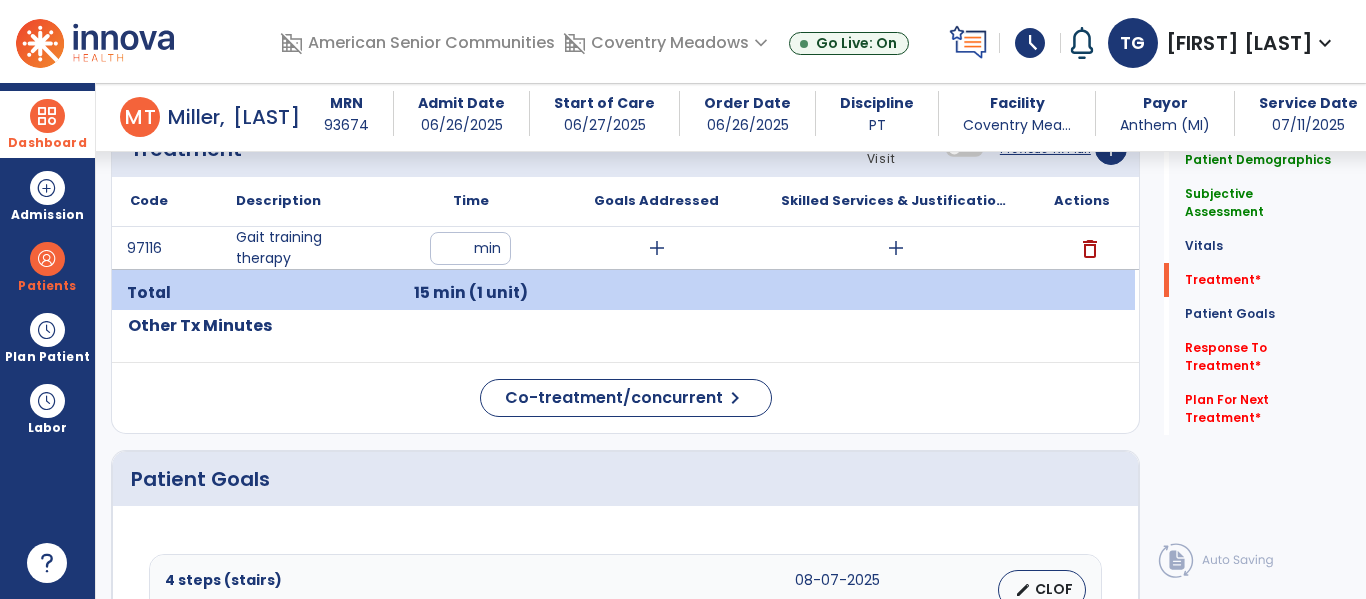 click on "add" at bounding box center [896, 248] 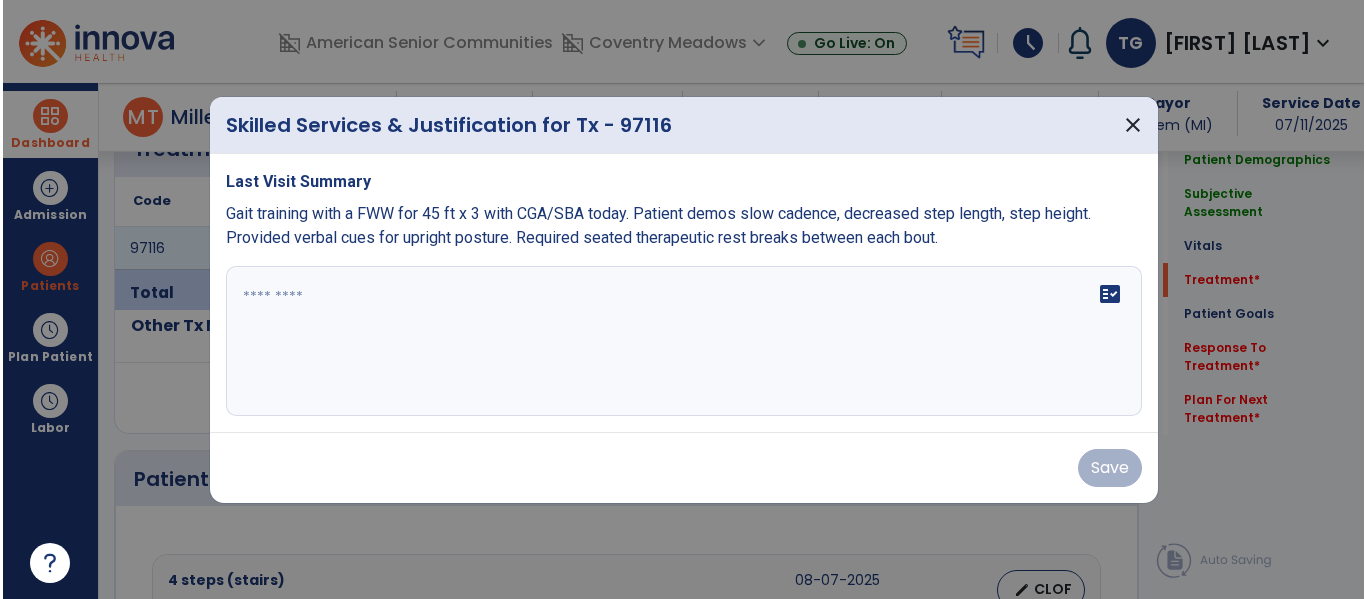 scroll, scrollTop: 1209, scrollLeft: 0, axis: vertical 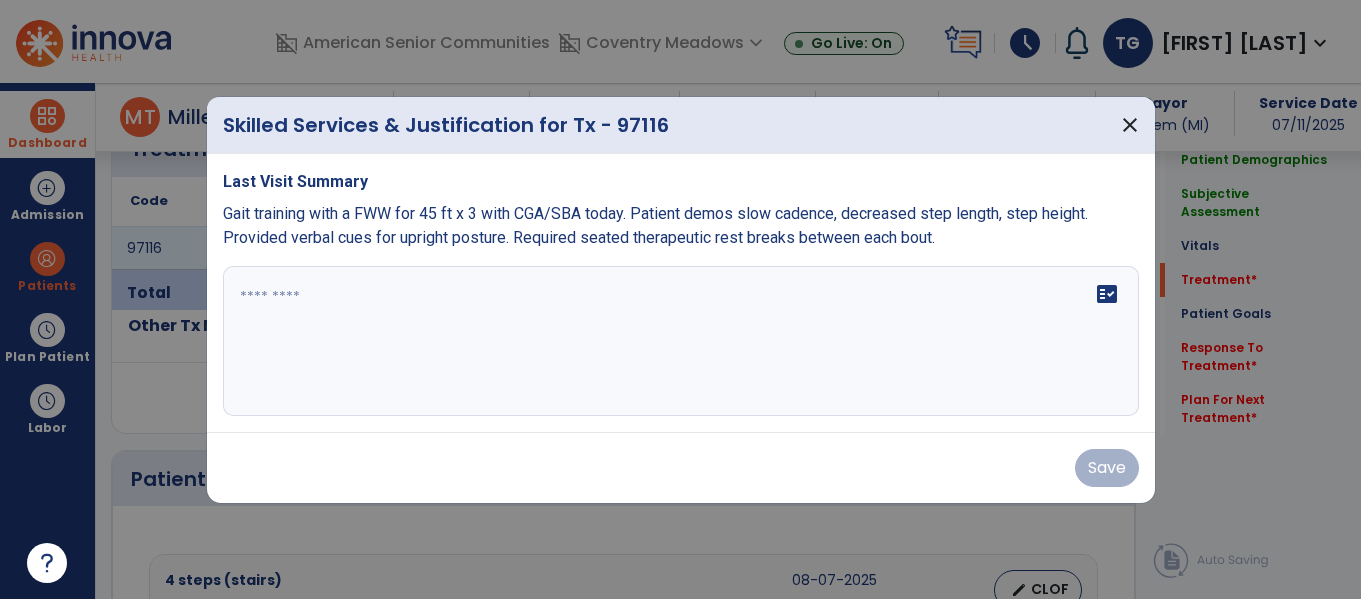 click on "fact_check" at bounding box center (681, 341) 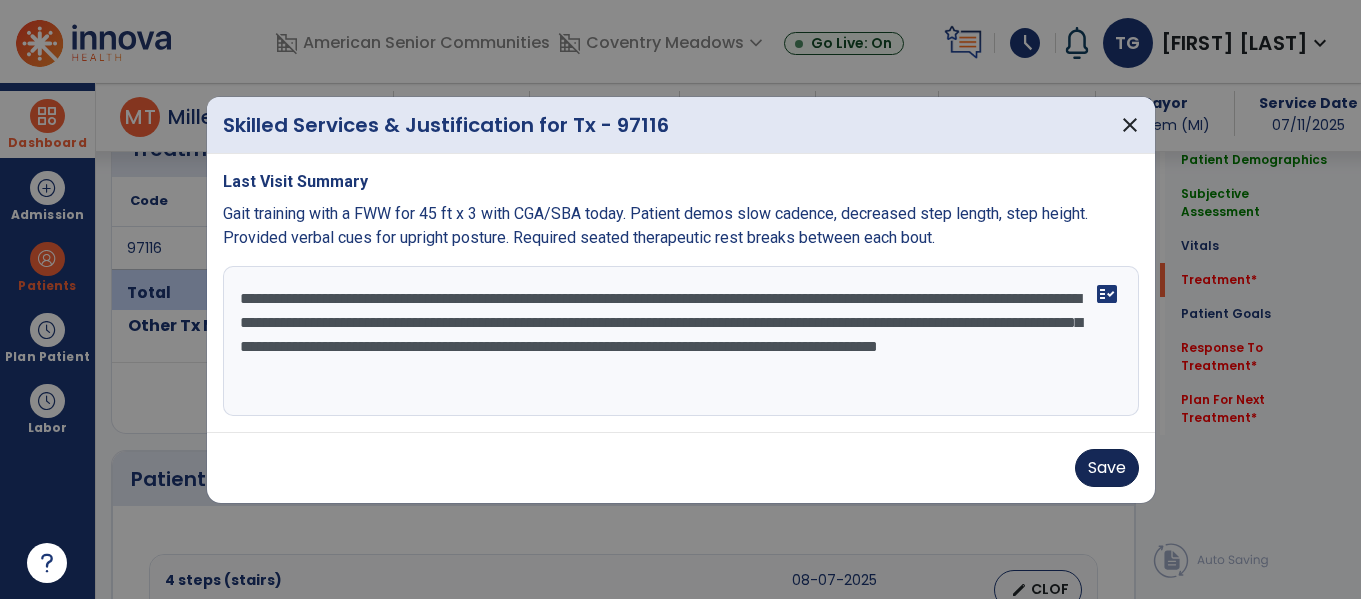 type on "**********" 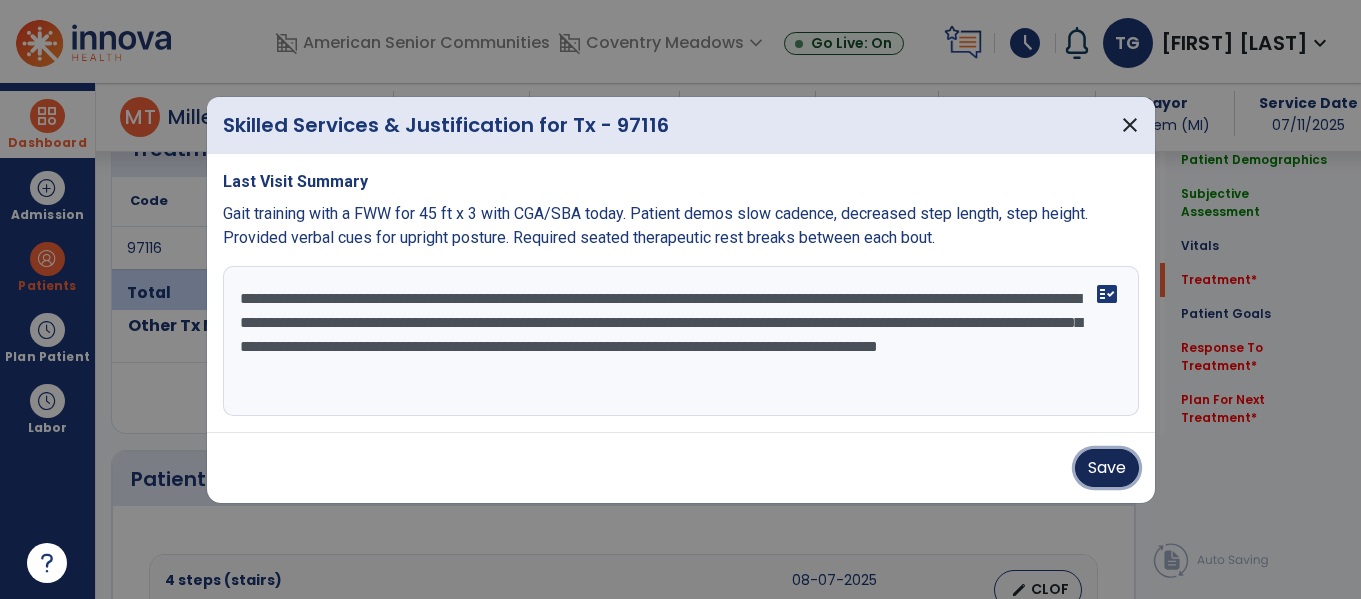 click on "Save" at bounding box center [1107, 468] 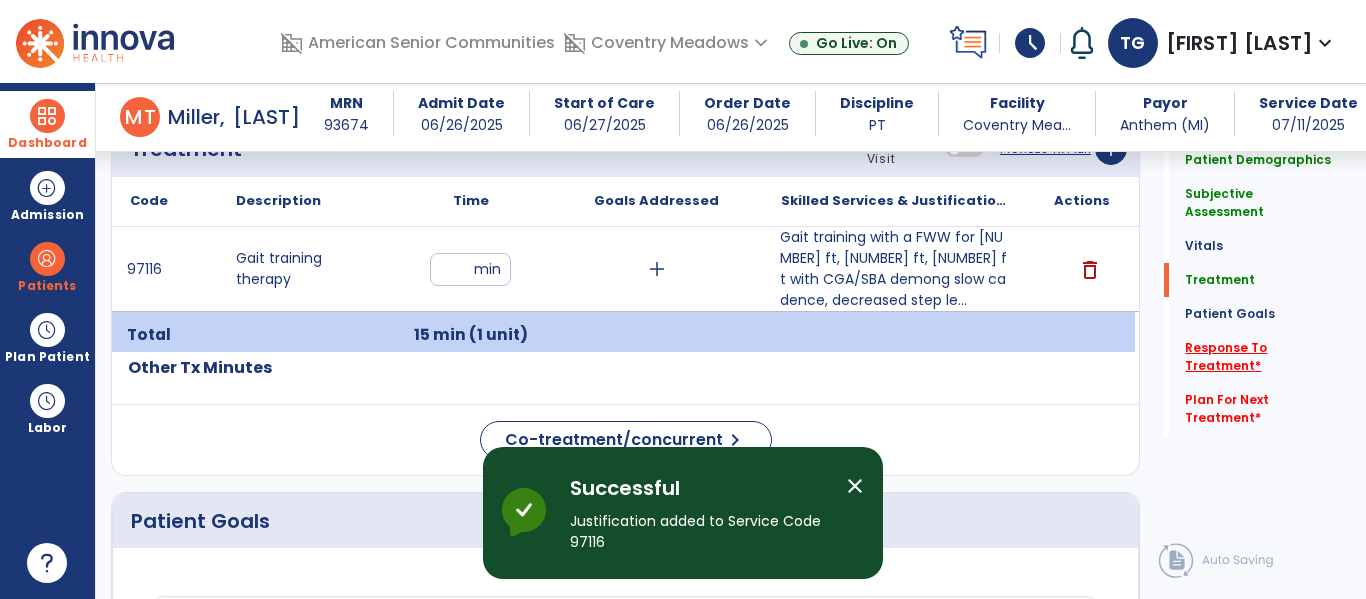 click on "Response To Treatment   *" 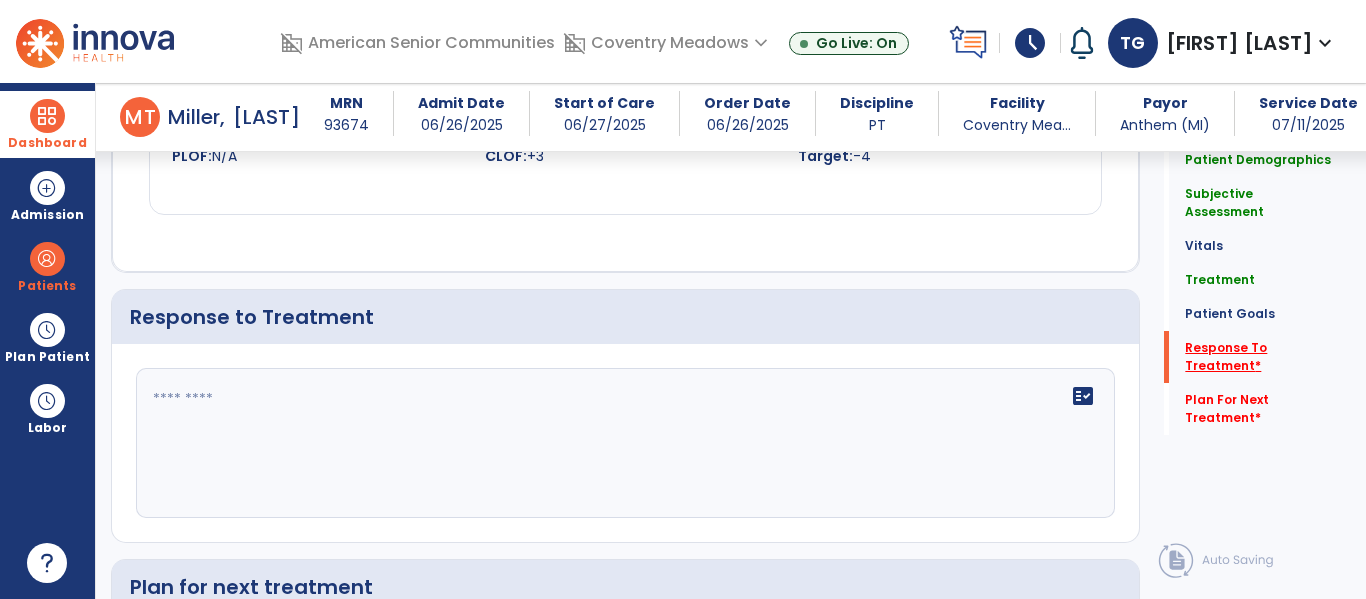 scroll, scrollTop: 3016, scrollLeft: 0, axis: vertical 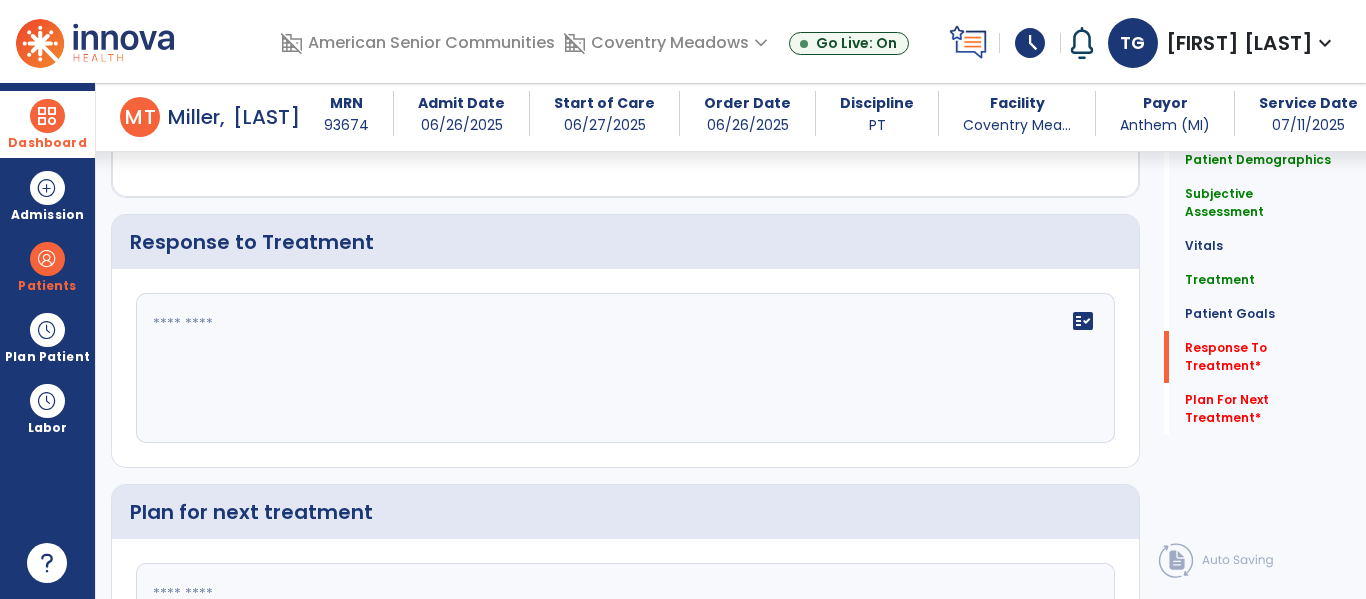 click on "fact_check" 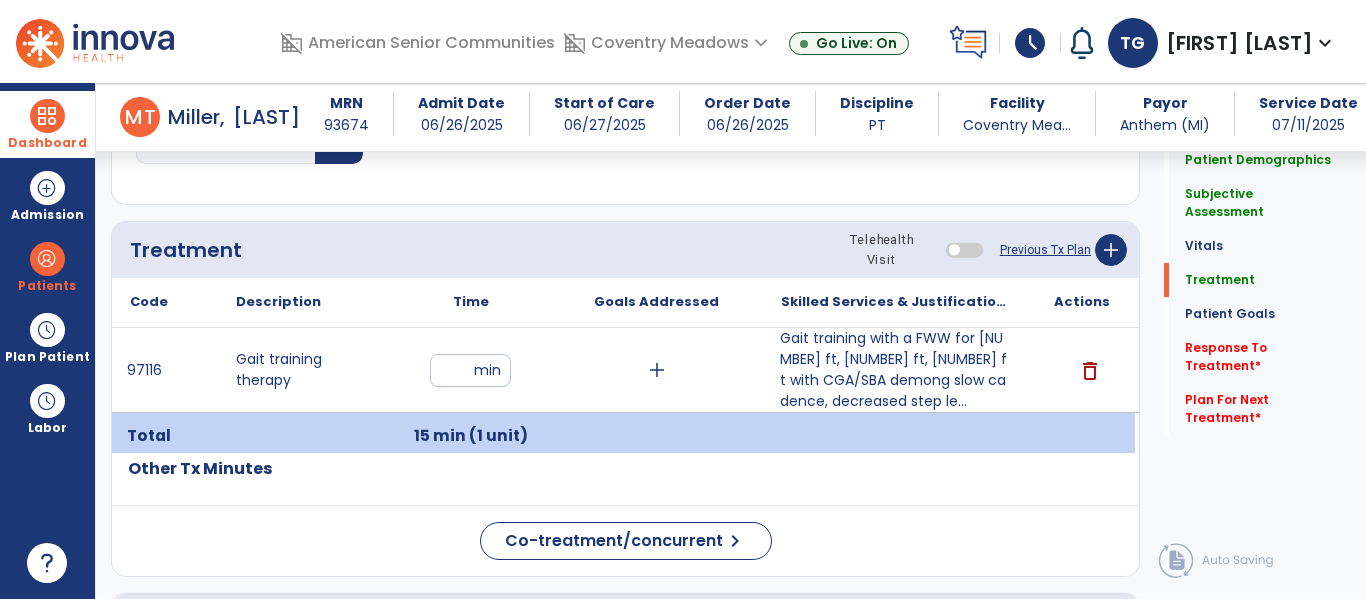 click on "Gait training with a FWW for [NUMBER] ft, [NUMBER] ft, [NUMBER] ft with CGA/SBA demong slow cadence, decreased step le..." at bounding box center (896, 370) 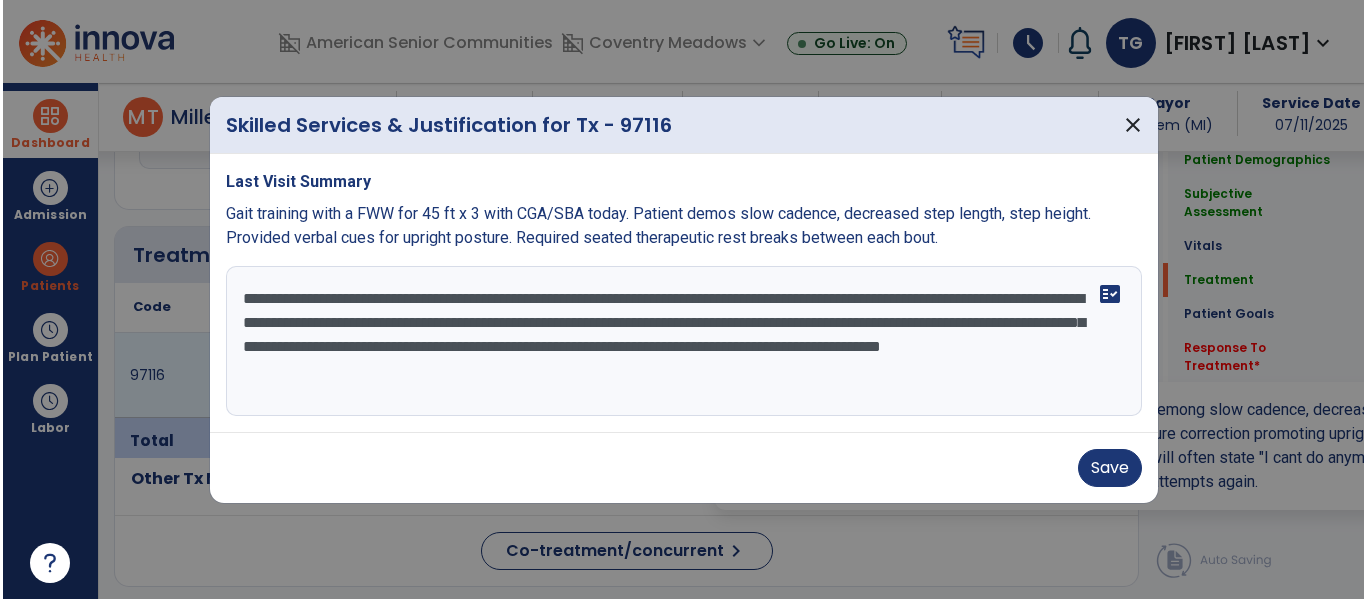 scroll, scrollTop: 1108, scrollLeft: 0, axis: vertical 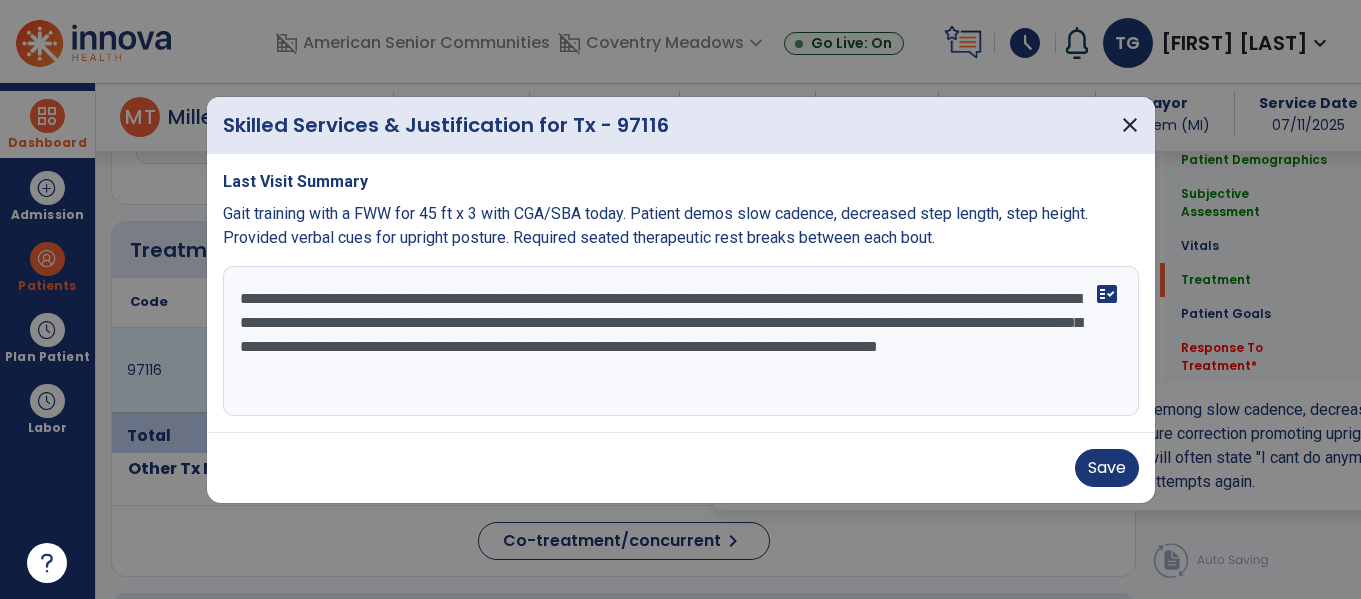 click on "**********" at bounding box center (681, 341) 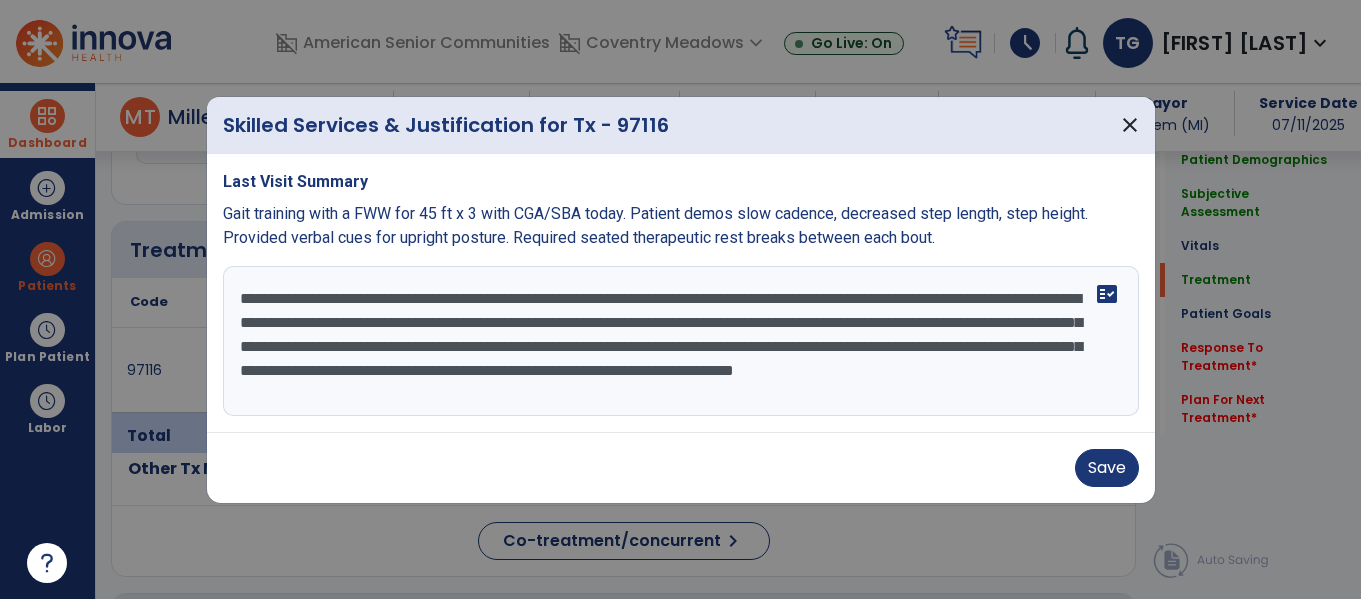 type on "**********" 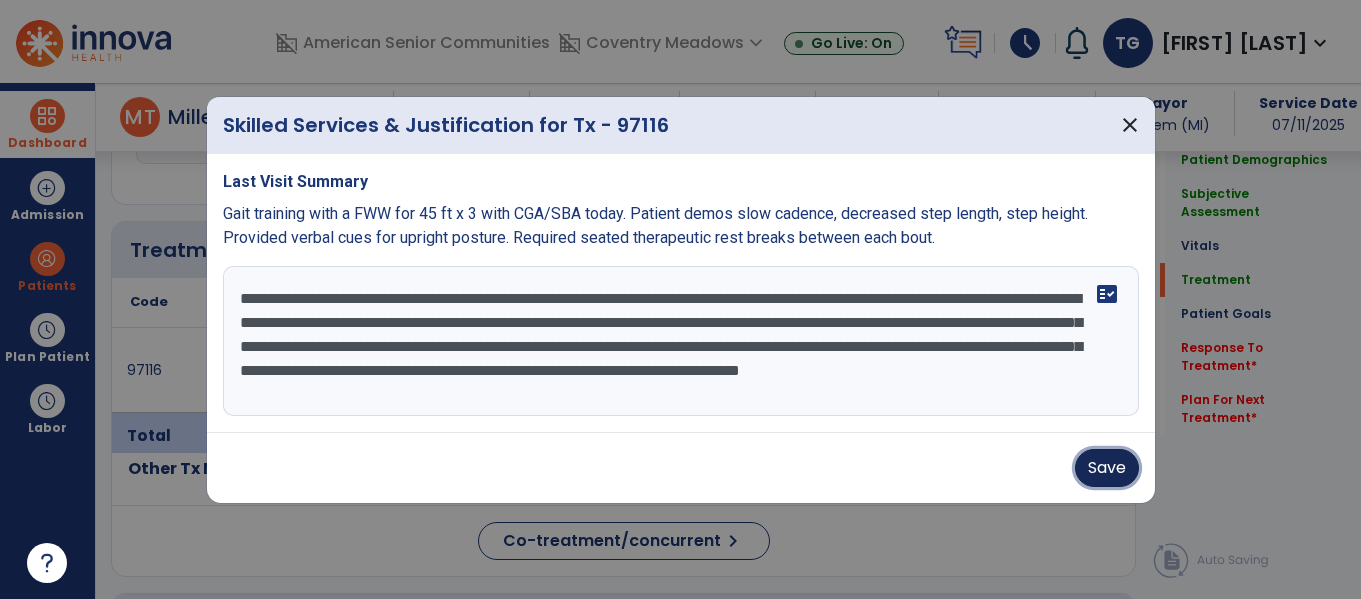 click on "Save" at bounding box center [1107, 468] 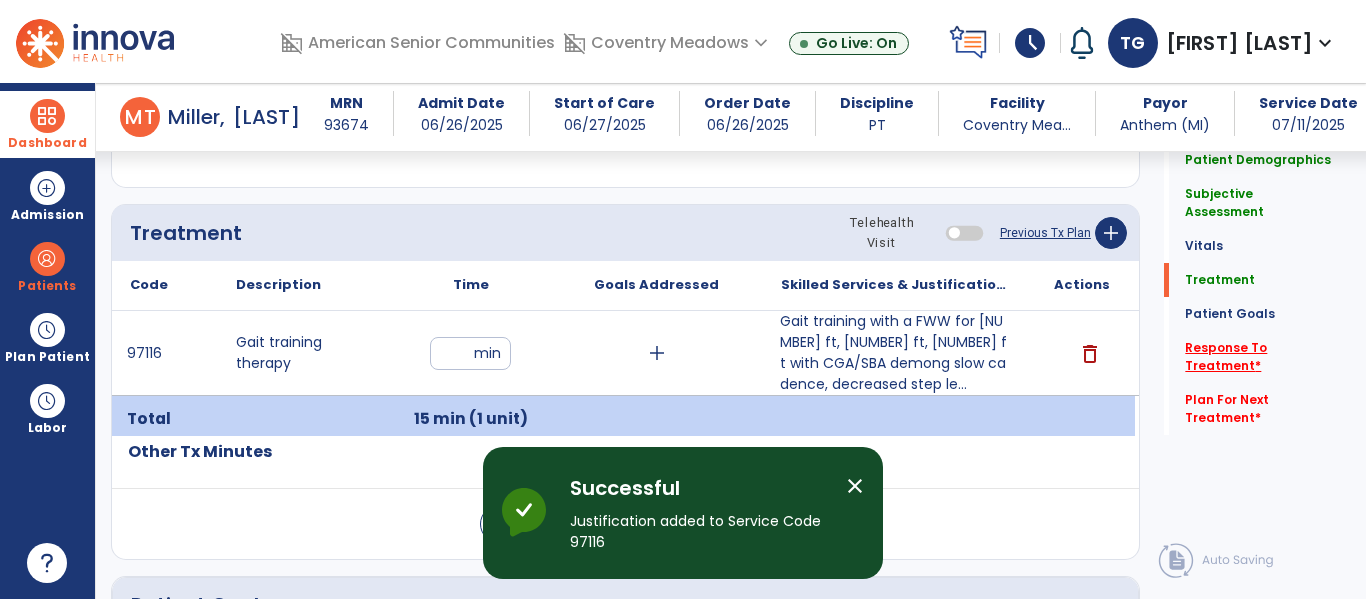 click on "Response To Treatment   *" 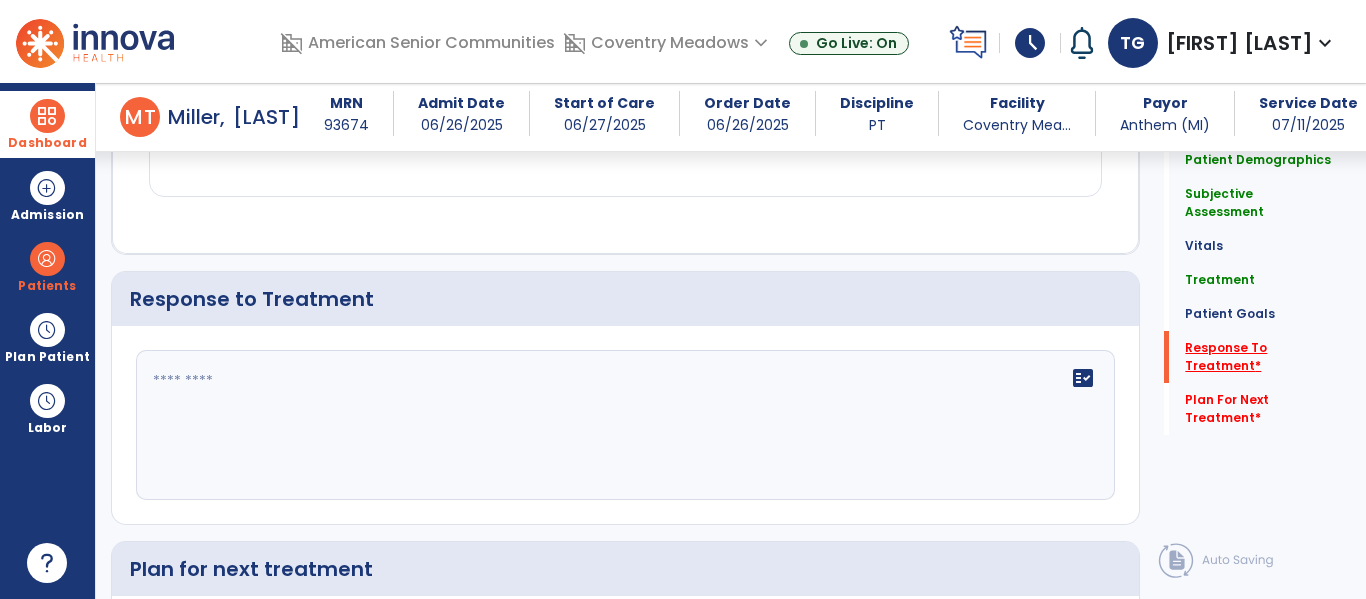 scroll, scrollTop: 2954, scrollLeft: 0, axis: vertical 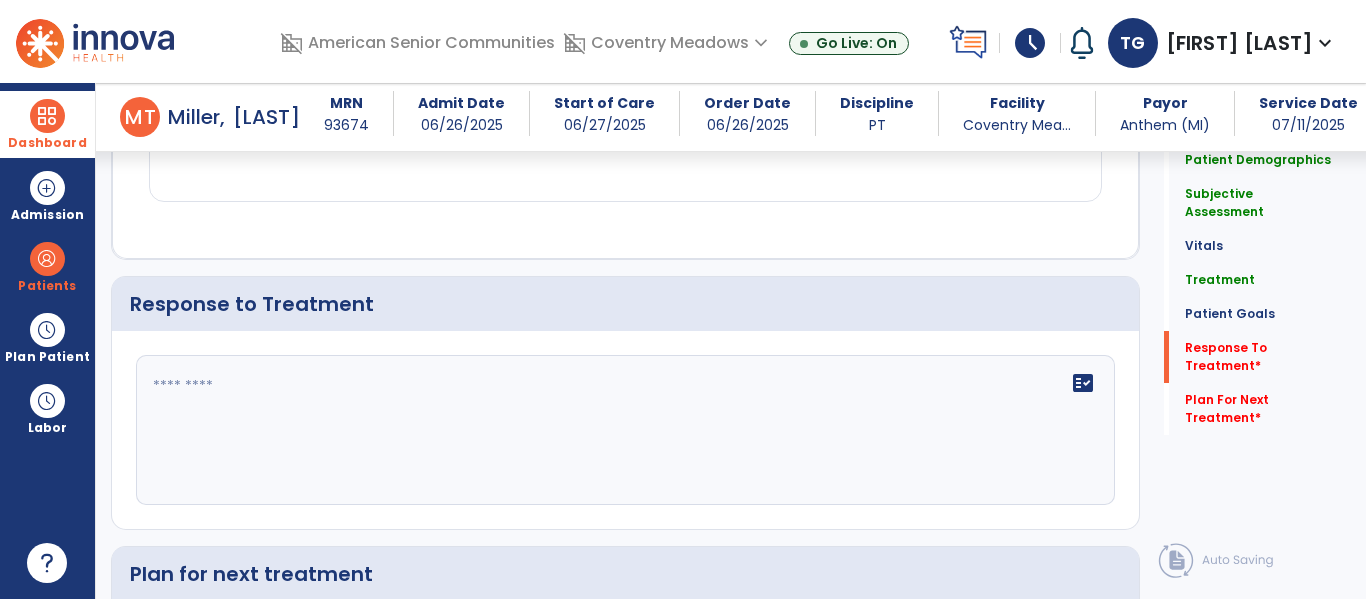 click on "fact_check" 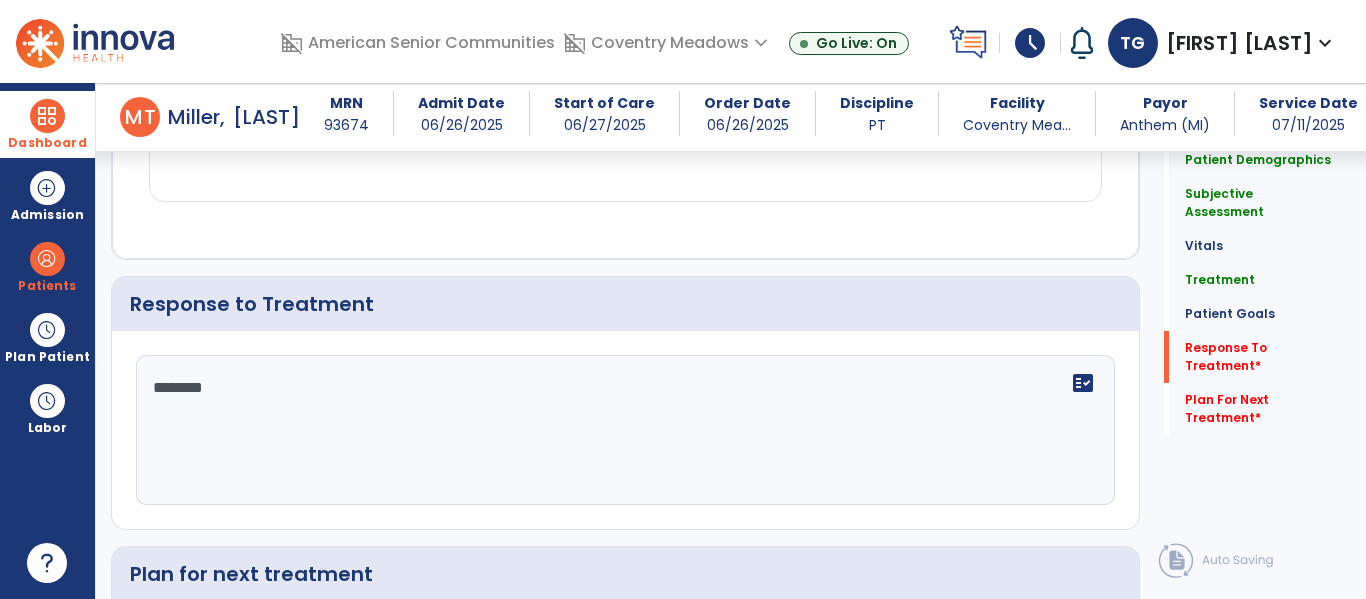 type on "*********" 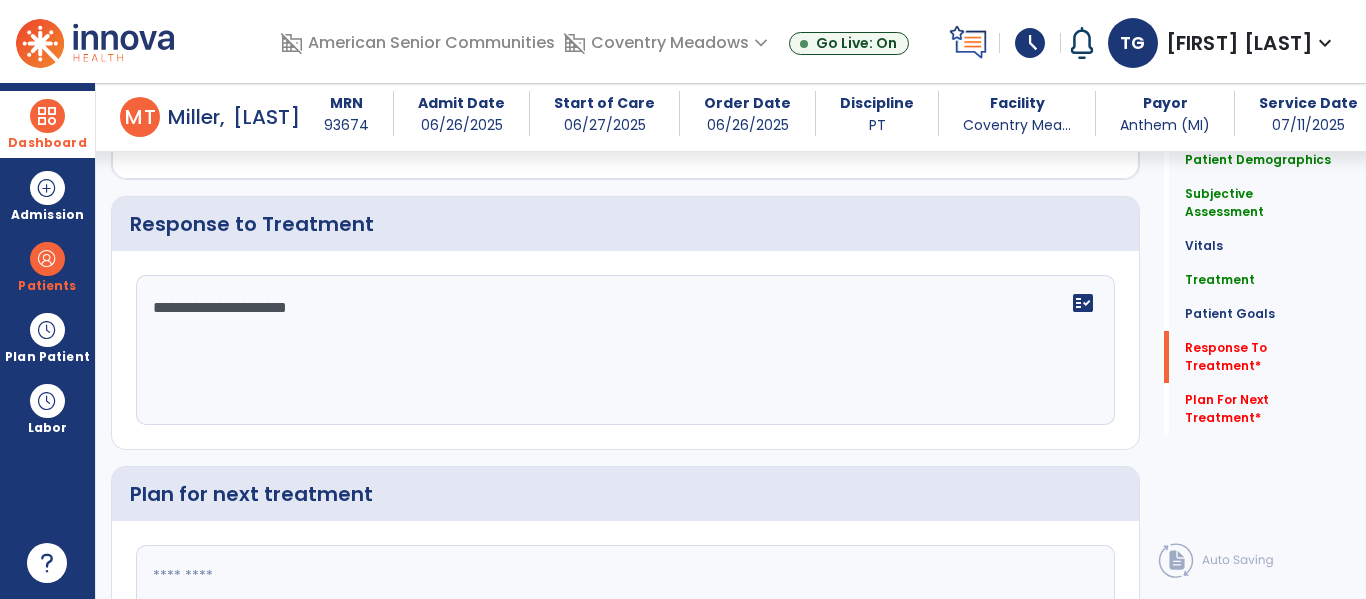 scroll, scrollTop: 3084, scrollLeft: 0, axis: vertical 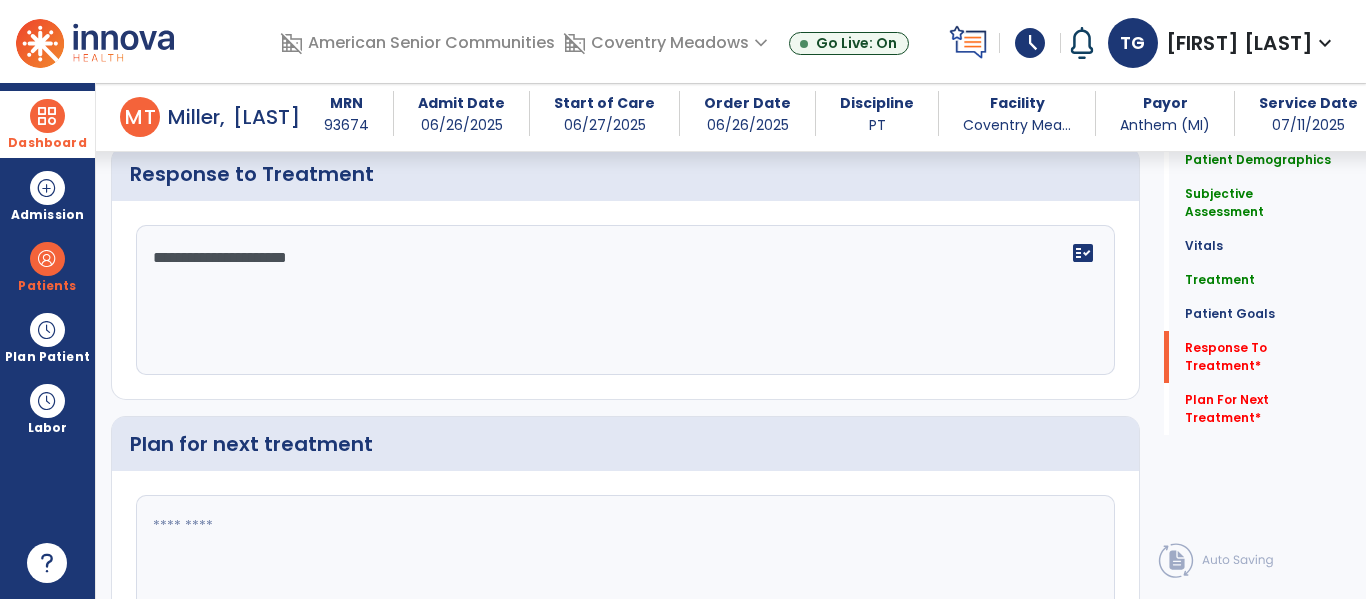 type on "**********" 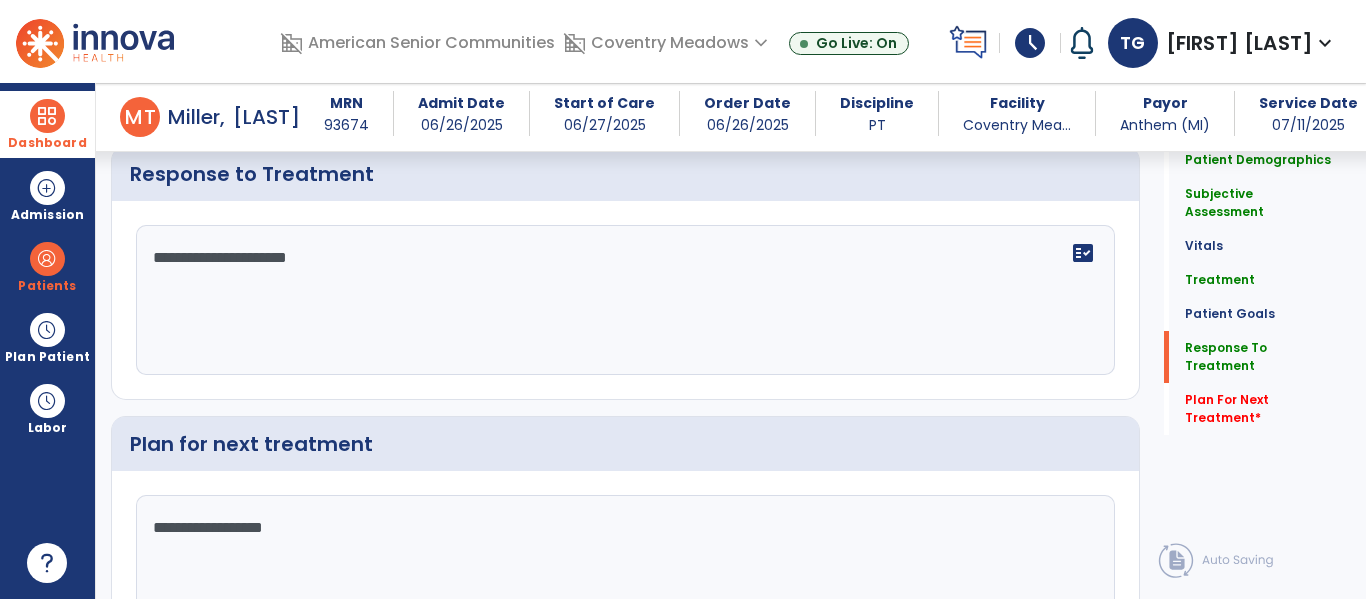 scroll, scrollTop: 3221, scrollLeft: 0, axis: vertical 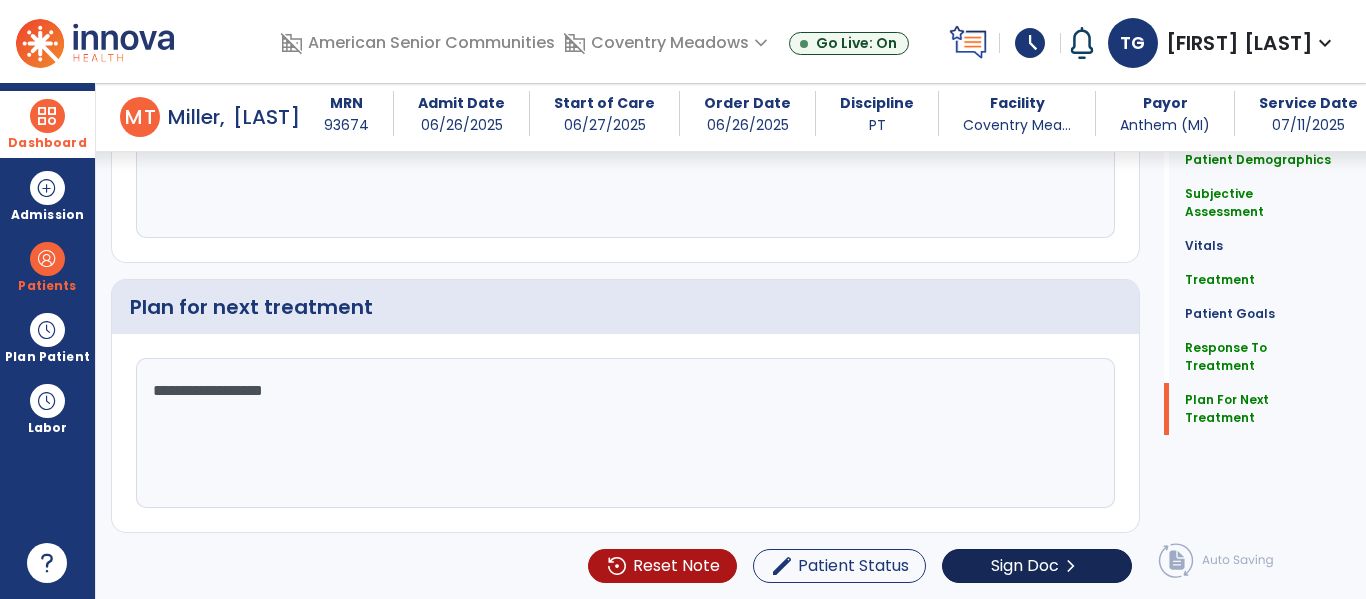 type on "**********" 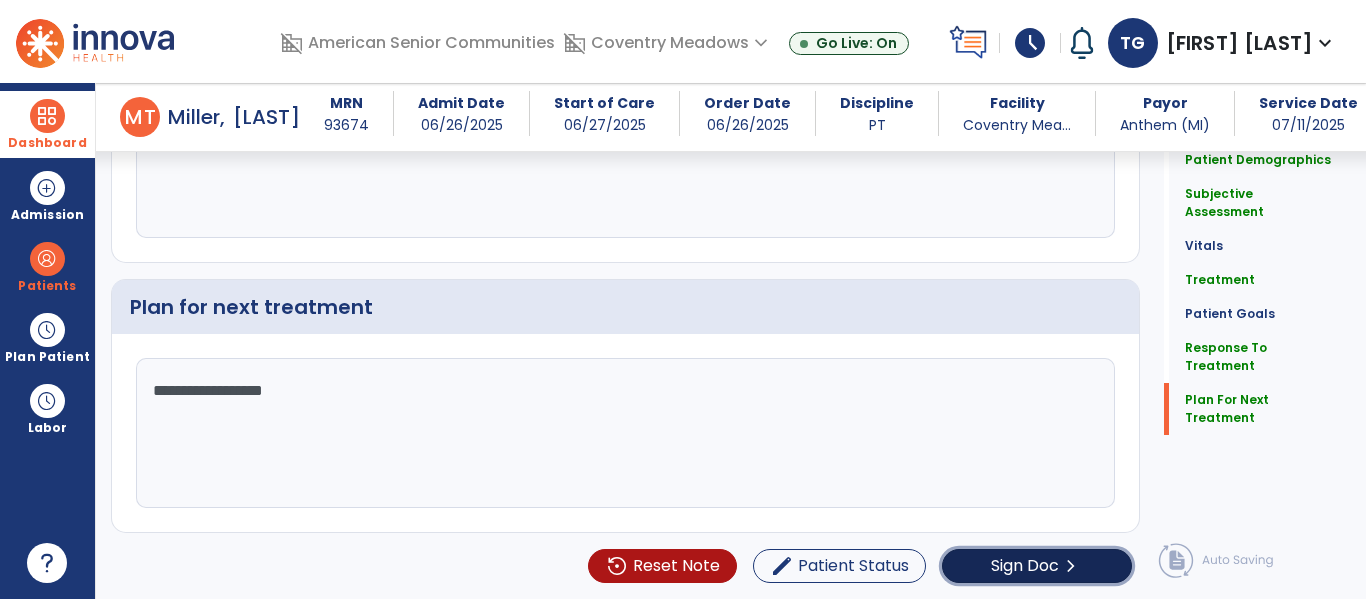 click on "Sign Doc" 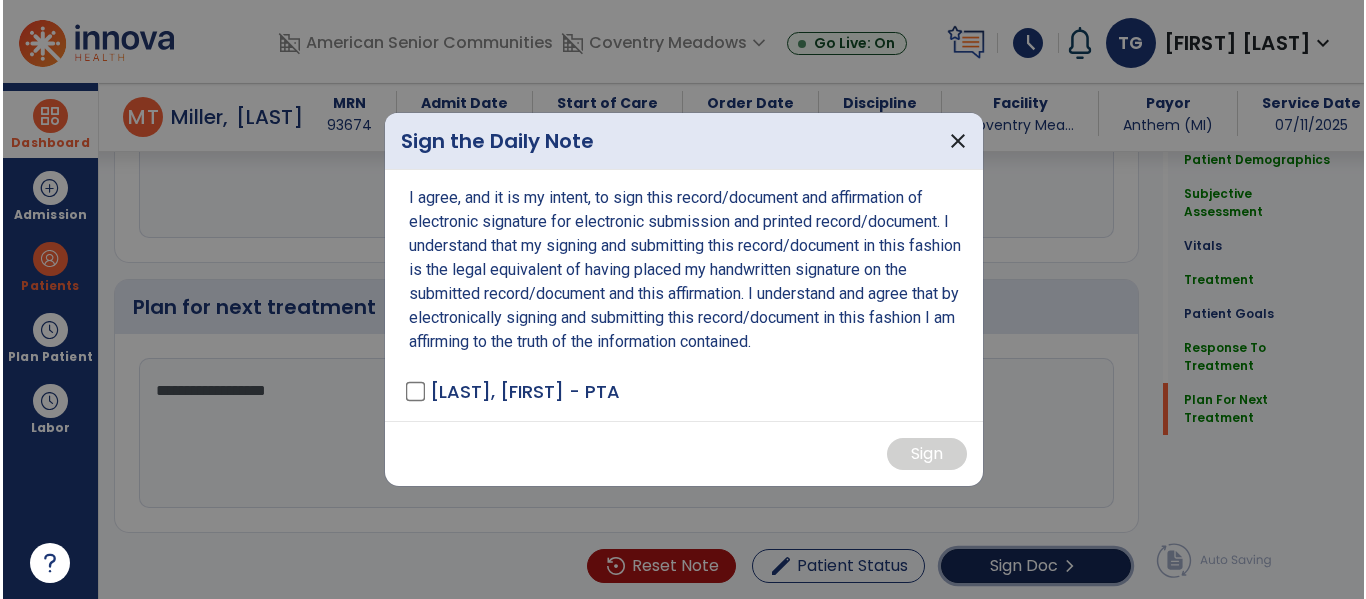 scroll, scrollTop: 3221, scrollLeft: 0, axis: vertical 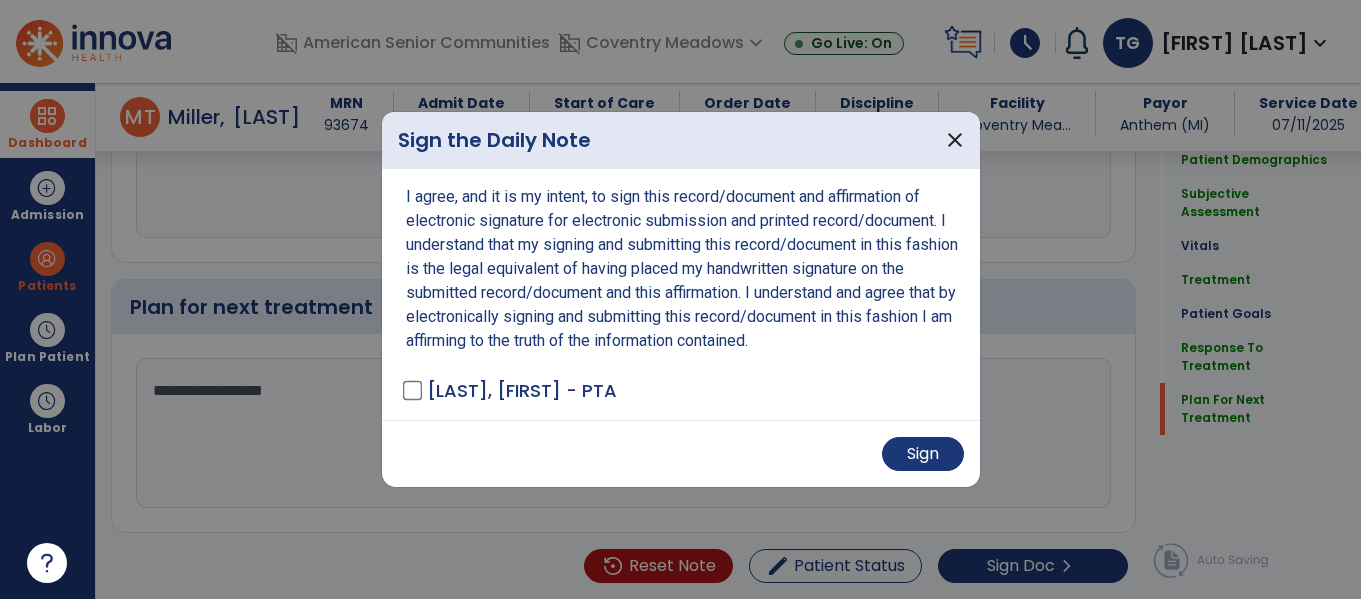 click on "Sign" at bounding box center (681, 453) 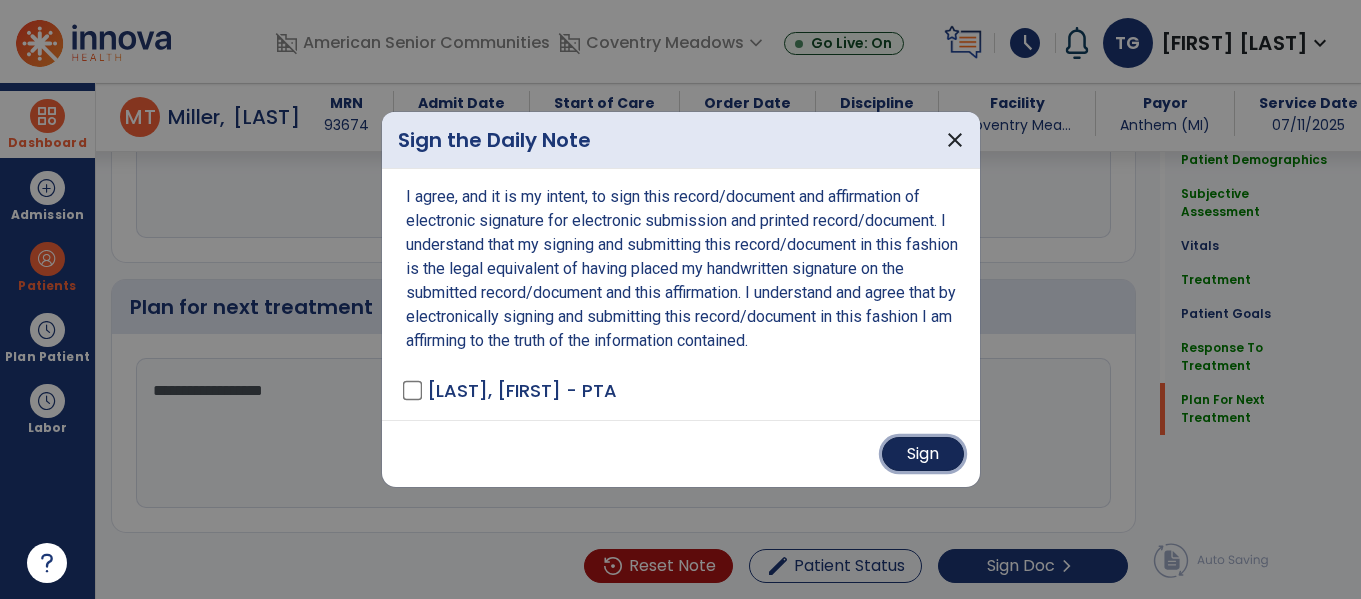 click on "Sign" at bounding box center (923, 454) 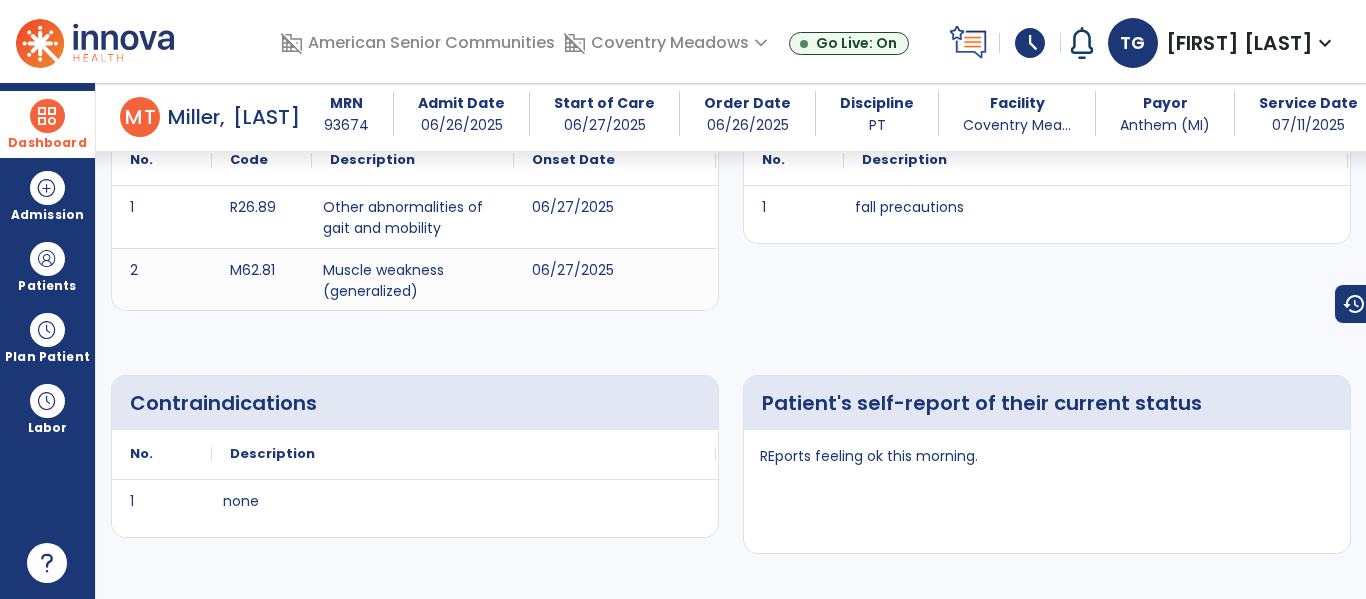 scroll, scrollTop: 0, scrollLeft: 0, axis: both 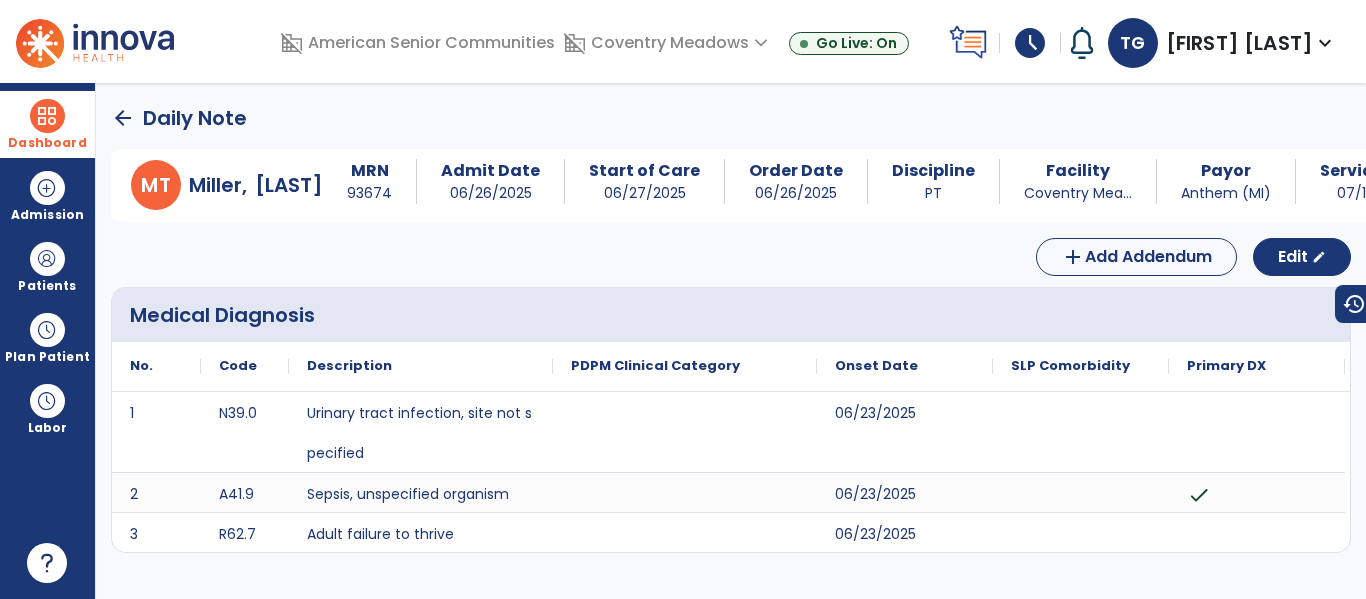 click on "arrow_back" 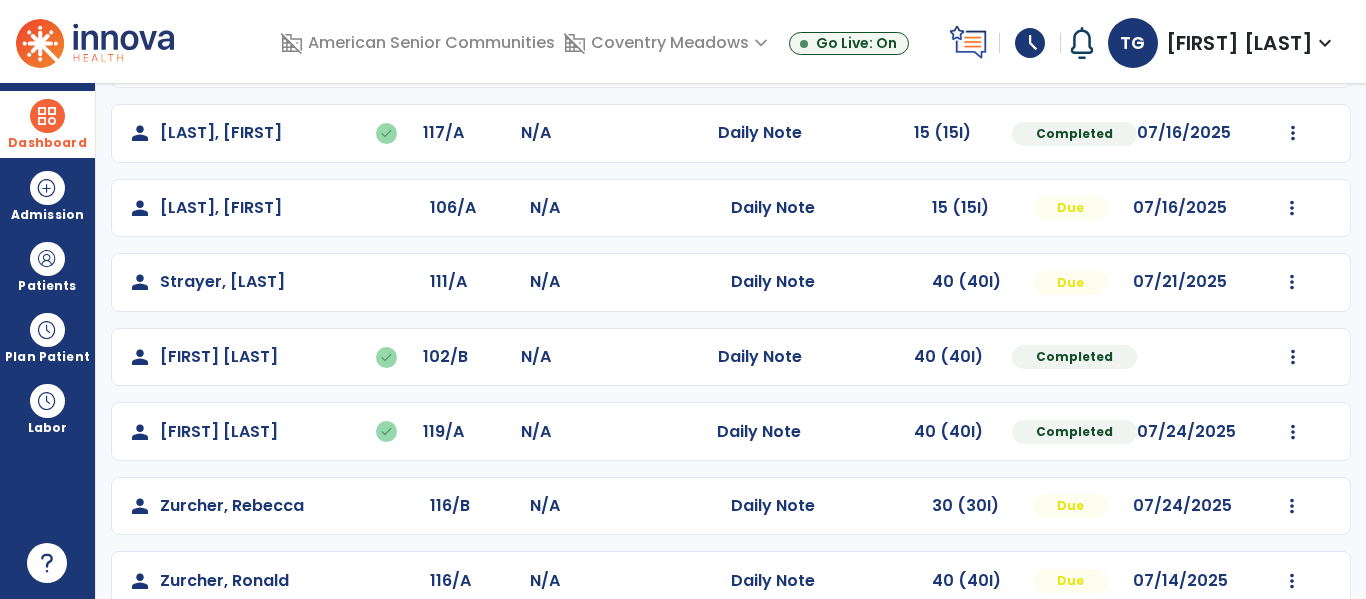 scroll, scrollTop: 488, scrollLeft: 0, axis: vertical 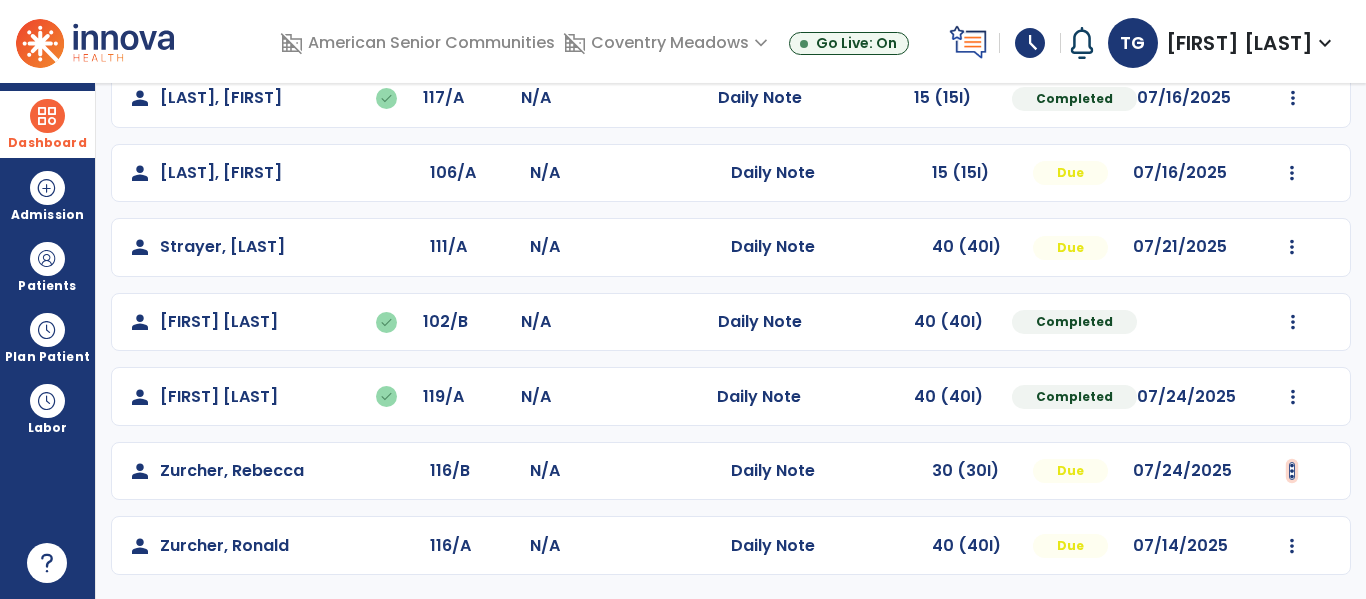 click at bounding box center (1292, -200) 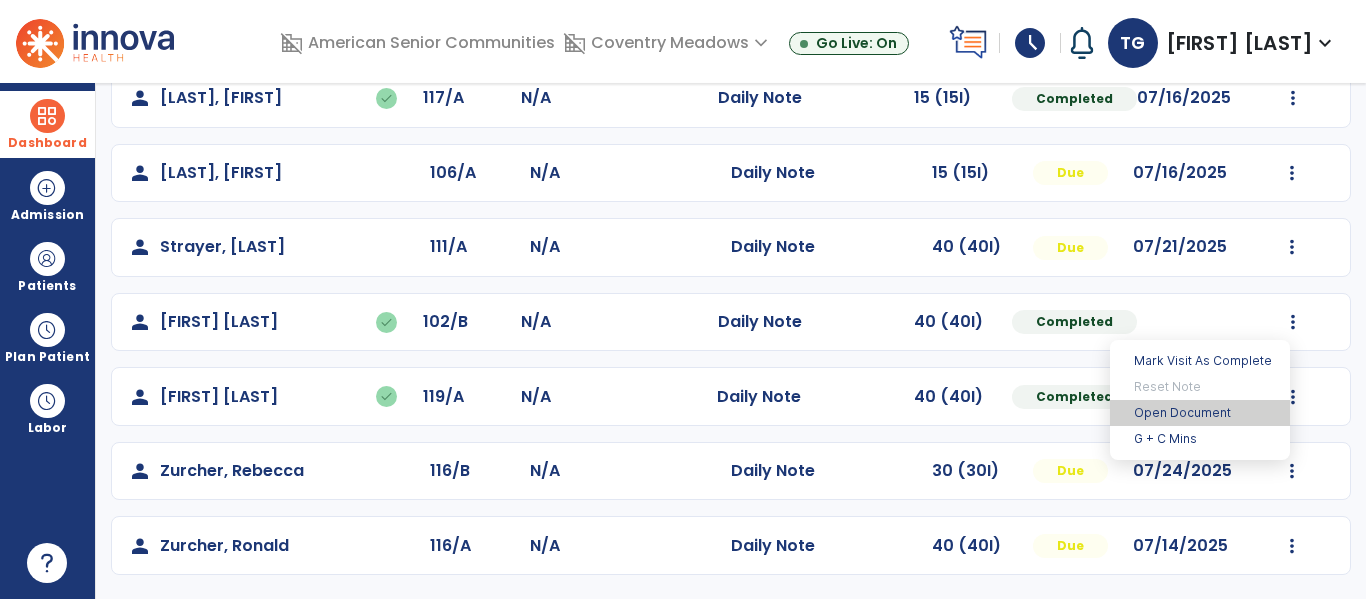 click on "Open Document" at bounding box center (1200, 413) 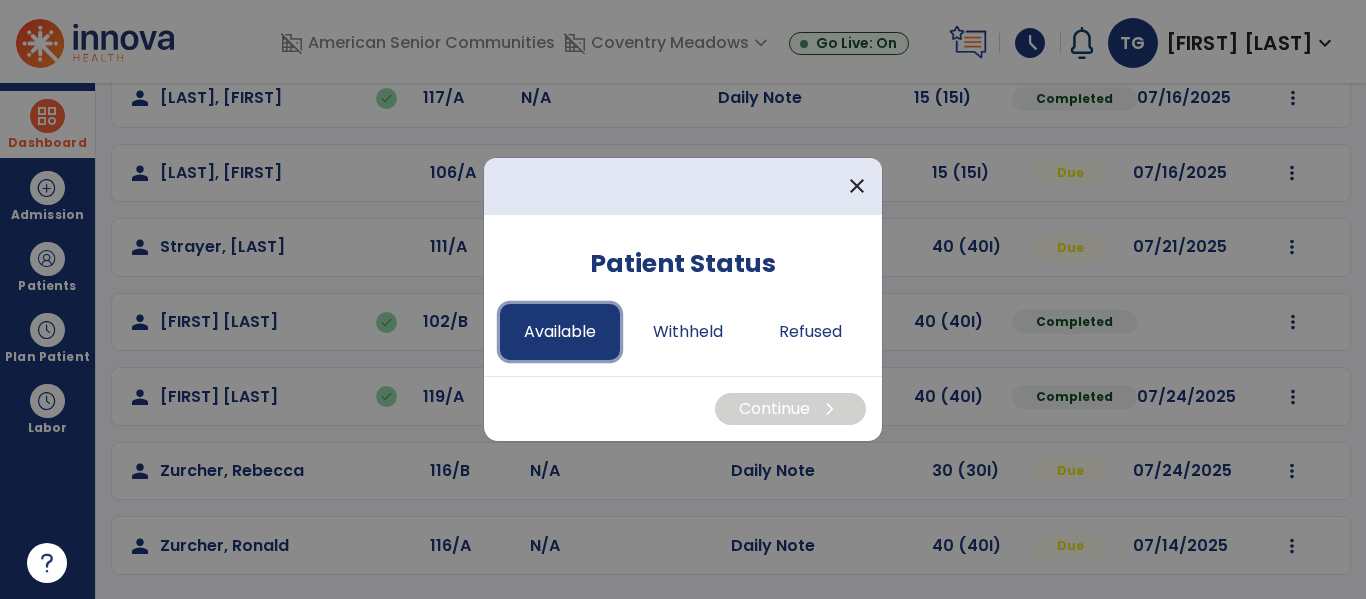 click on "Available" at bounding box center [560, 332] 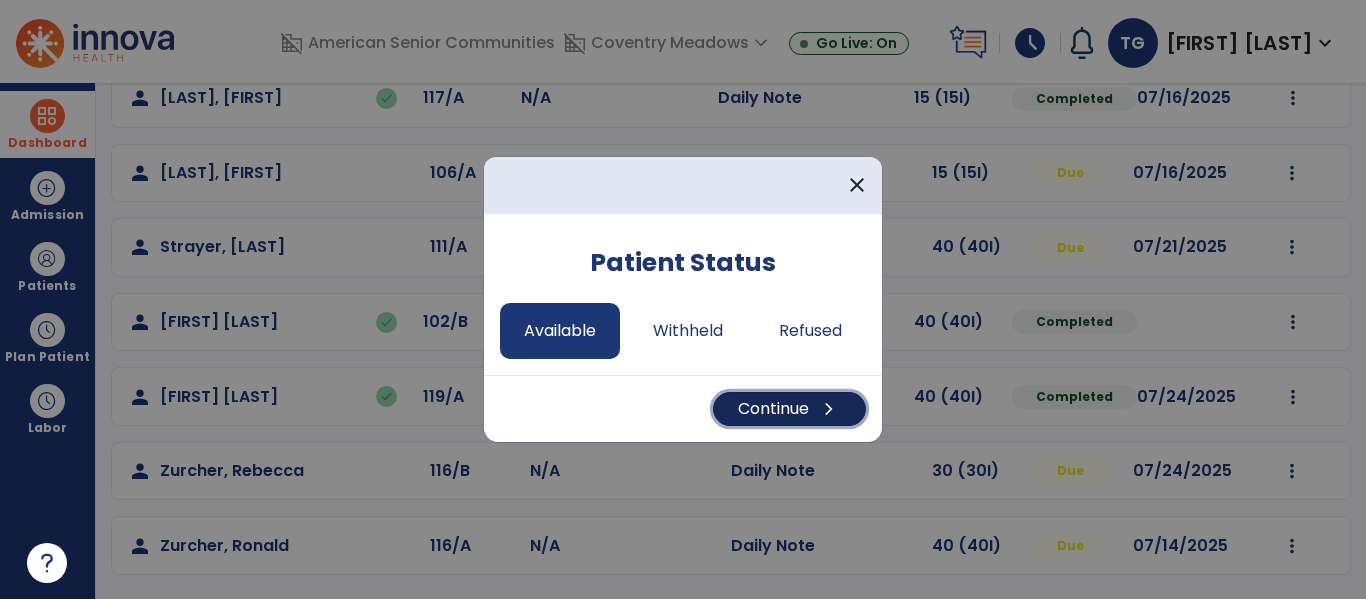 click on "chevron_right" at bounding box center (829, 409) 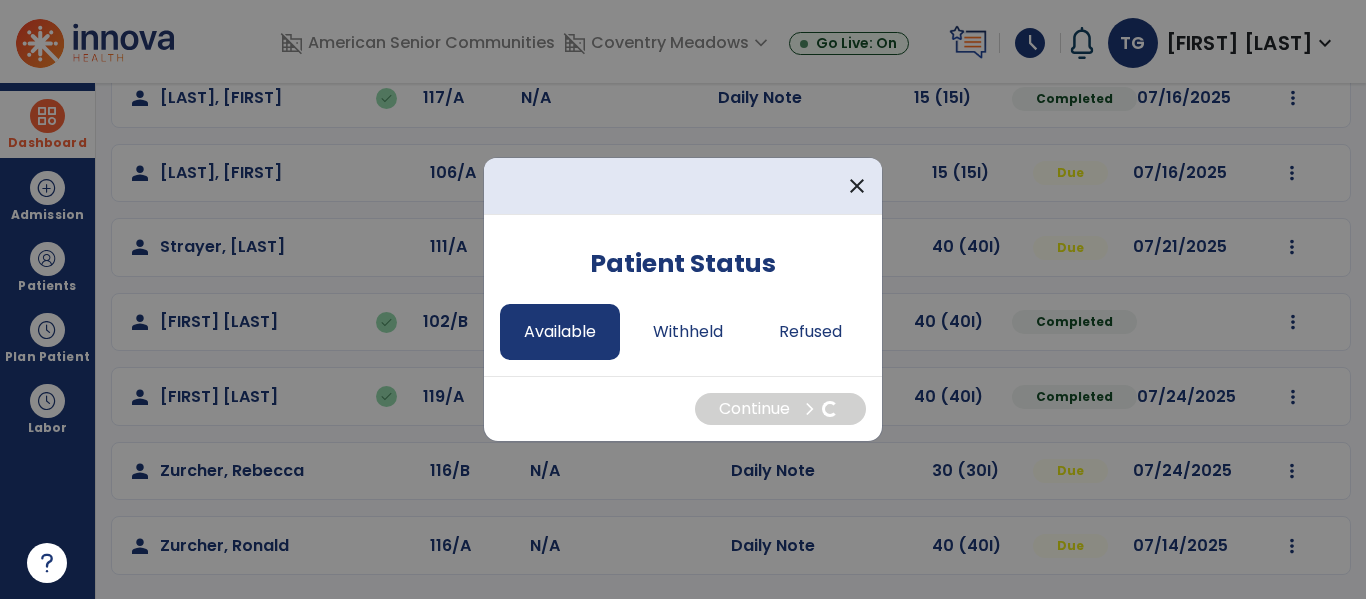 select on "*" 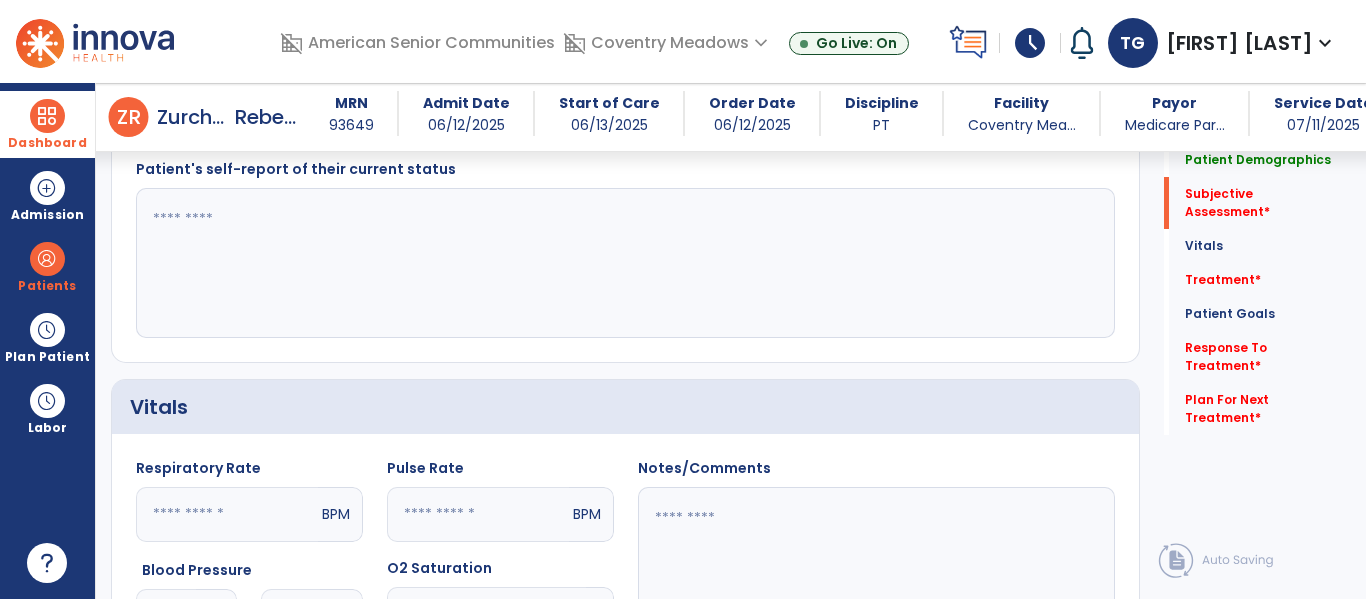 scroll, scrollTop: 511, scrollLeft: 0, axis: vertical 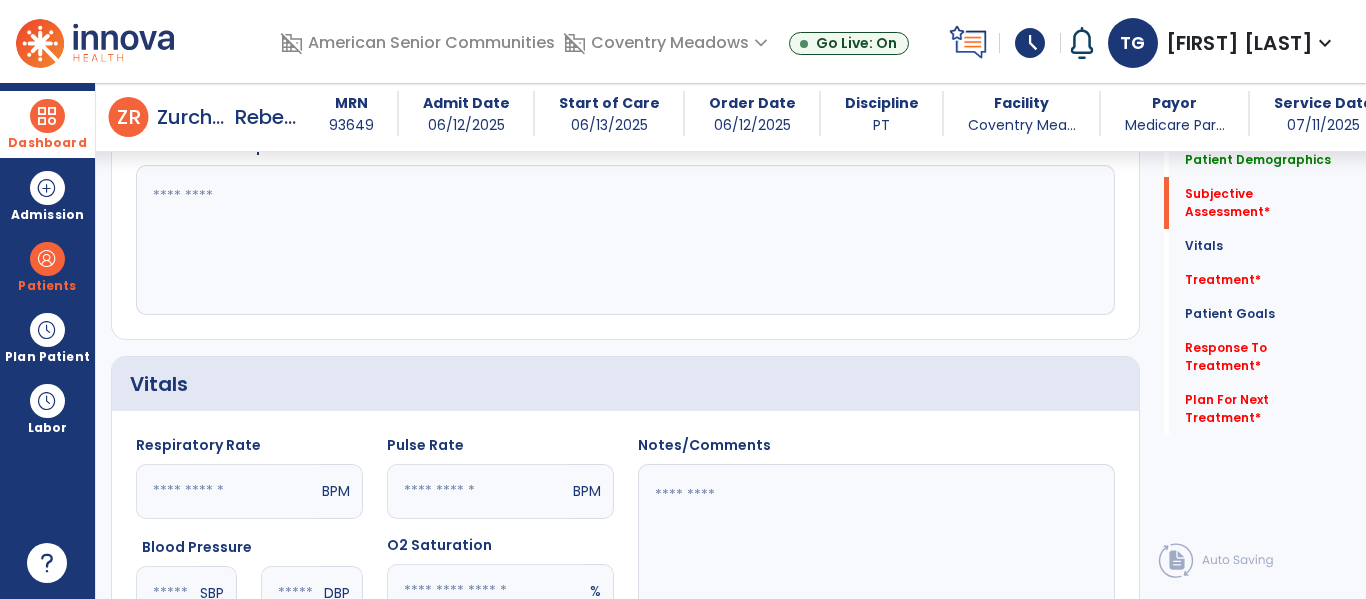 click 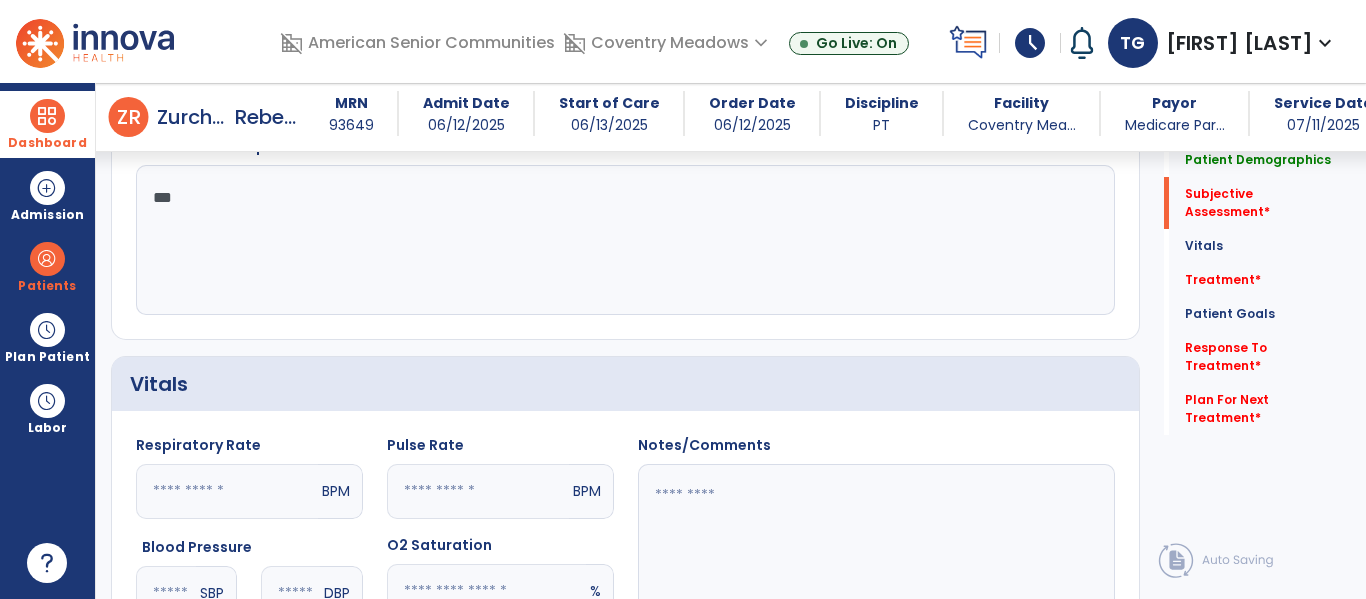 type on "****" 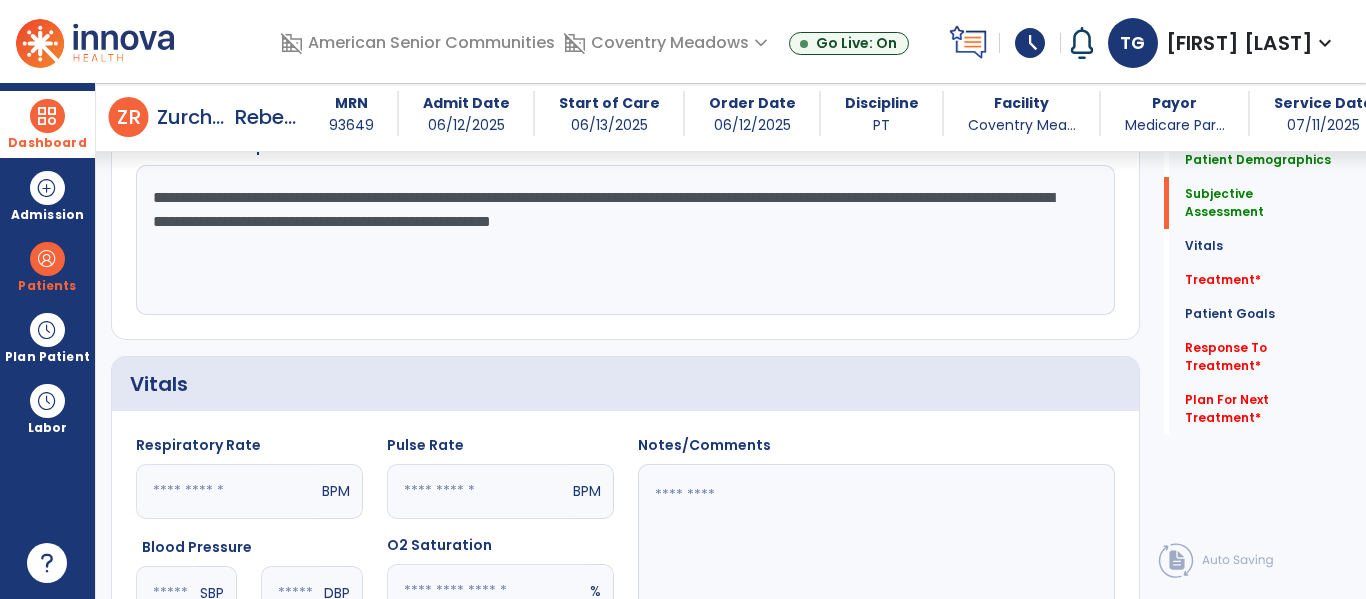 click on "**********" 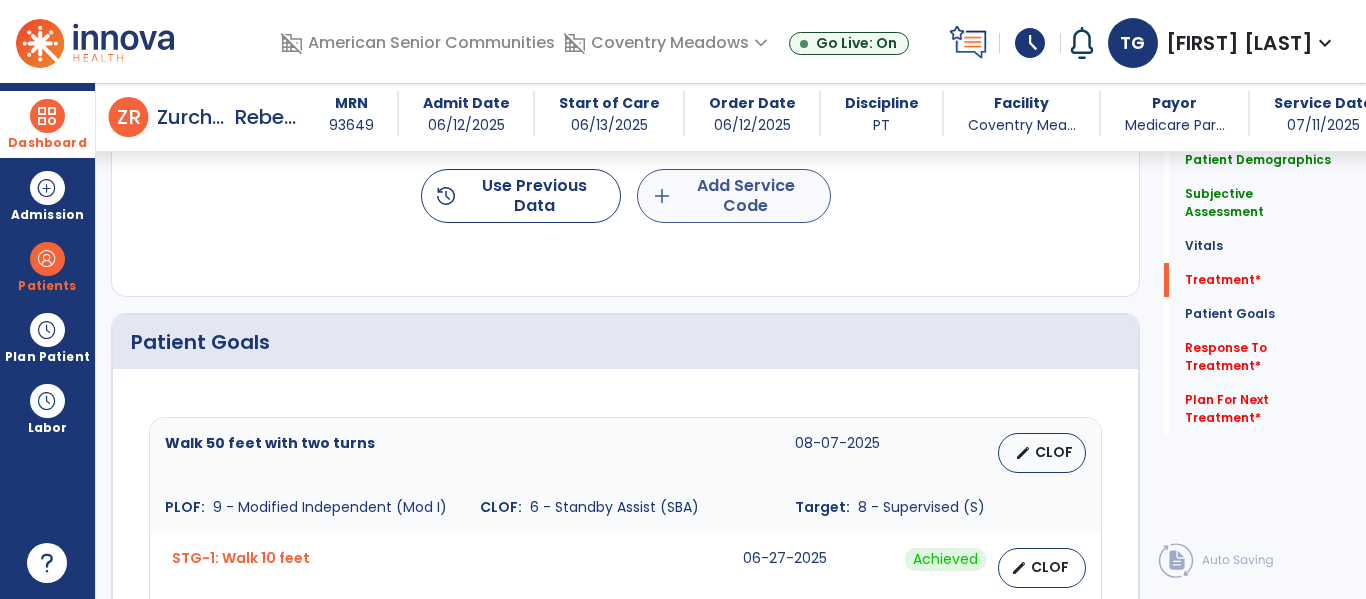 type on "**********" 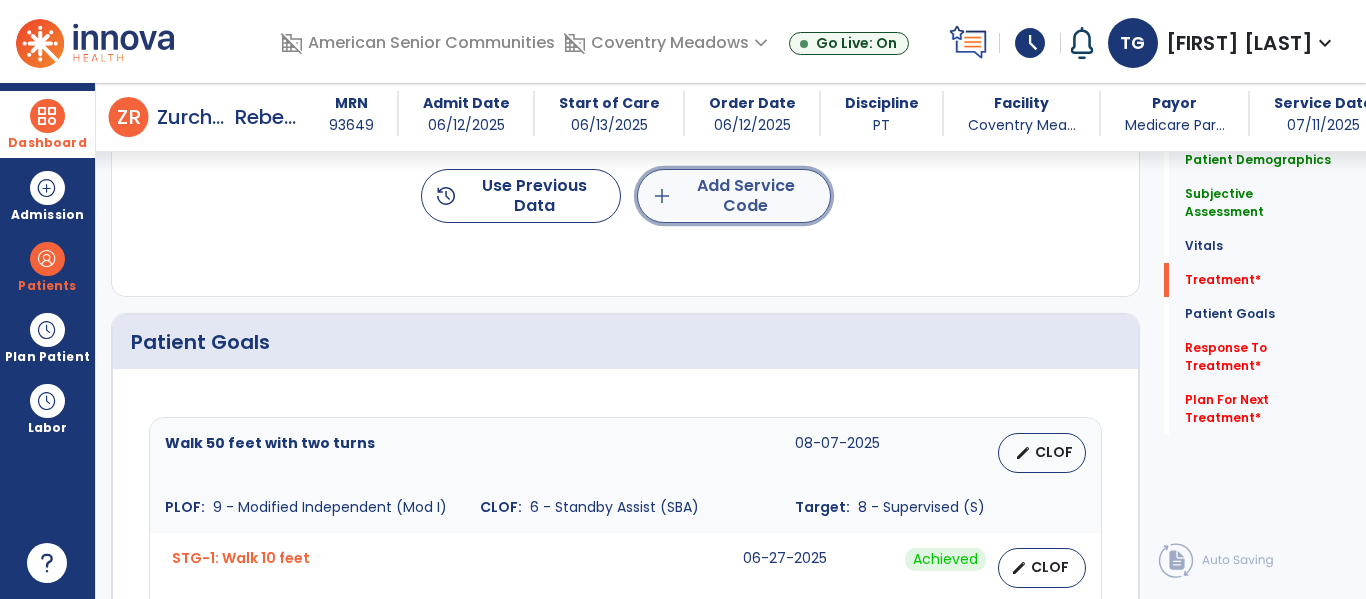 click on "add  Add Service Code" 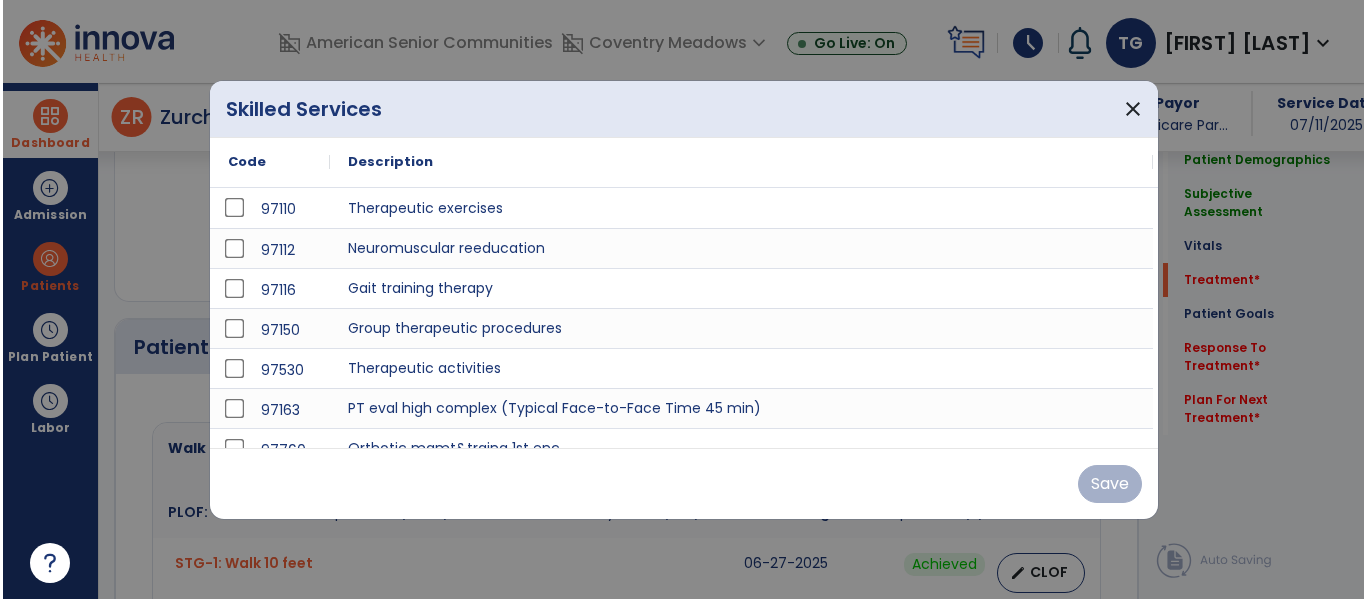 scroll, scrollTop: 1248, scrollLeft: 0, axis: vertical 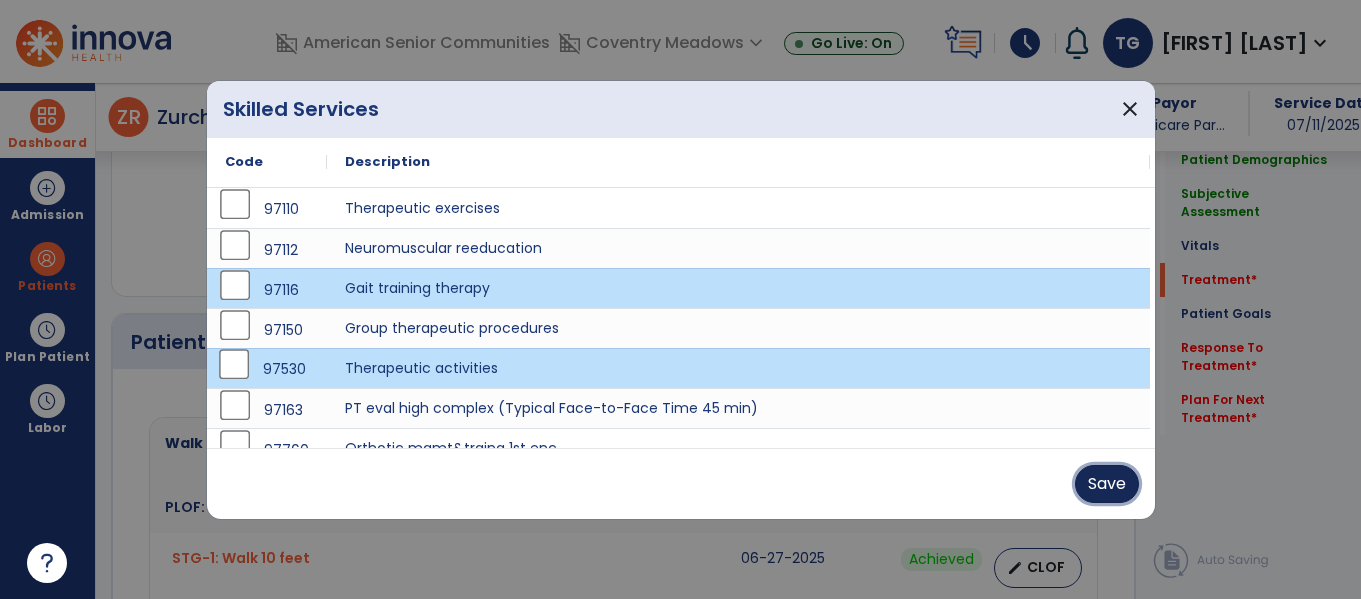 click on "Save" at bounding box center [1107, 484] 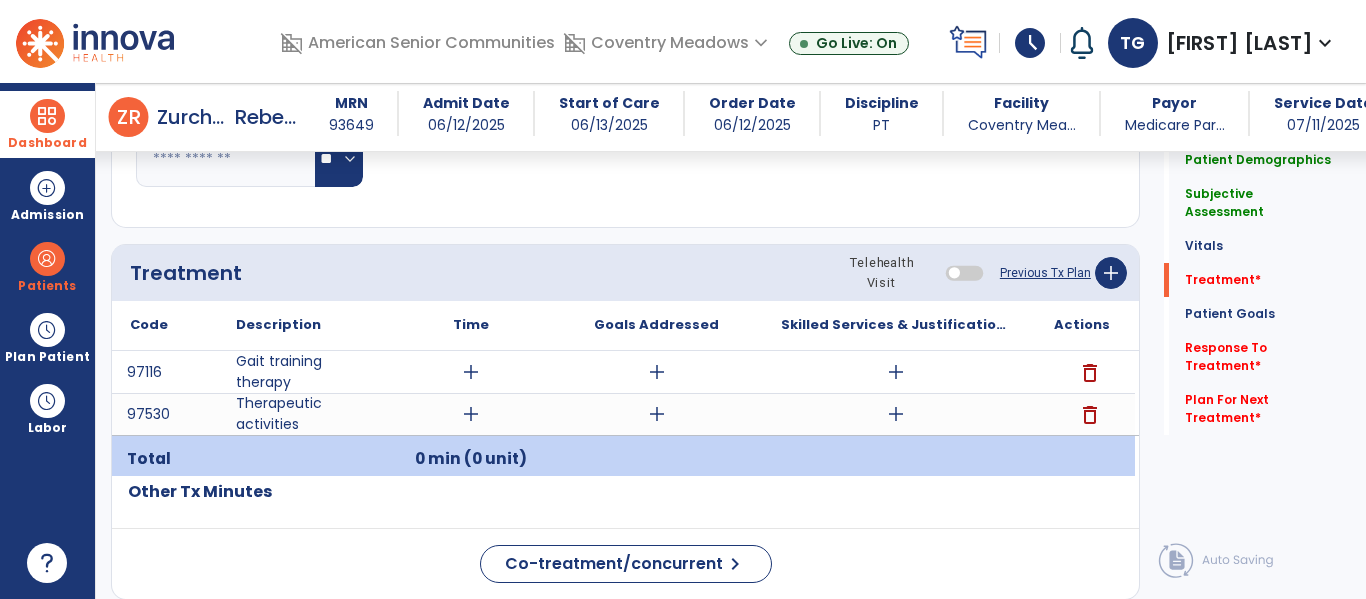 scroll, scrollTop: 1044, scrollLeft: 0, axis: vertical 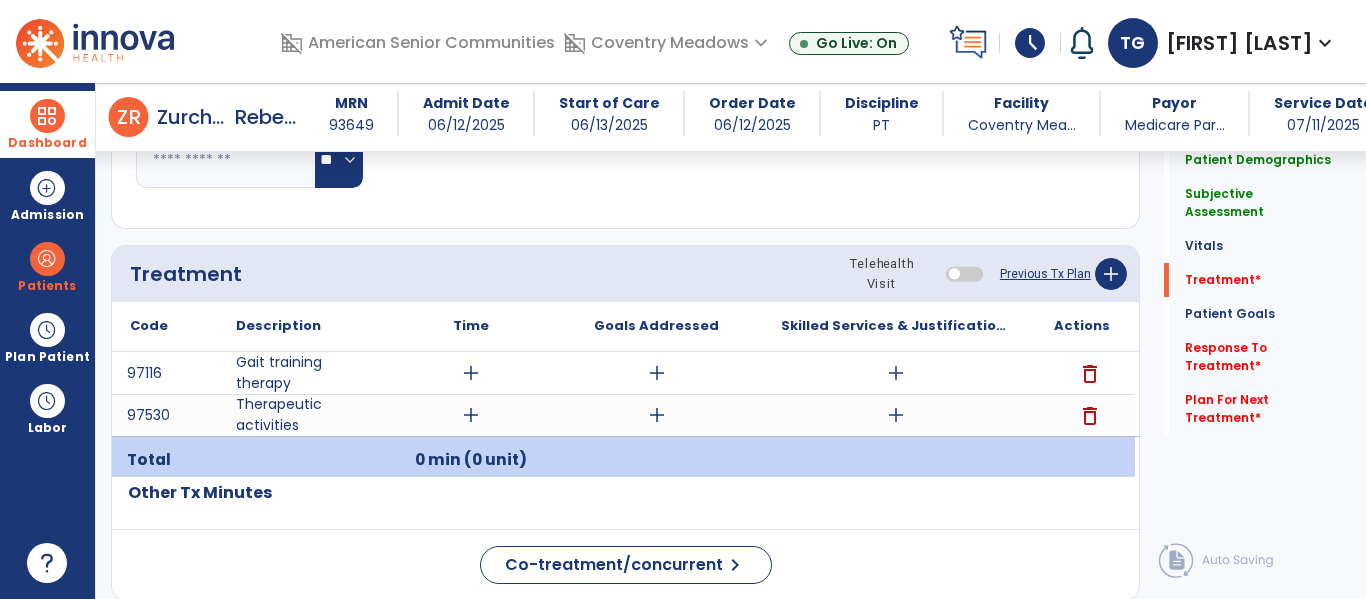 click on "add" at bounding box center [471, 373] 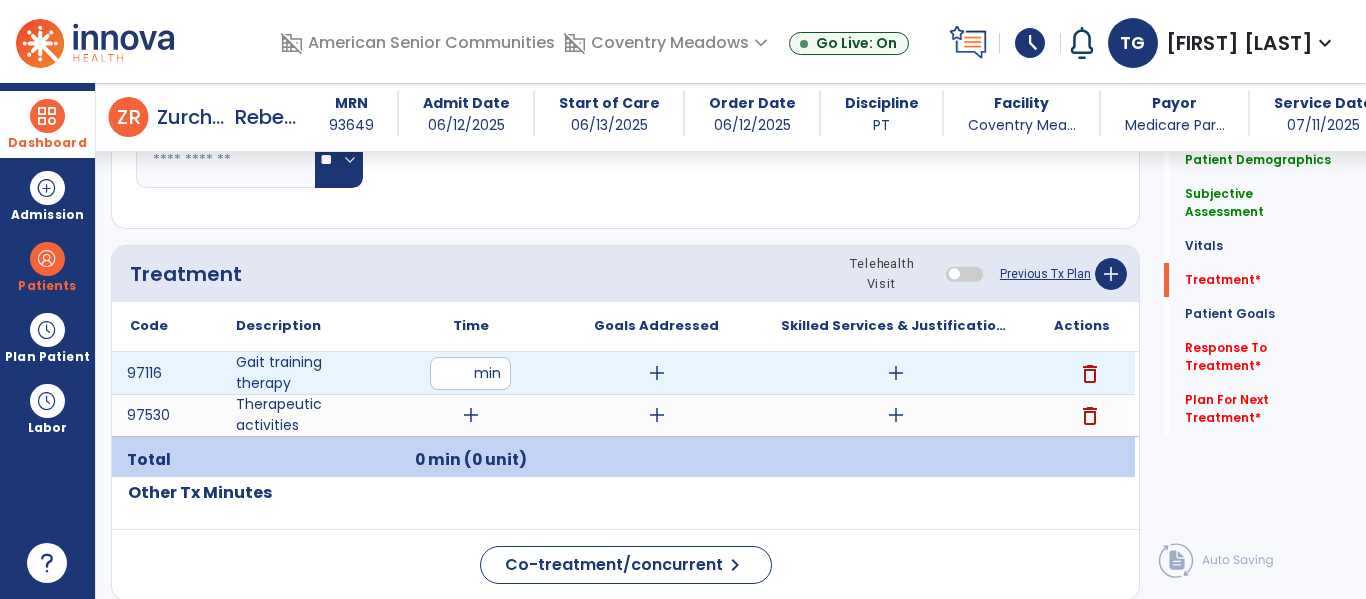 type on "**" 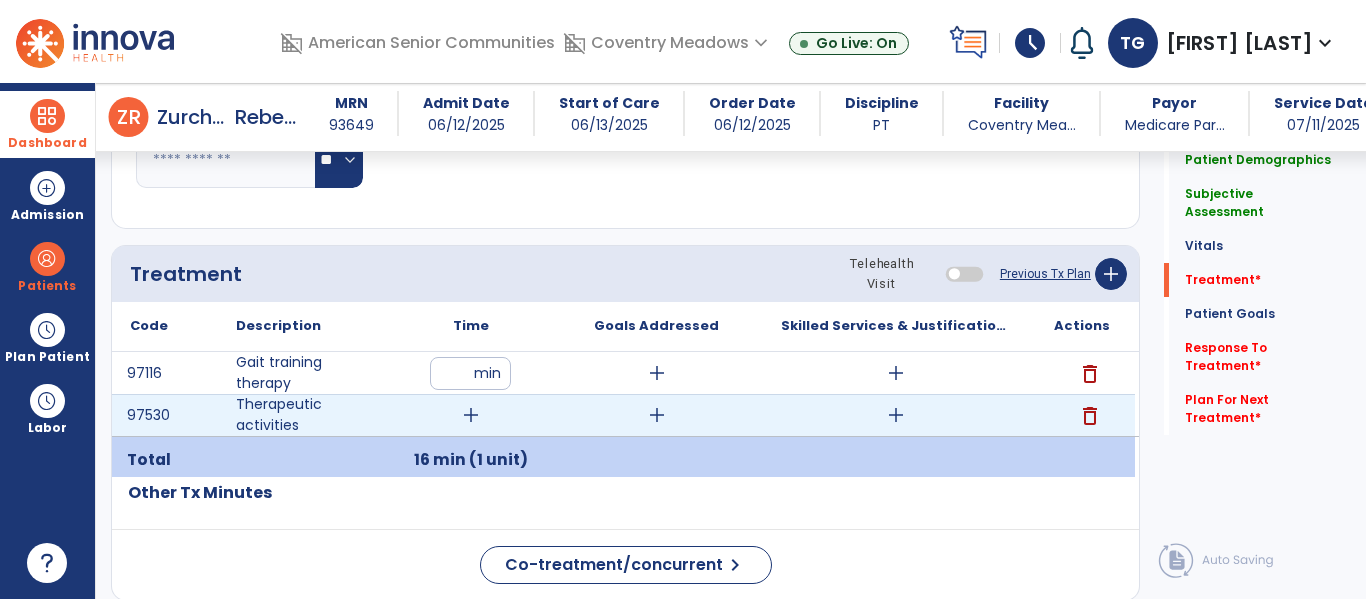 click on "**" at bounding box center (470, 373) 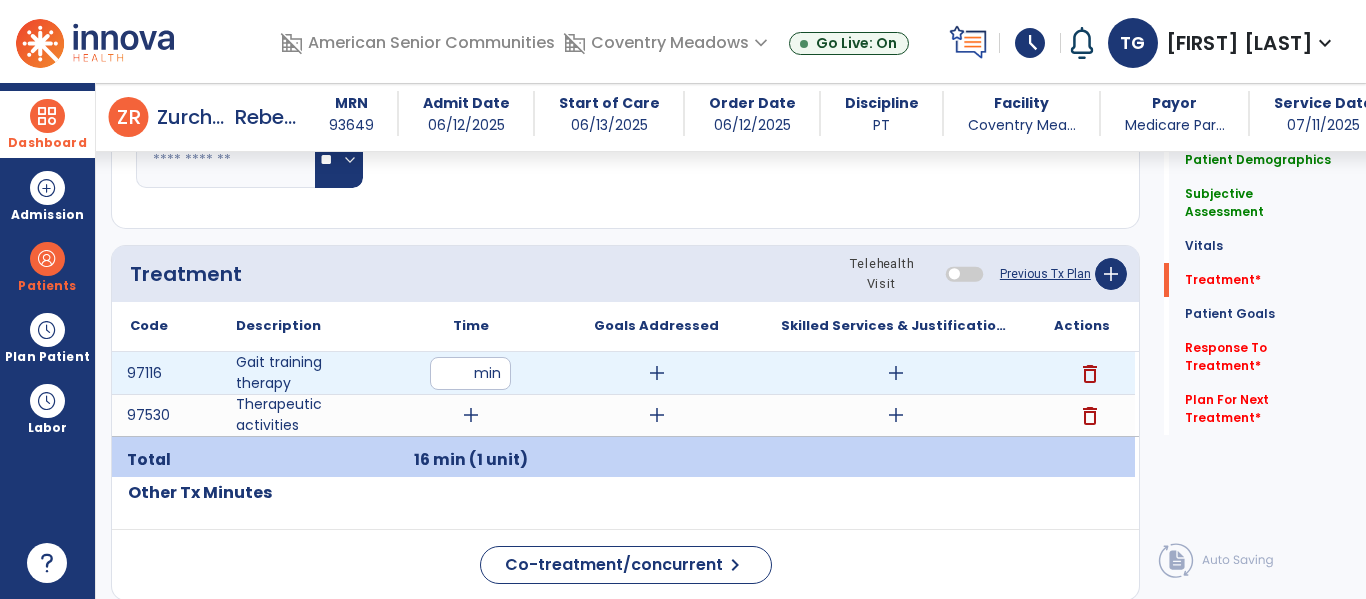 type on "**" 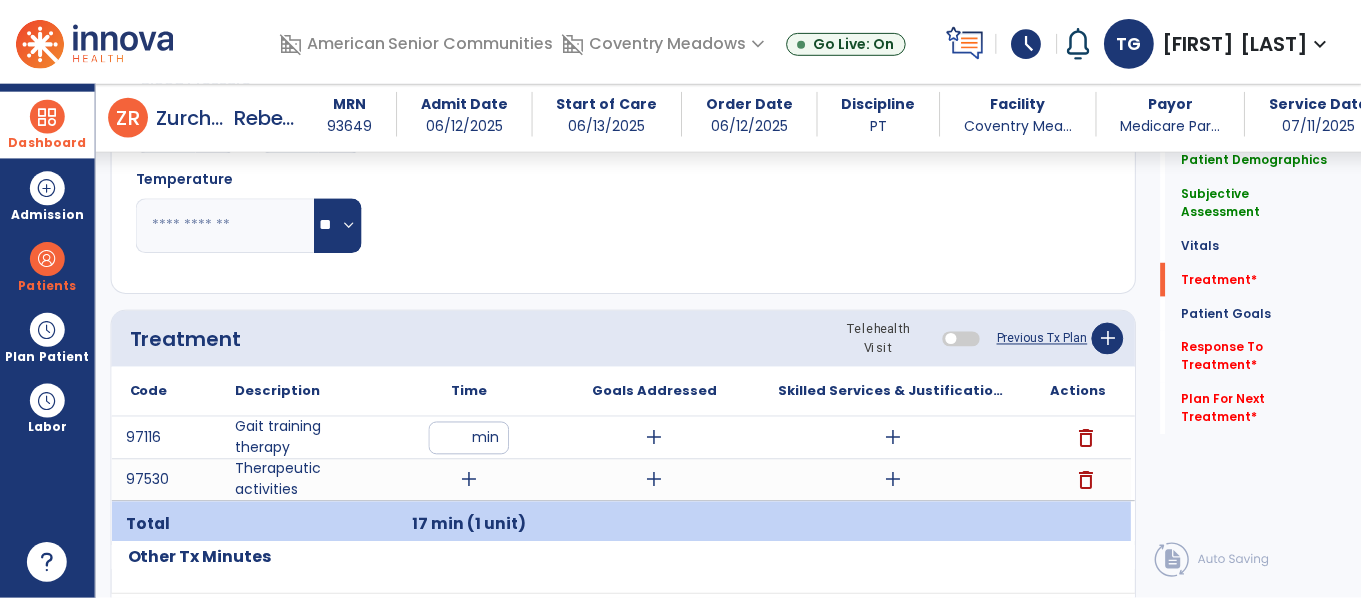 scroll, scrollTop: 975, scrollLeft: 0, axis: vertical 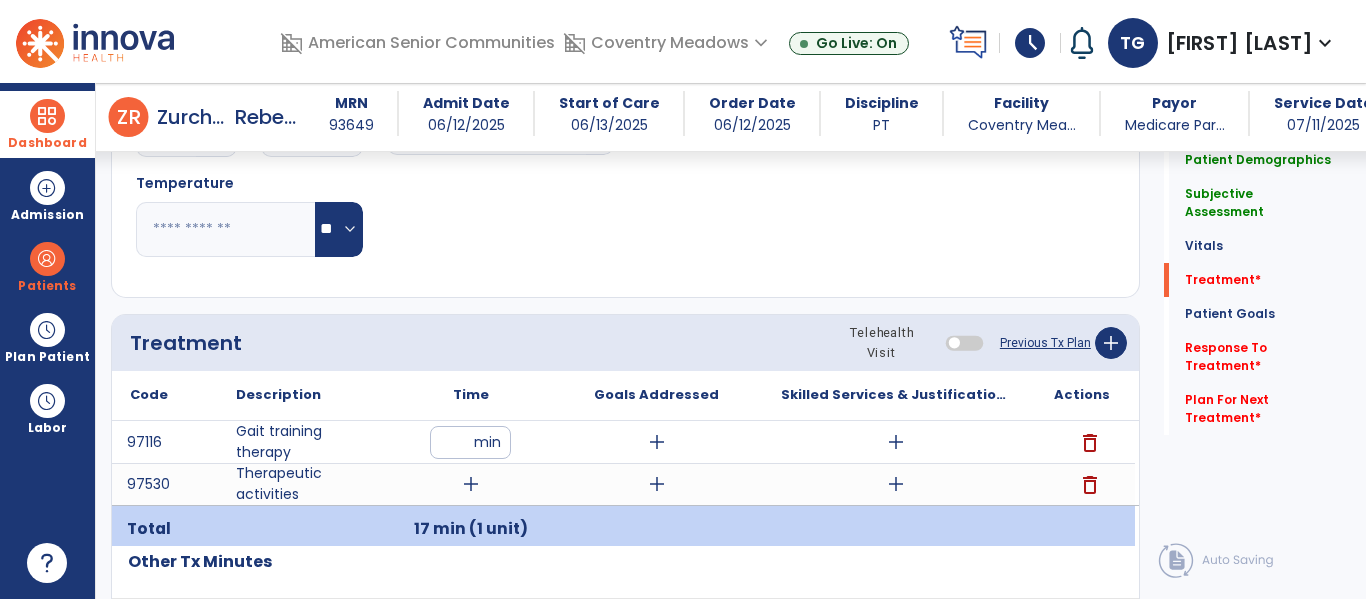 click on "add" at bounding box center (471, 484) 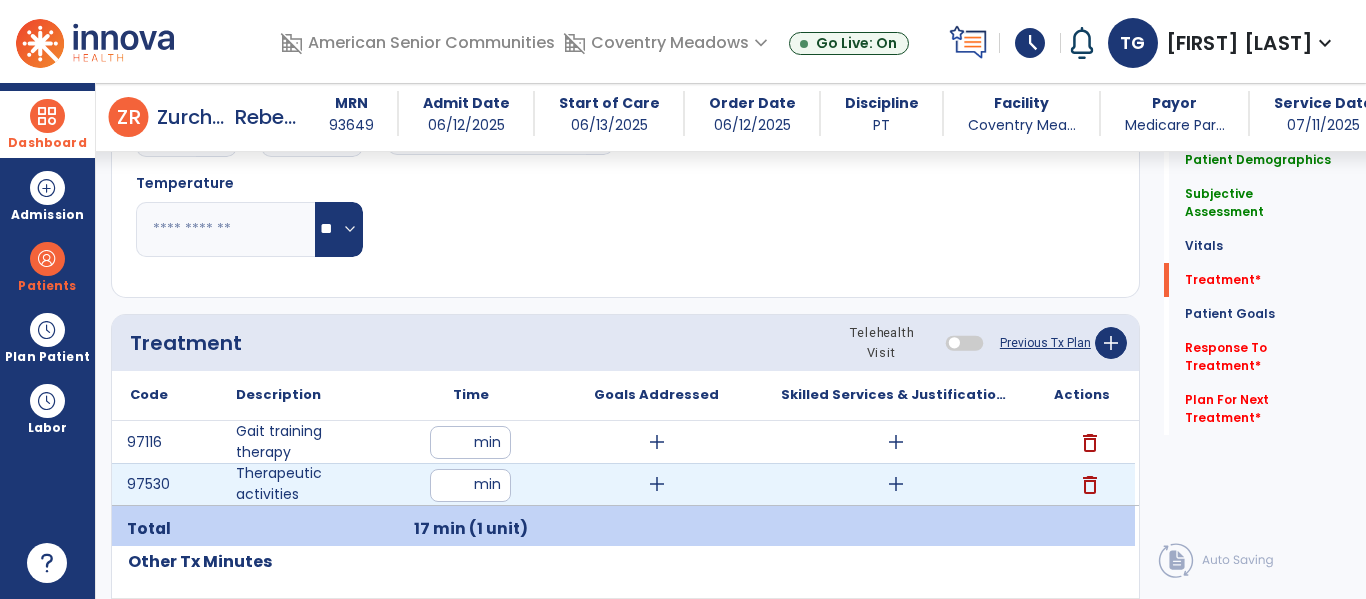 type on "**" 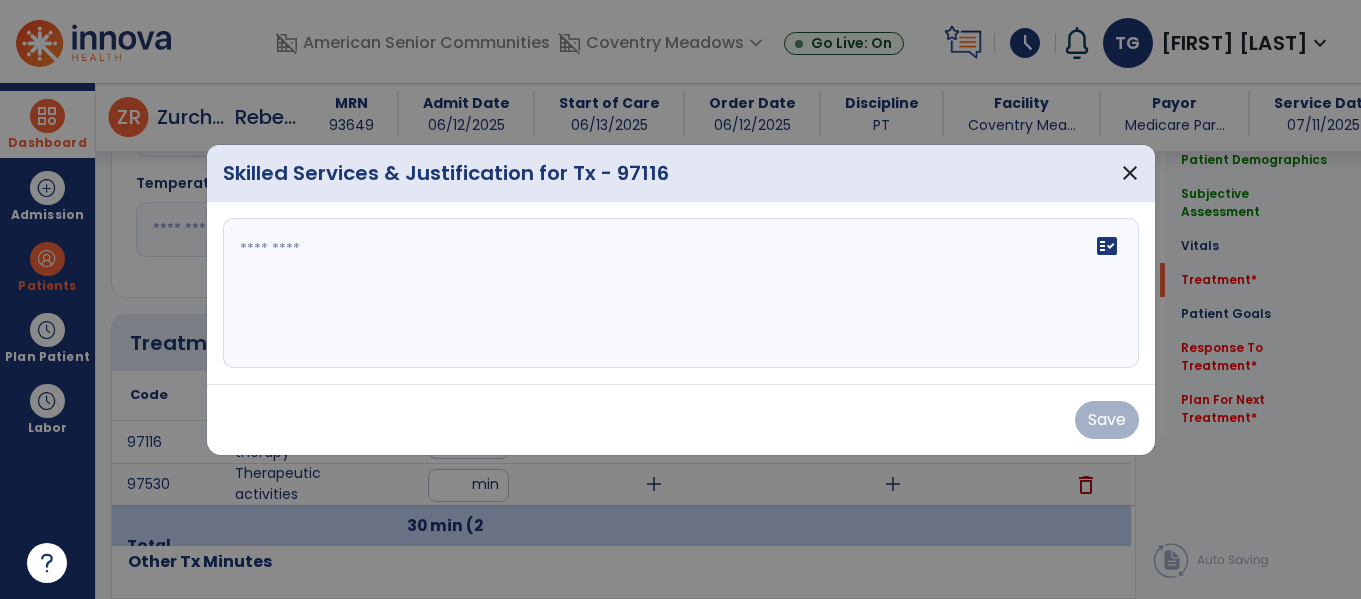 scroll, scrollTop: 975, scrollLeft: 0, axis: vertical 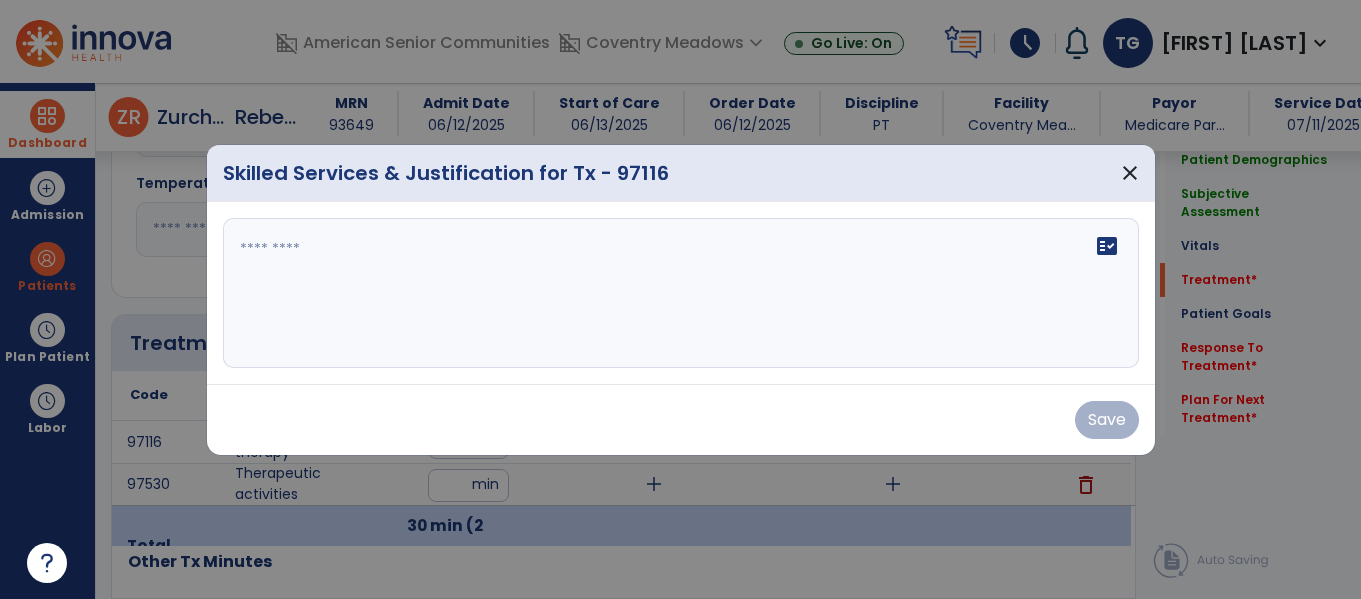 click at bounding box center (681, 293) 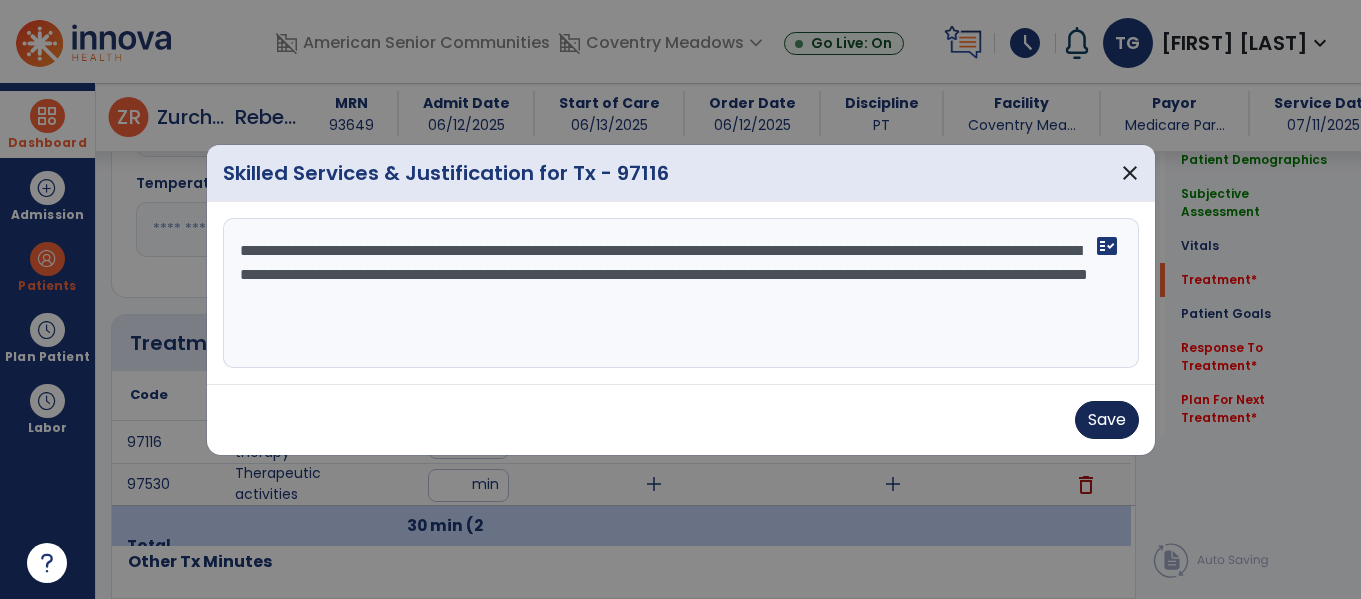 type on "**********" 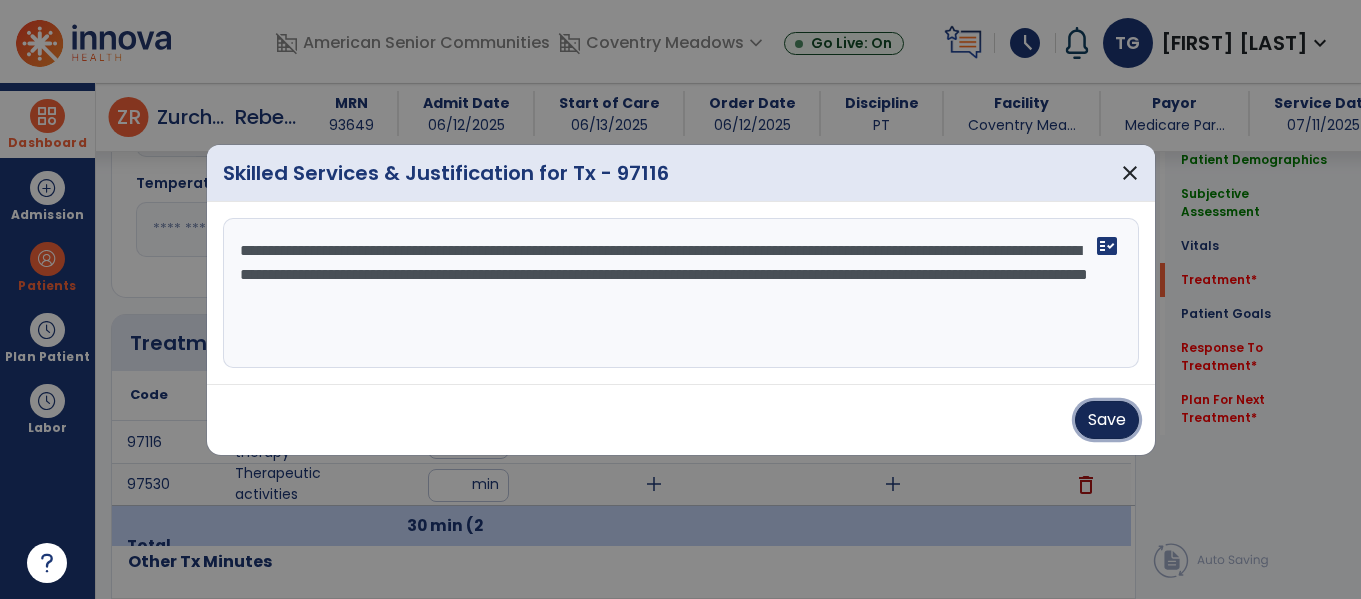 click on "Save" at bounding box center (1107, 420) 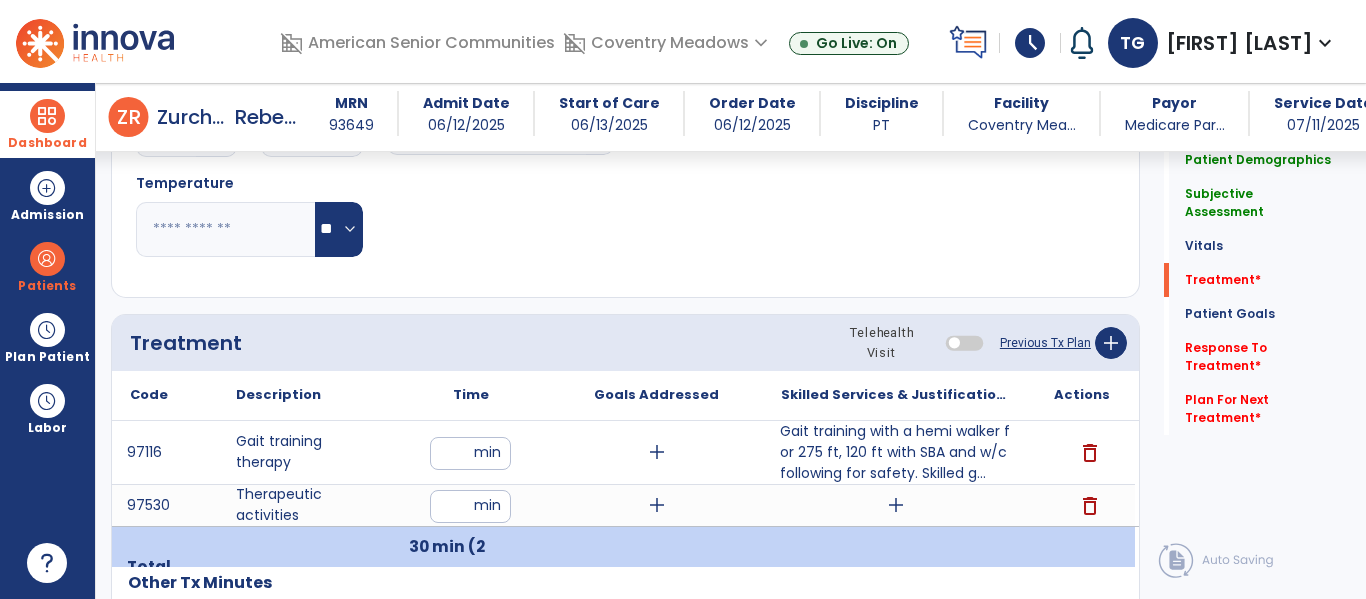 click on "add" at bounding box center (896, 505) 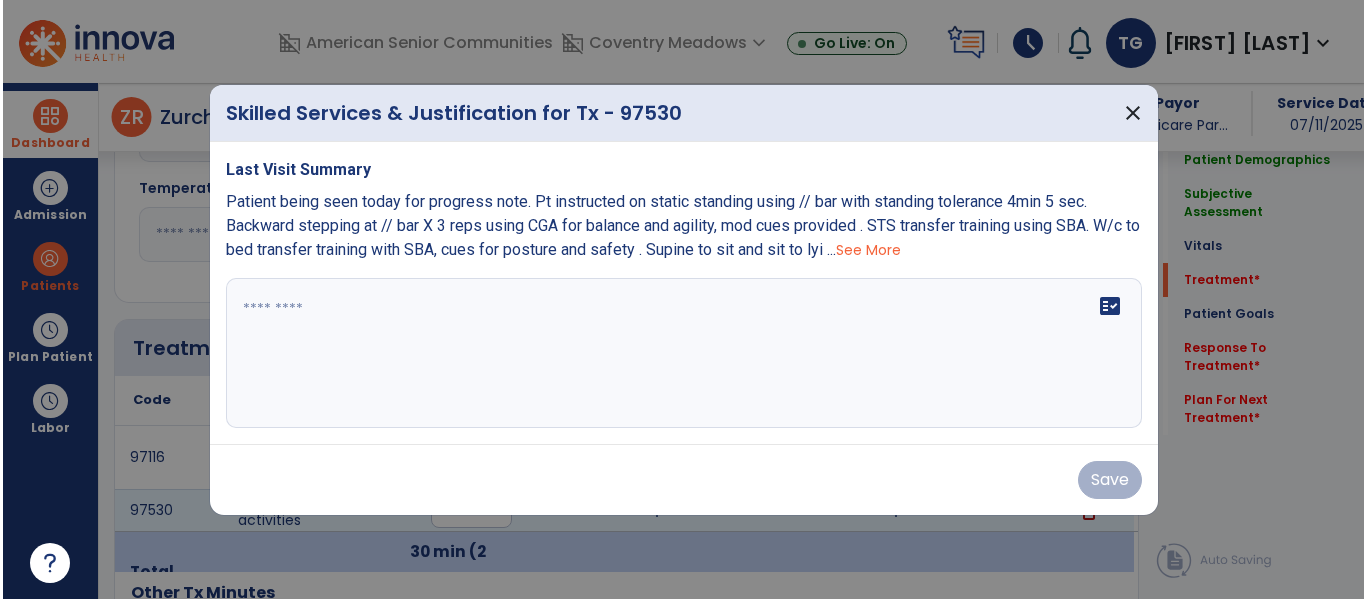 scroll, scrollTop: 975, scrollLeft: 0, axis: vertical 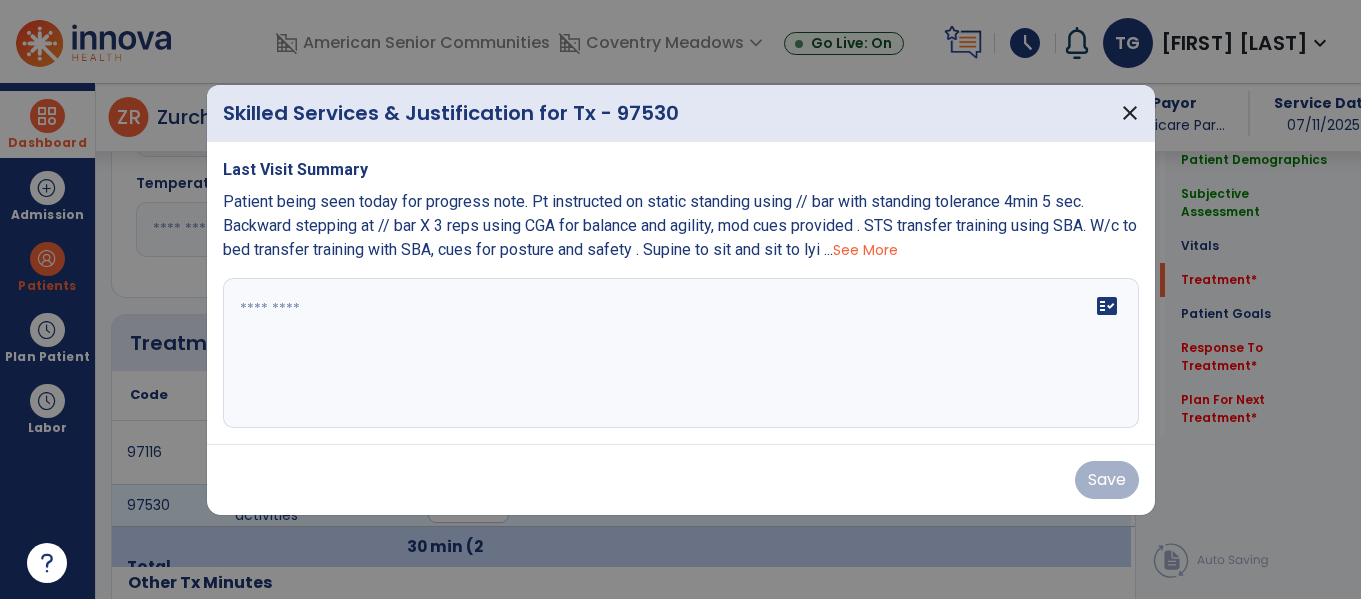 click on "fact_check" at bounding box center [681, 353] 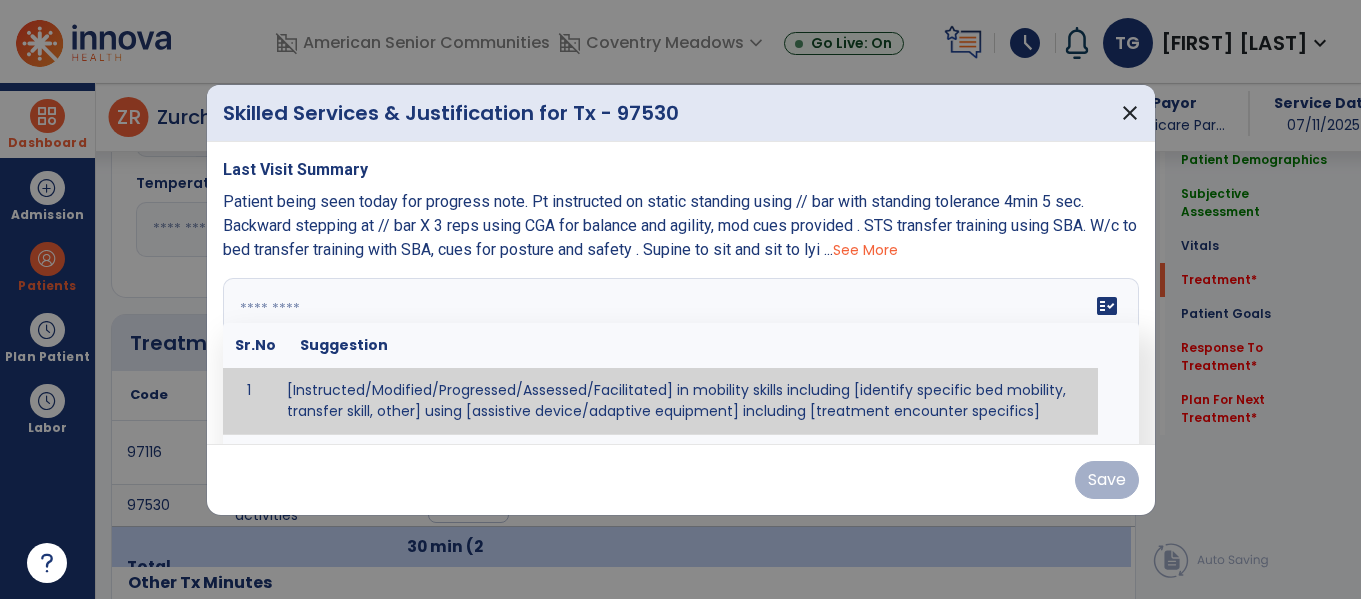 click on "See More" at bounding box center (865, 250) 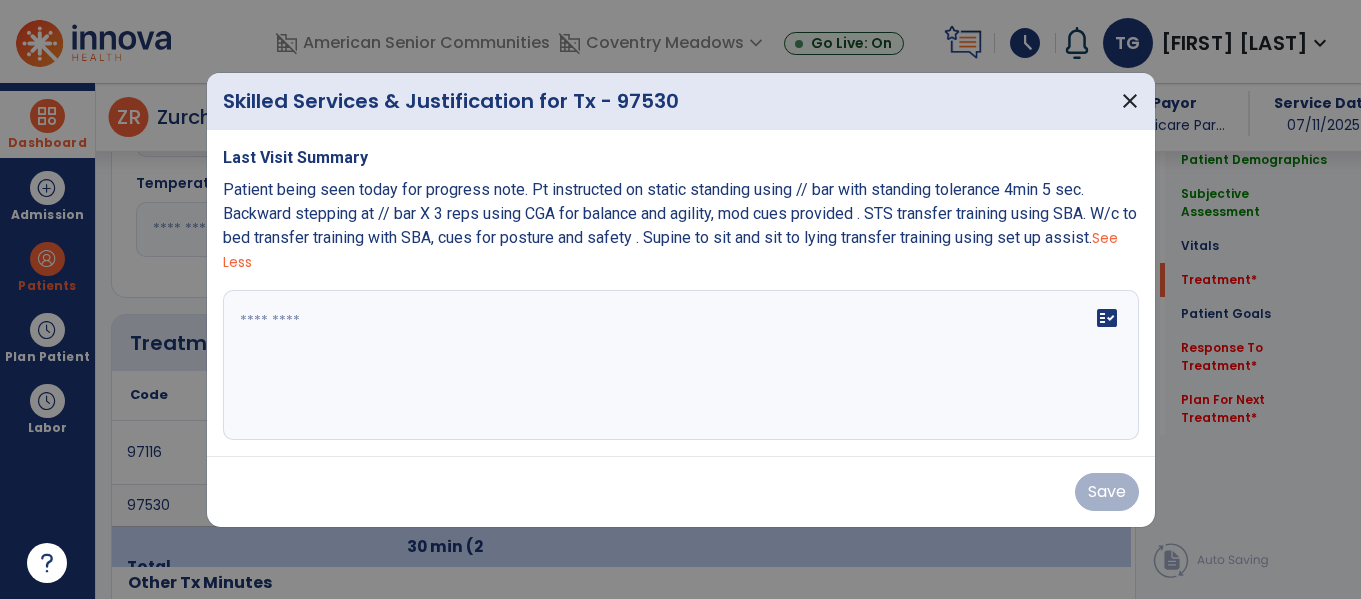 click on "fact_check" at bounding box center (681, 365) 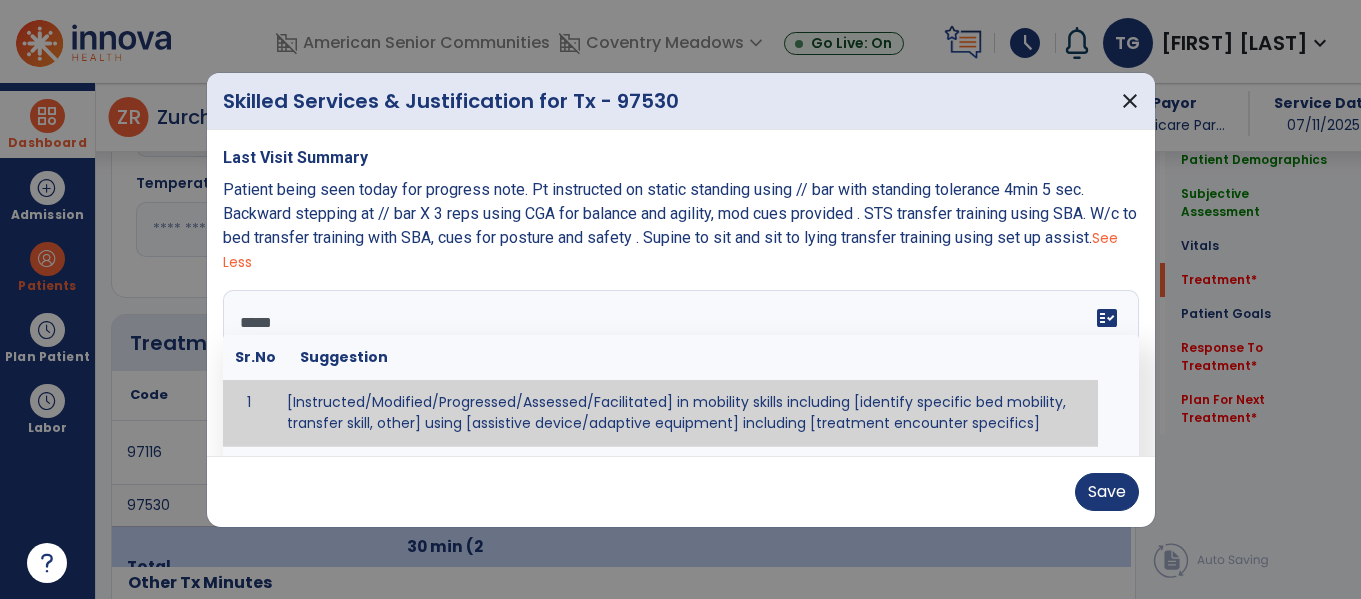 type on "******" 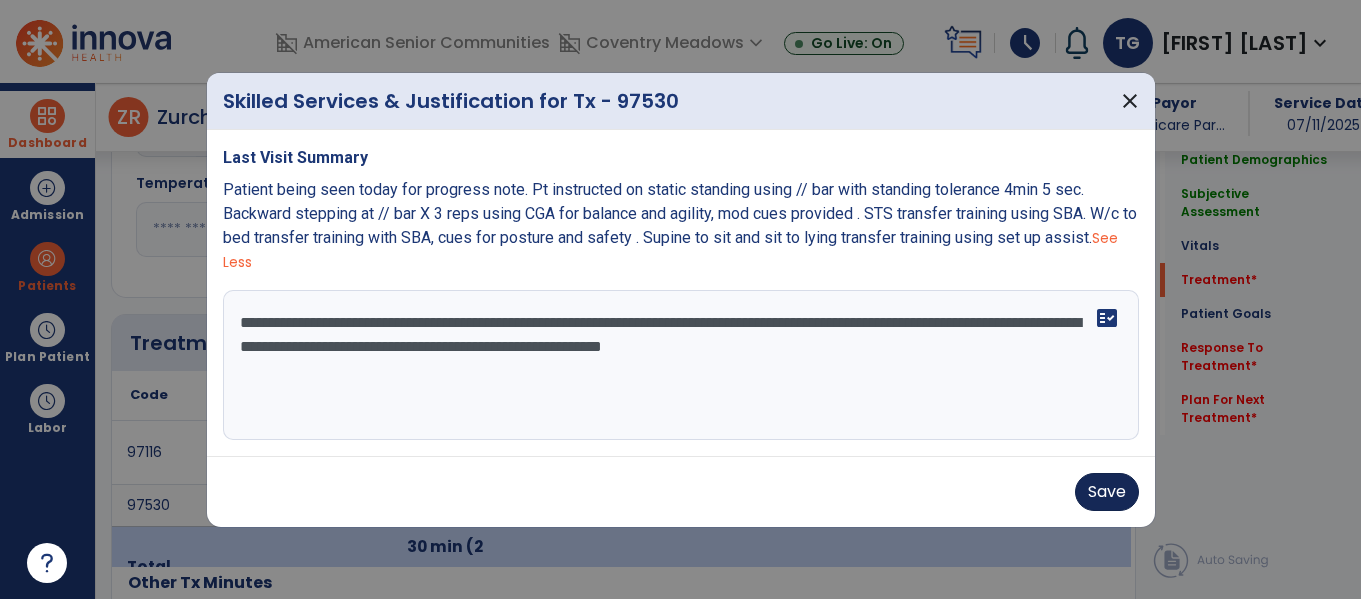 type on "**********" 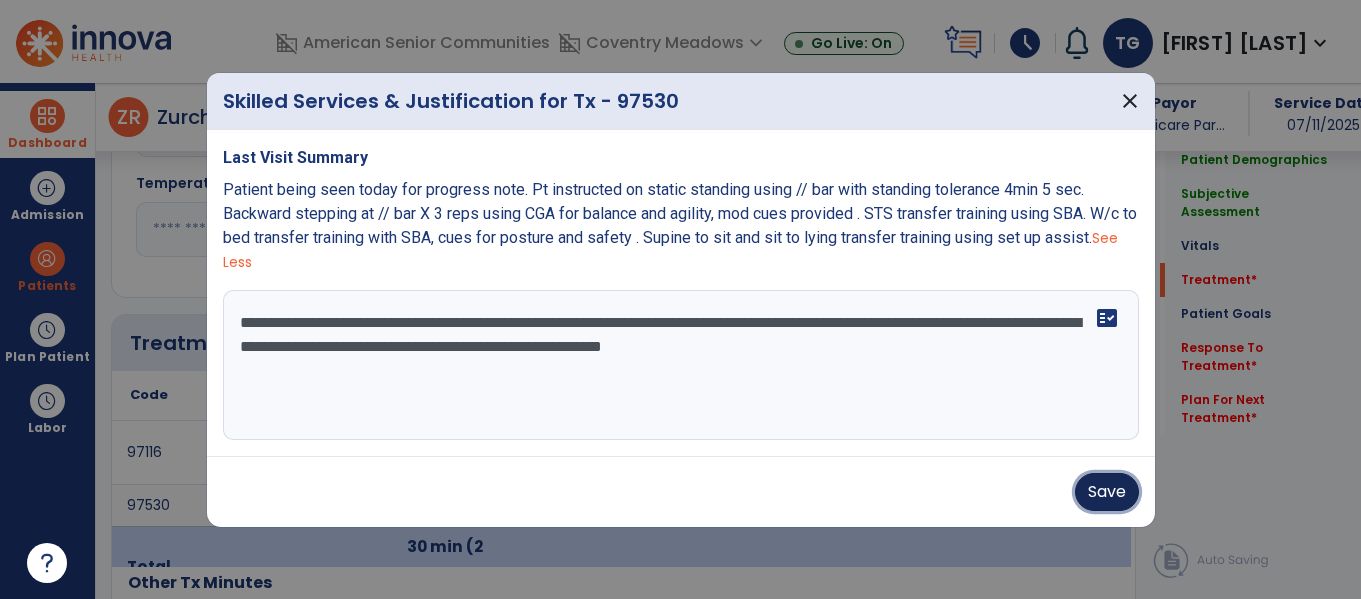 click on "Save" at bounding box center [1107, 492] 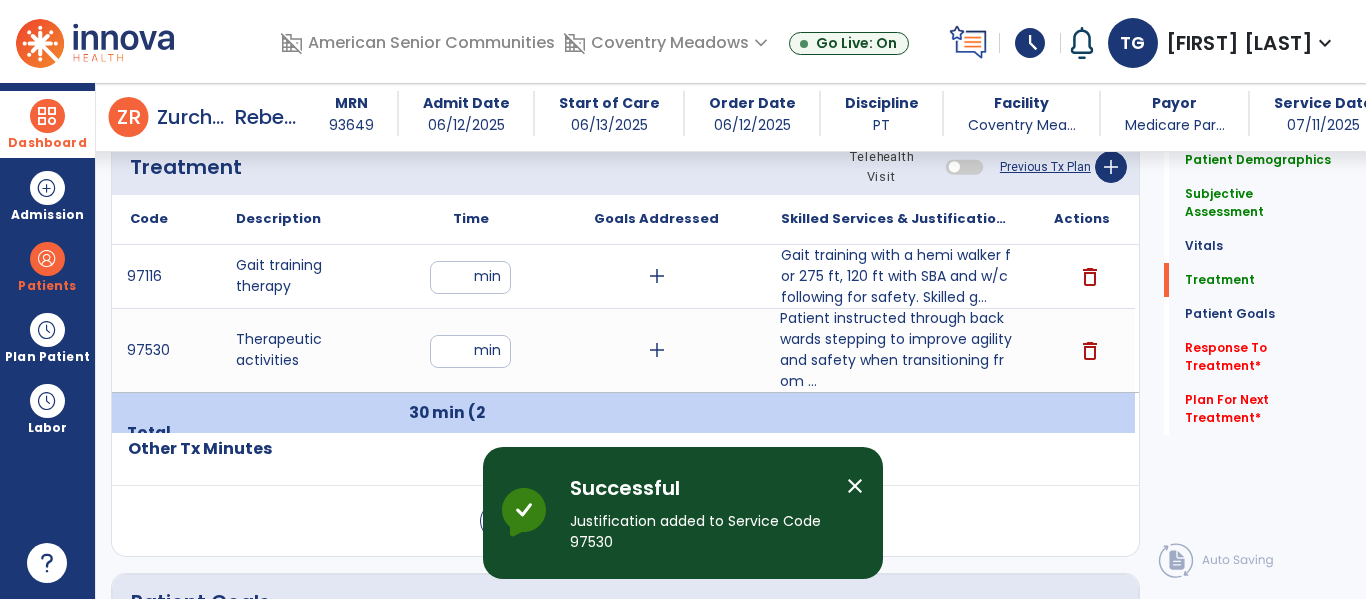 scroll, scrollTop: 1165, scrollLeft: 0, axis: vertical 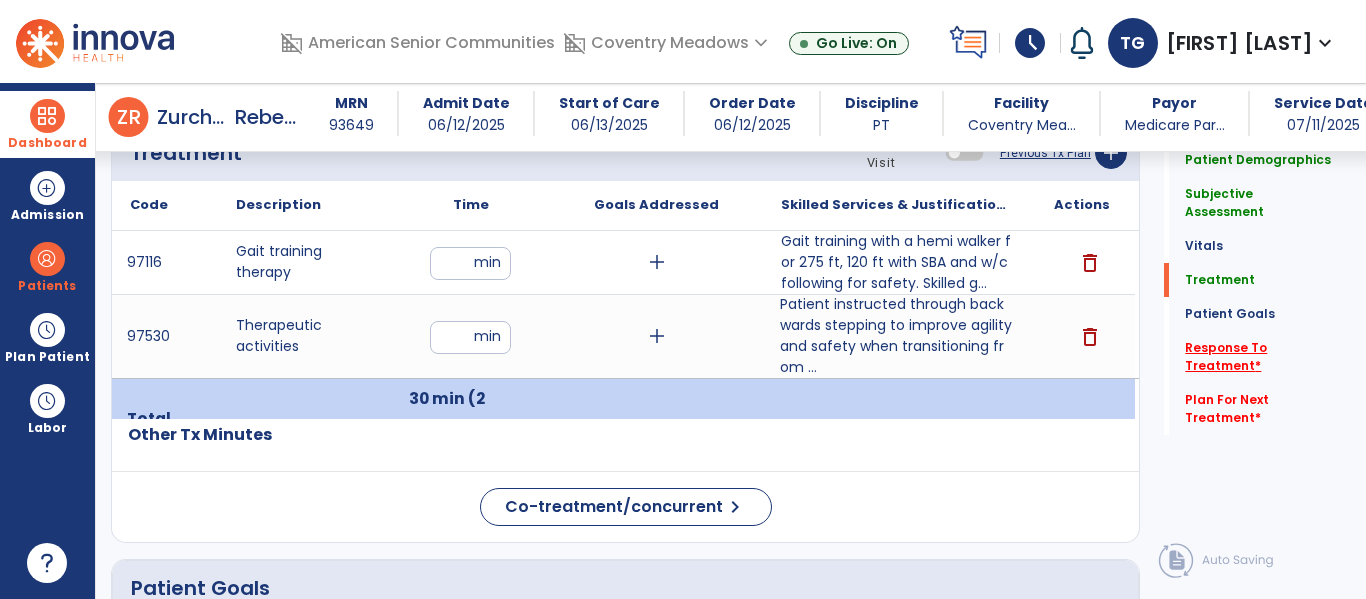 click on "Response To Treatment   *" 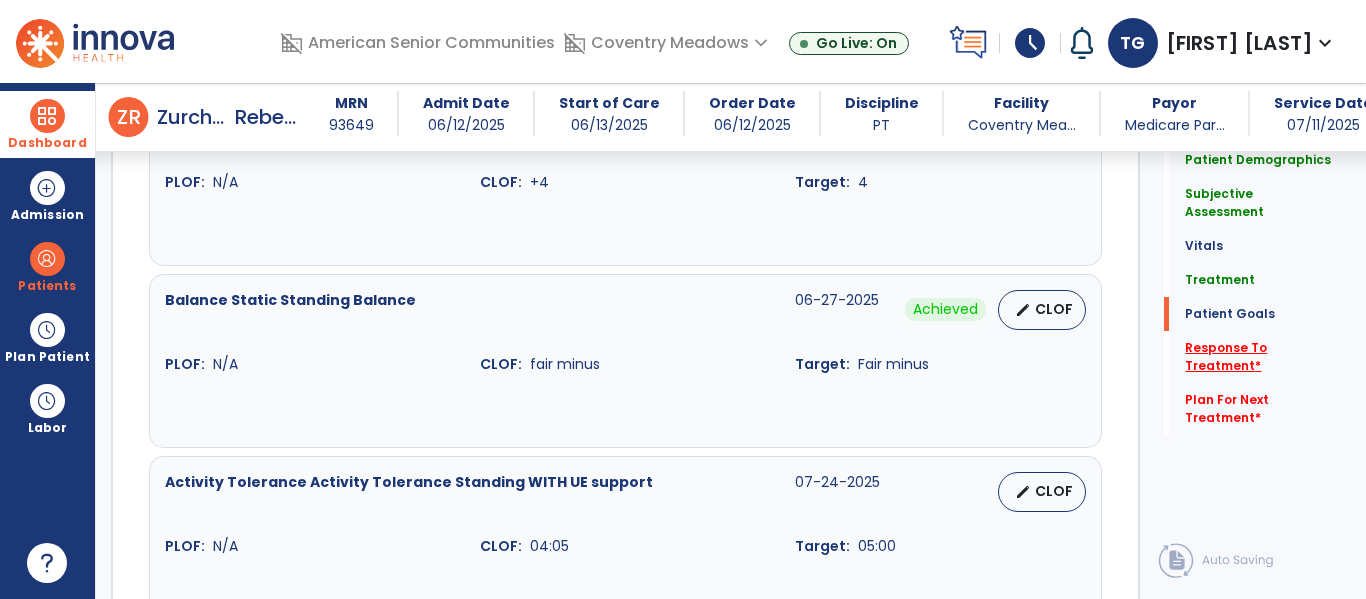 scroll, scrollTop: 3266, scrollLeft: 0, axis: vertical 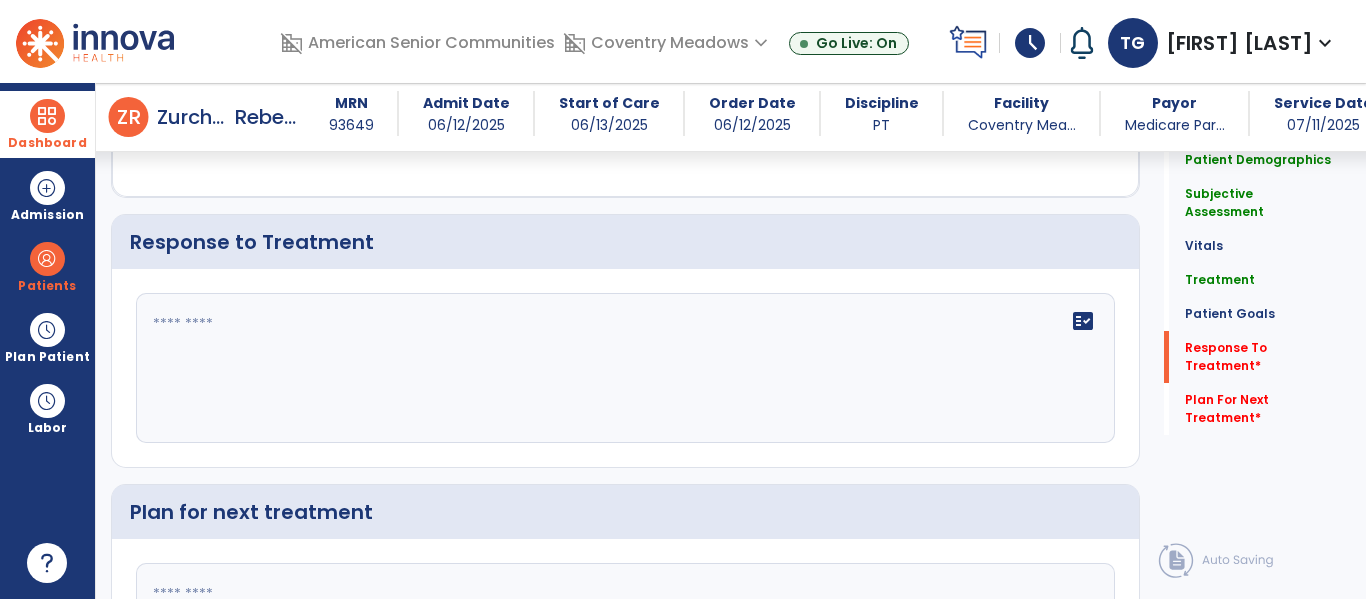 click on "fact_check" 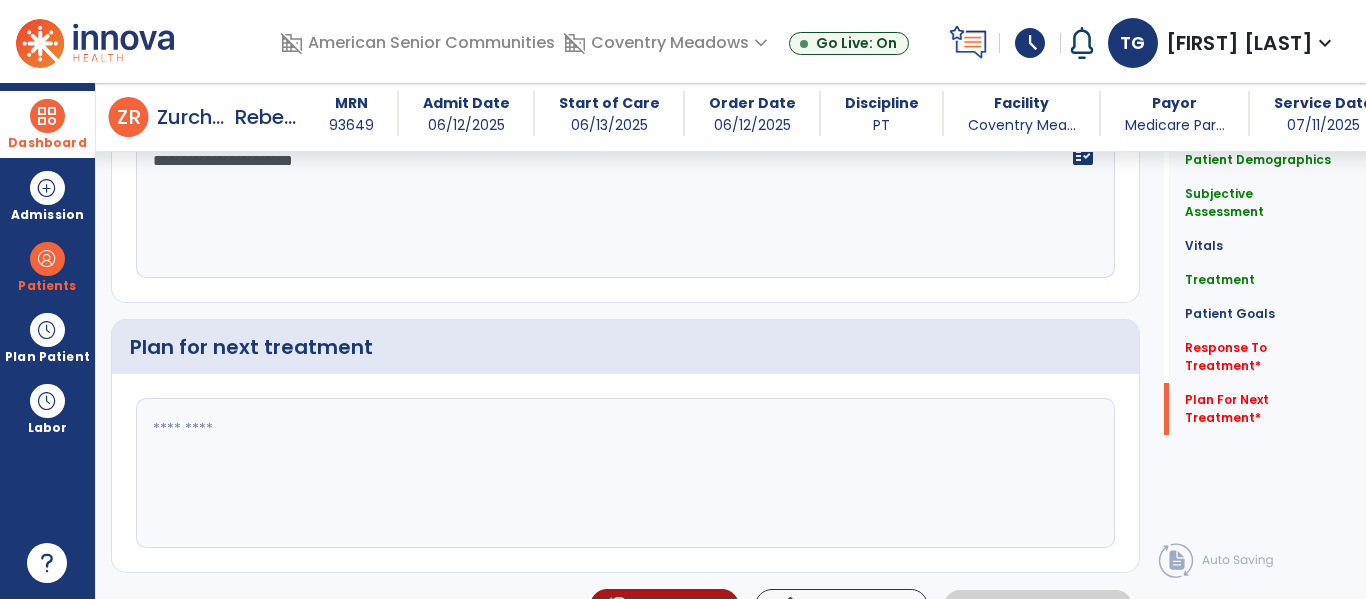 scroll, scrollTop: 3471, scrollLeft: 0, axis: vertical 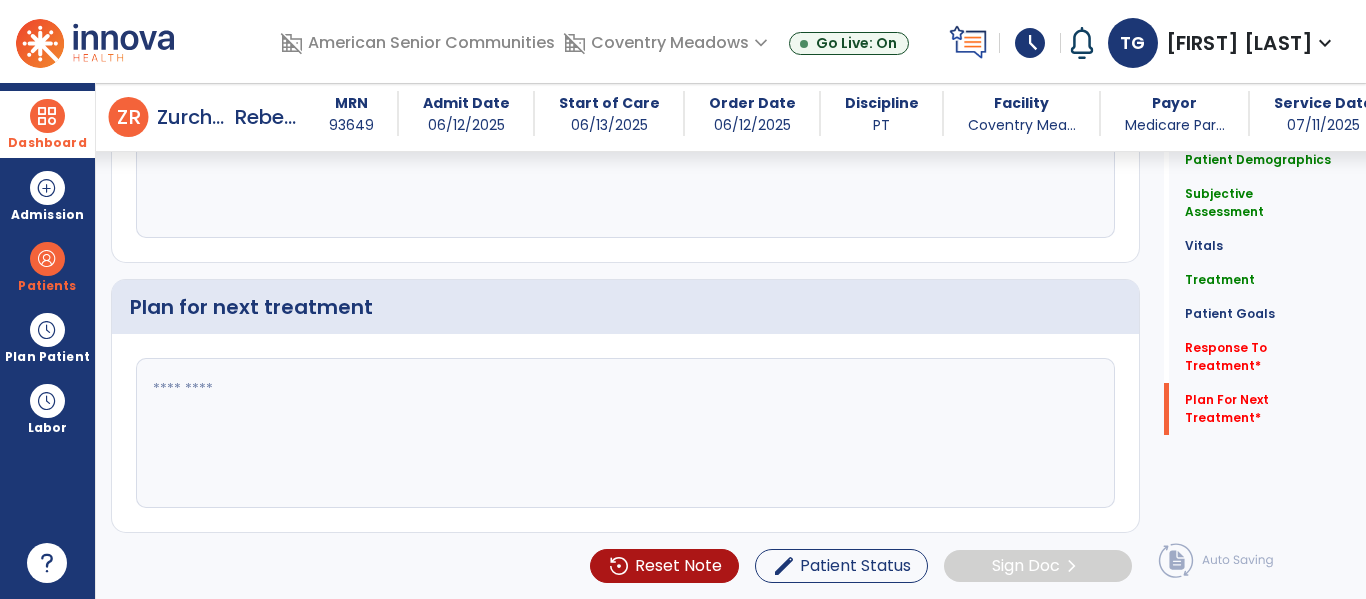 type on "**********" 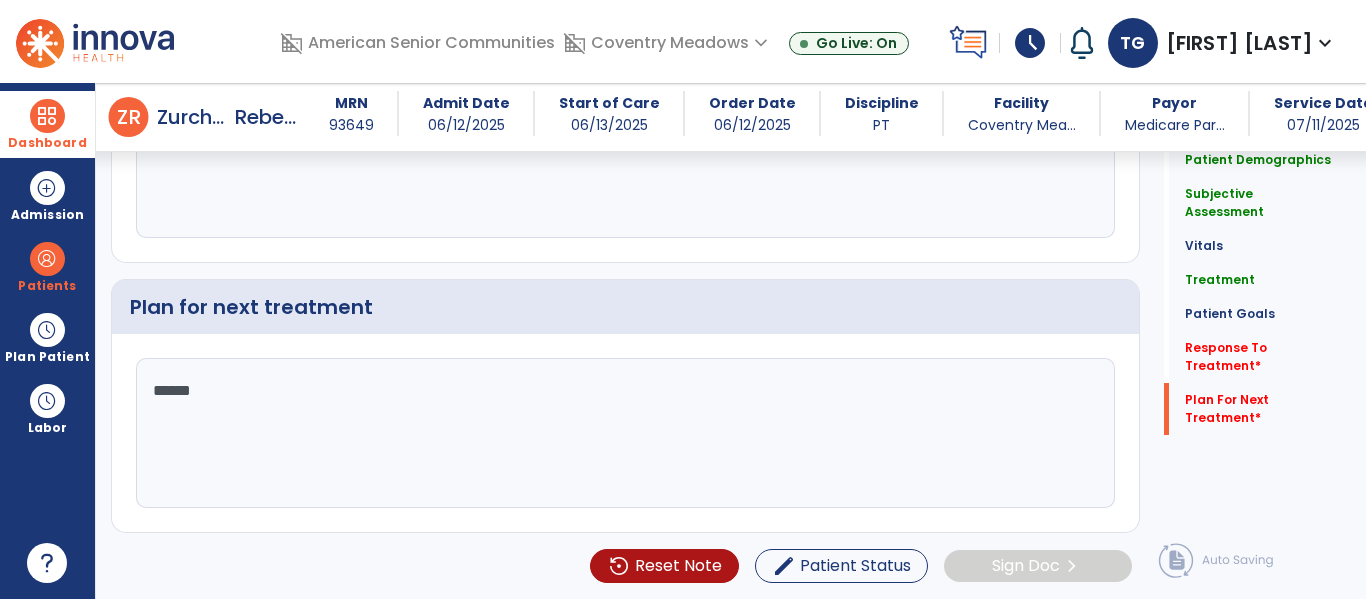 type on "*******" 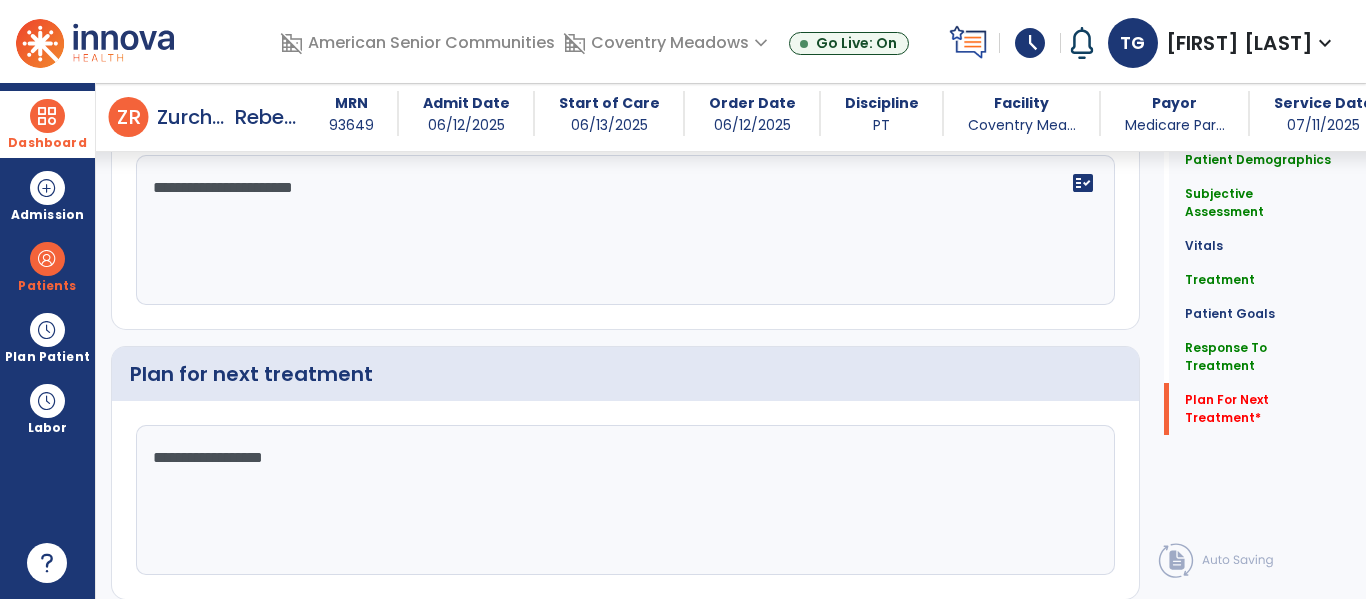 scroll, scrollTop: 3471, scrollLeft: 0, axis: vertical 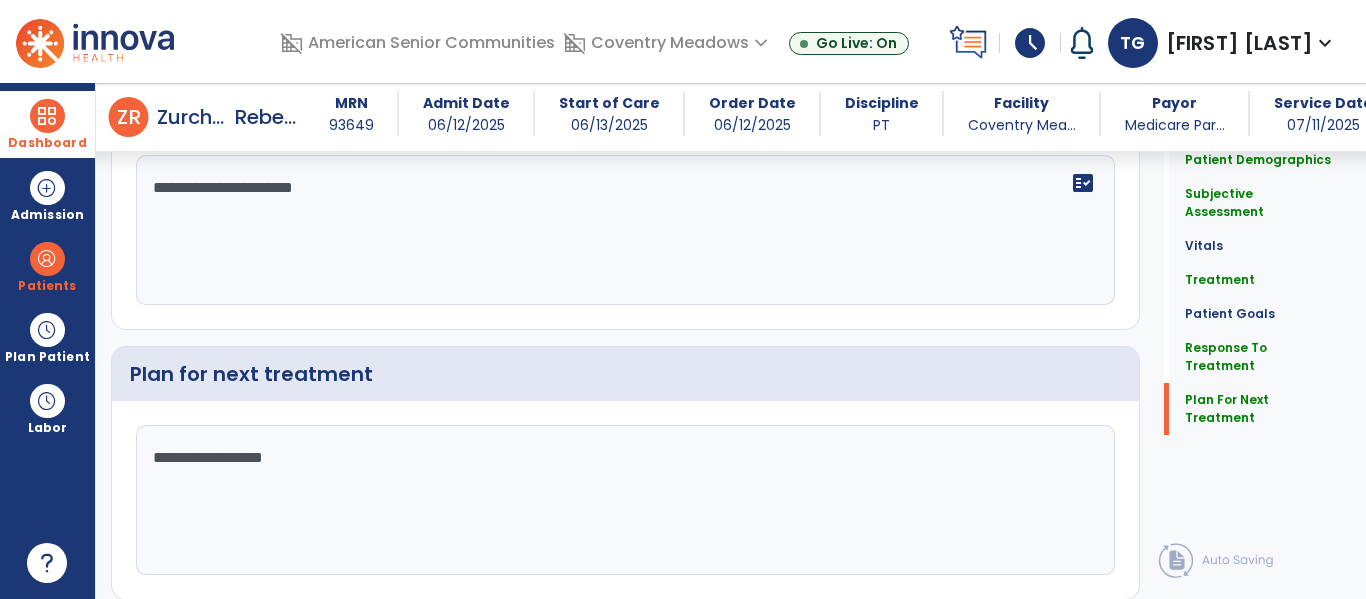 type on "**********" 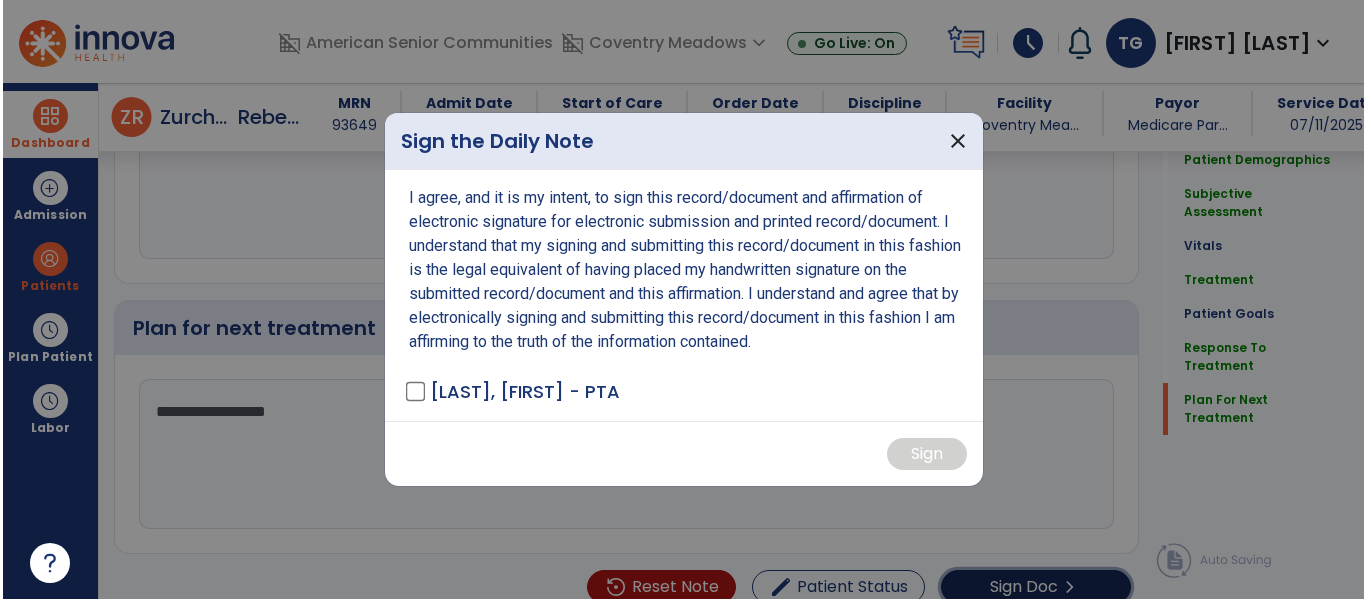 scroll, scrollTop: 3471, scrollLeft: 0, axis: vertical 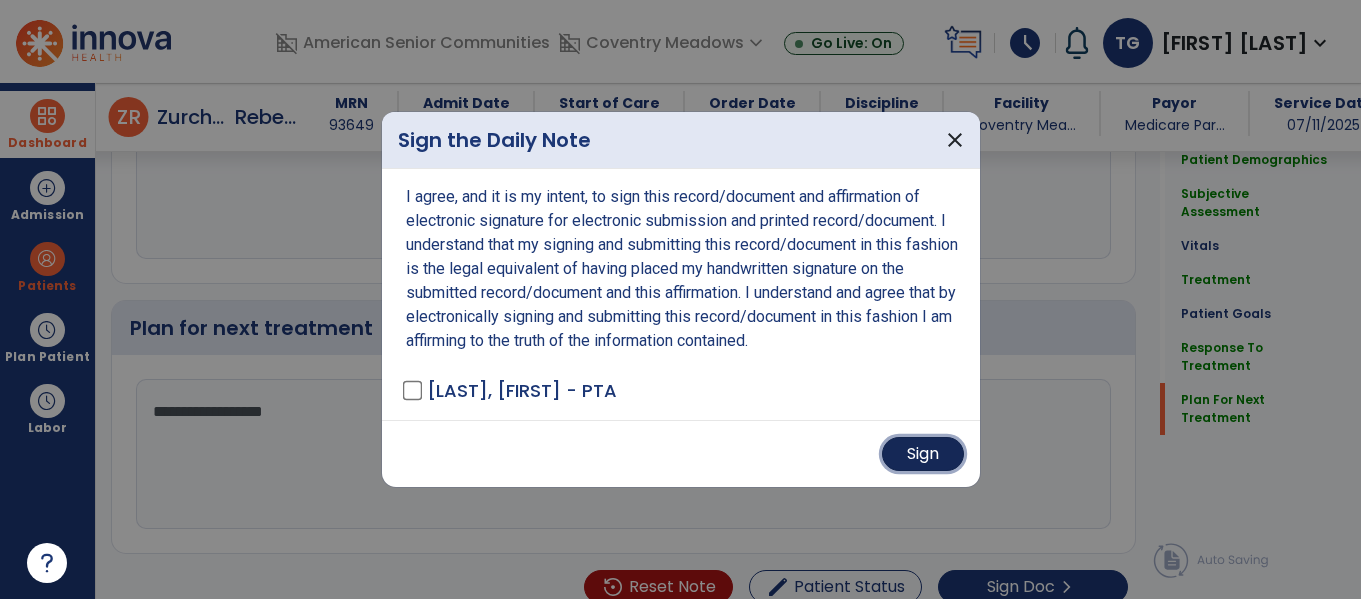 click on "Sign" at bounding box center (923, 454) 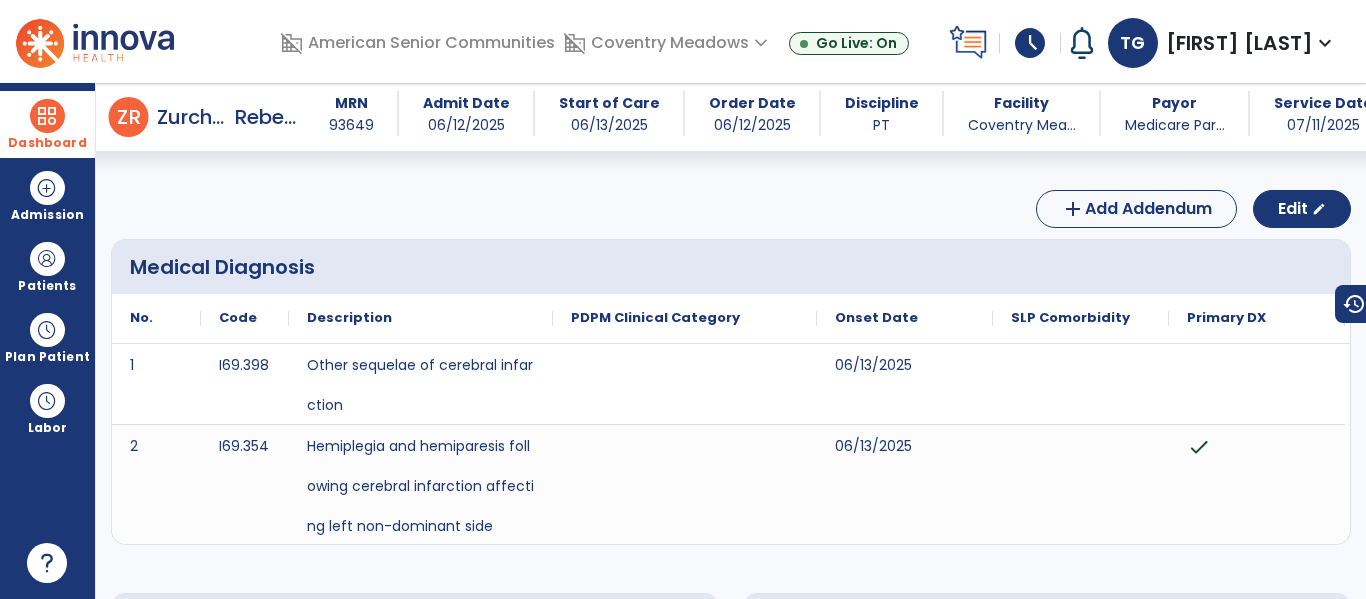 scroll, scrollTop: 0, scrollLeft: 0, axis: both 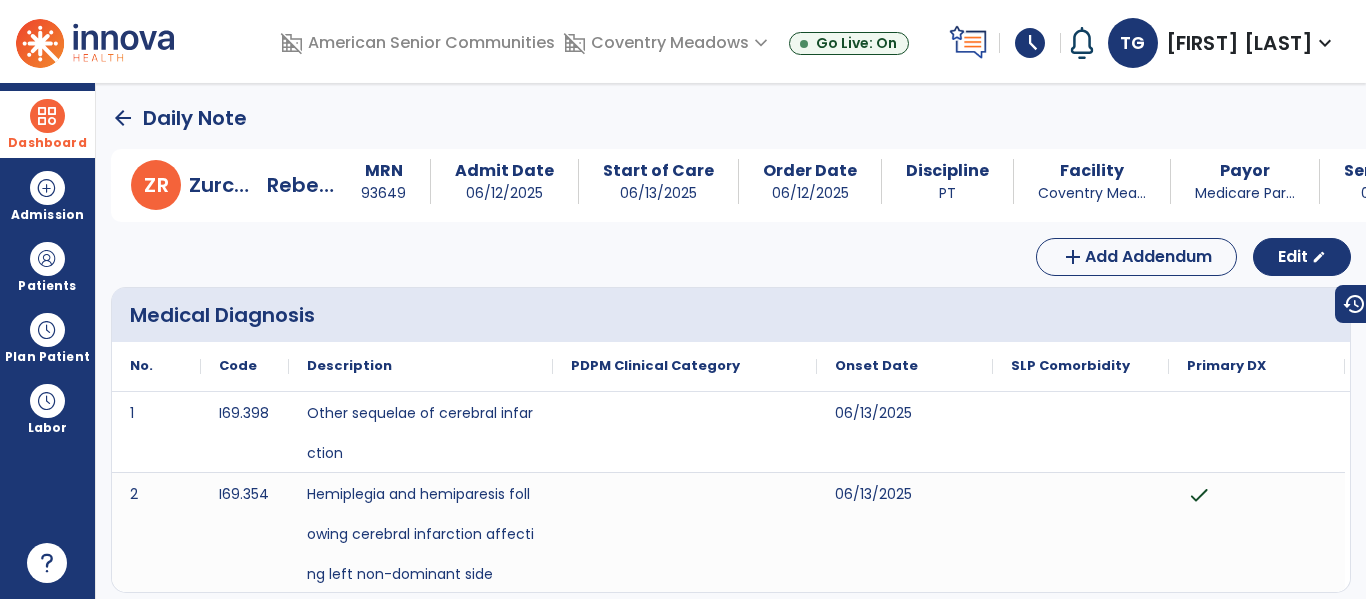 click on "arrow_back" 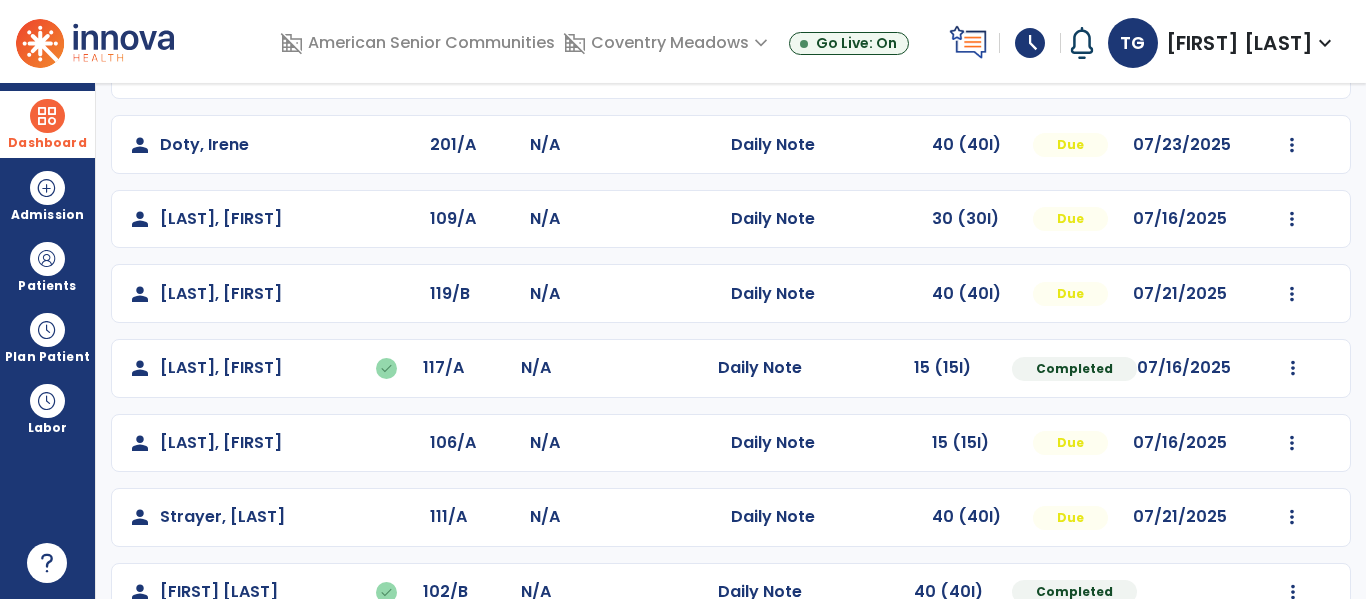 scroll, scrollTop: 221, scrollLeft: 0, axis: vertical 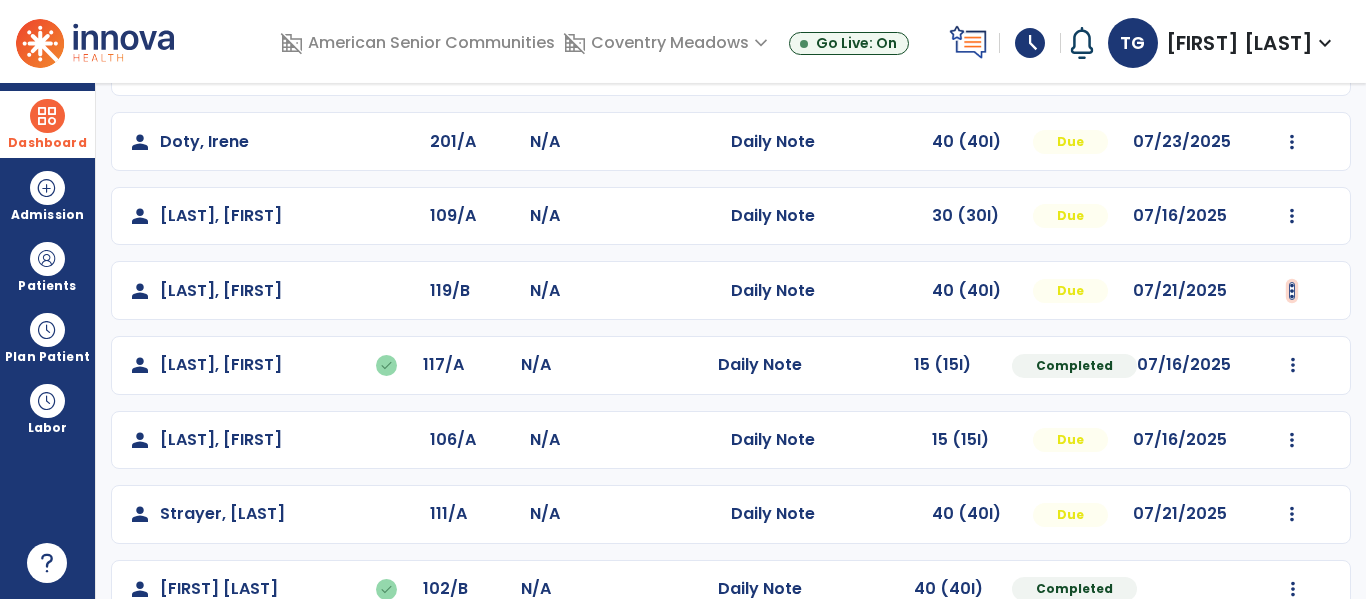 click at bounding box center [1292, 67] 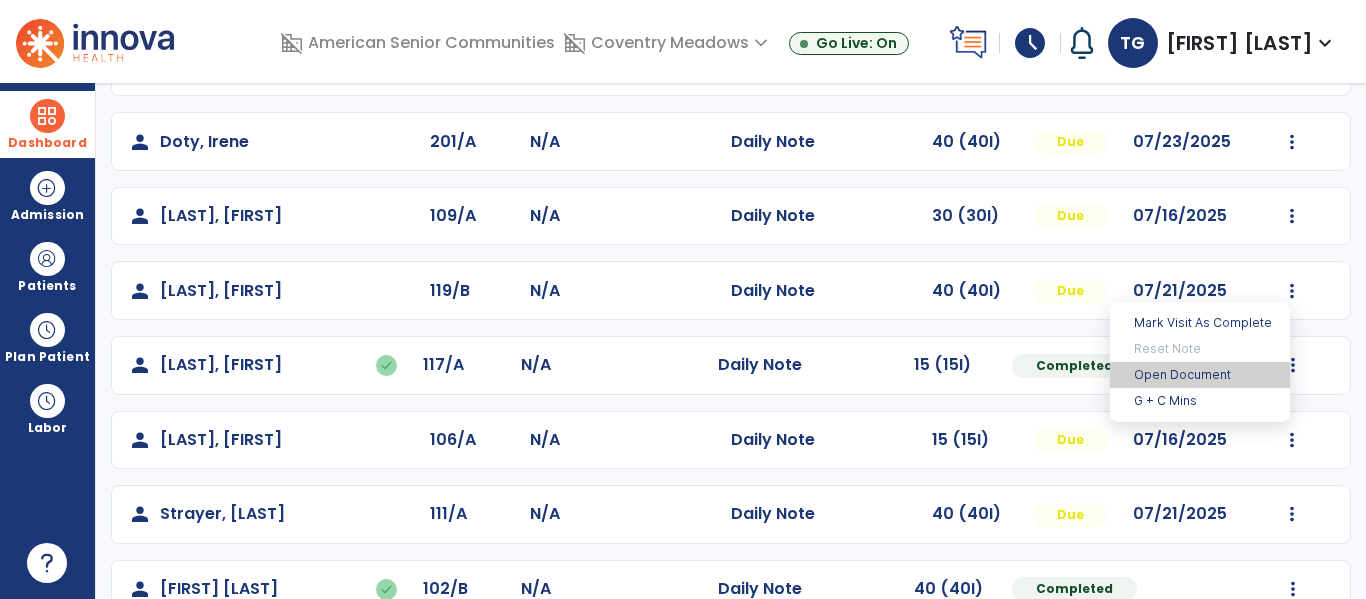 click on "Open Document" at bounding box center (1200, 375) 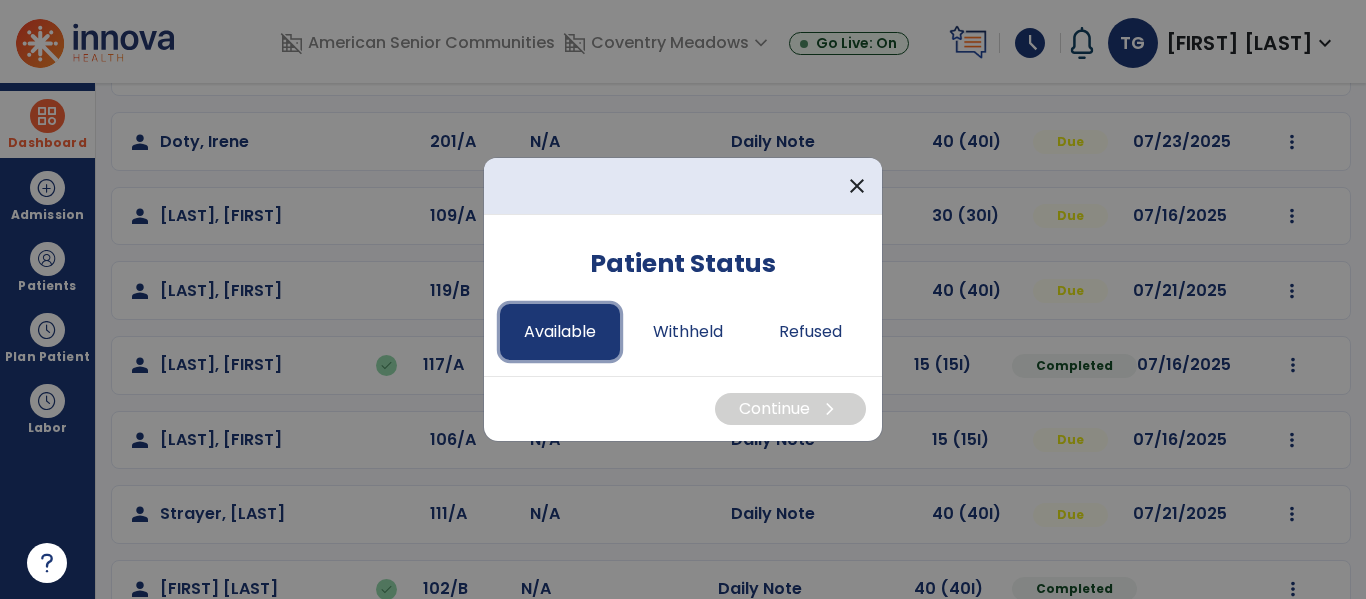 click on "Available" at bounding box center [560, 332] 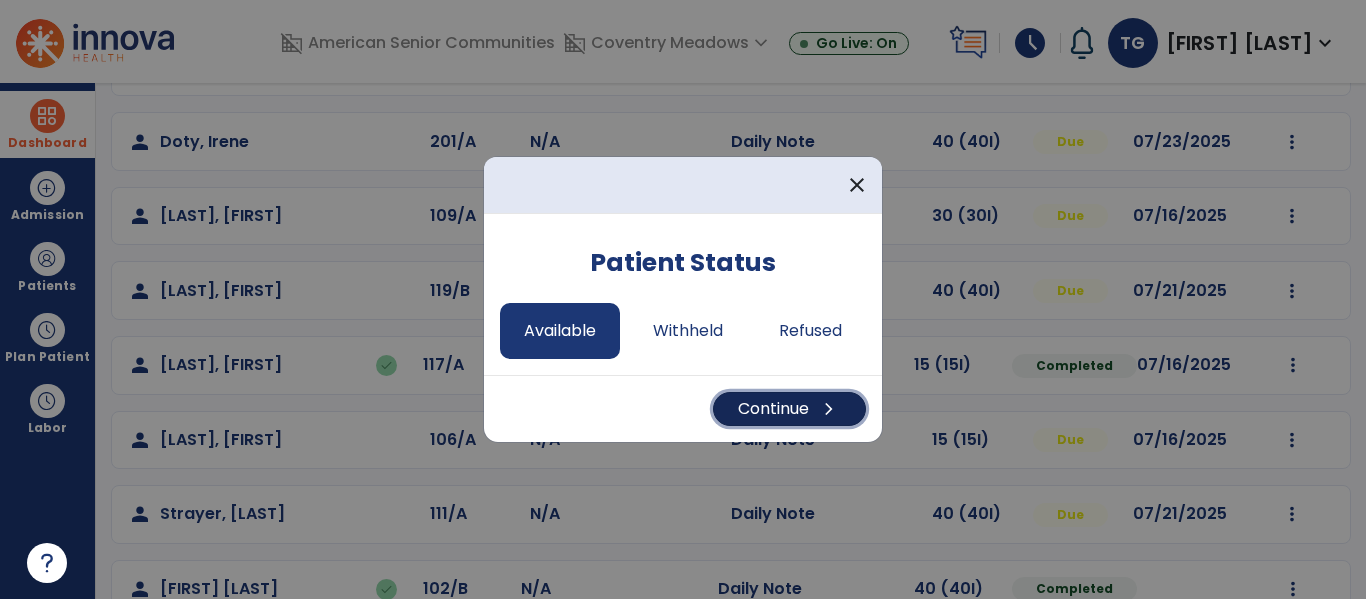 click on "Continue   chevron_right" at bounding box center (789, 409) 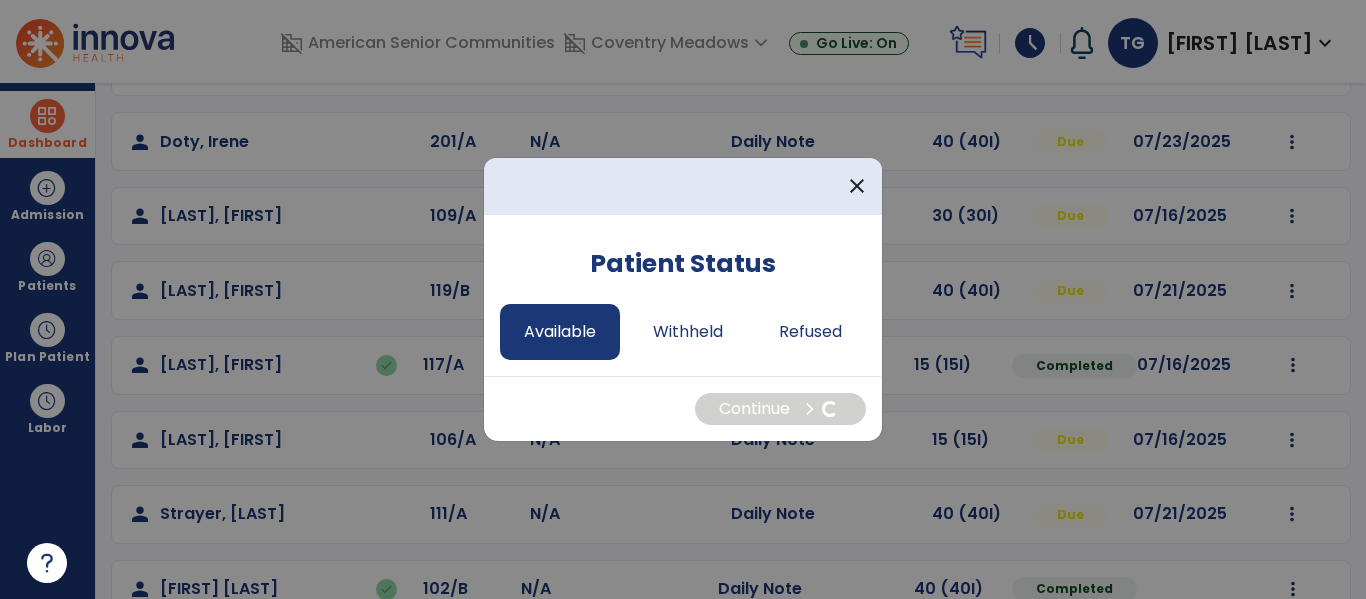 select on "*" 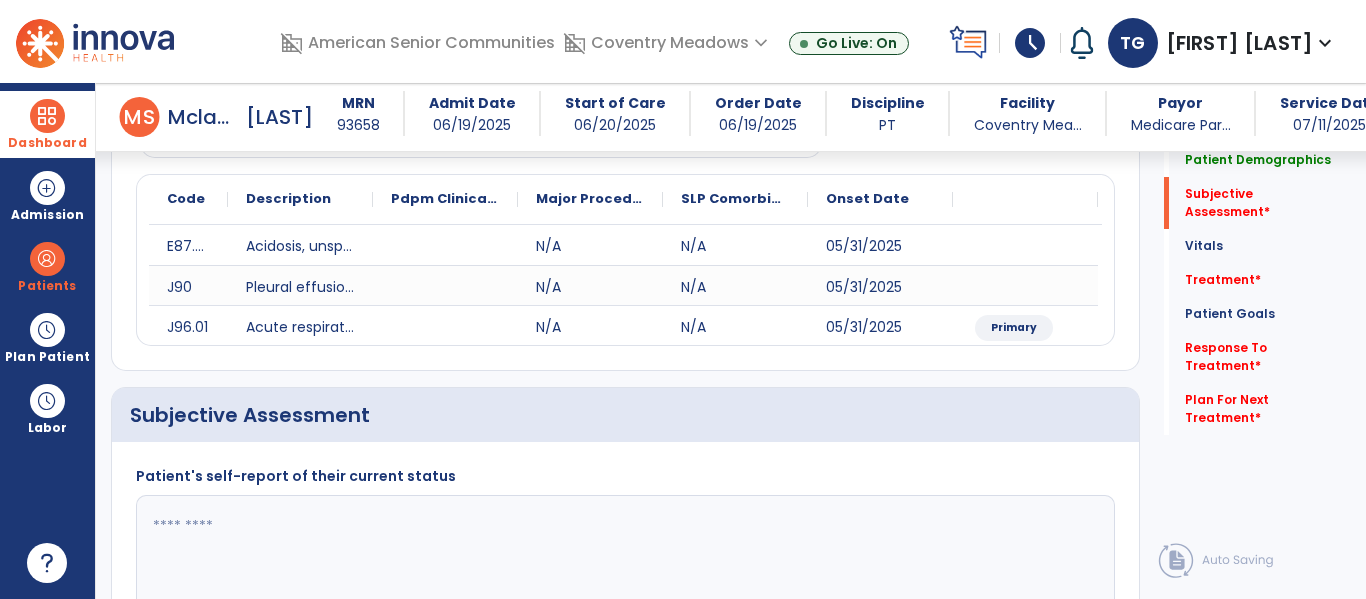 scroll, scrollTop: 516, scrollLeft: 0, axis: vertical 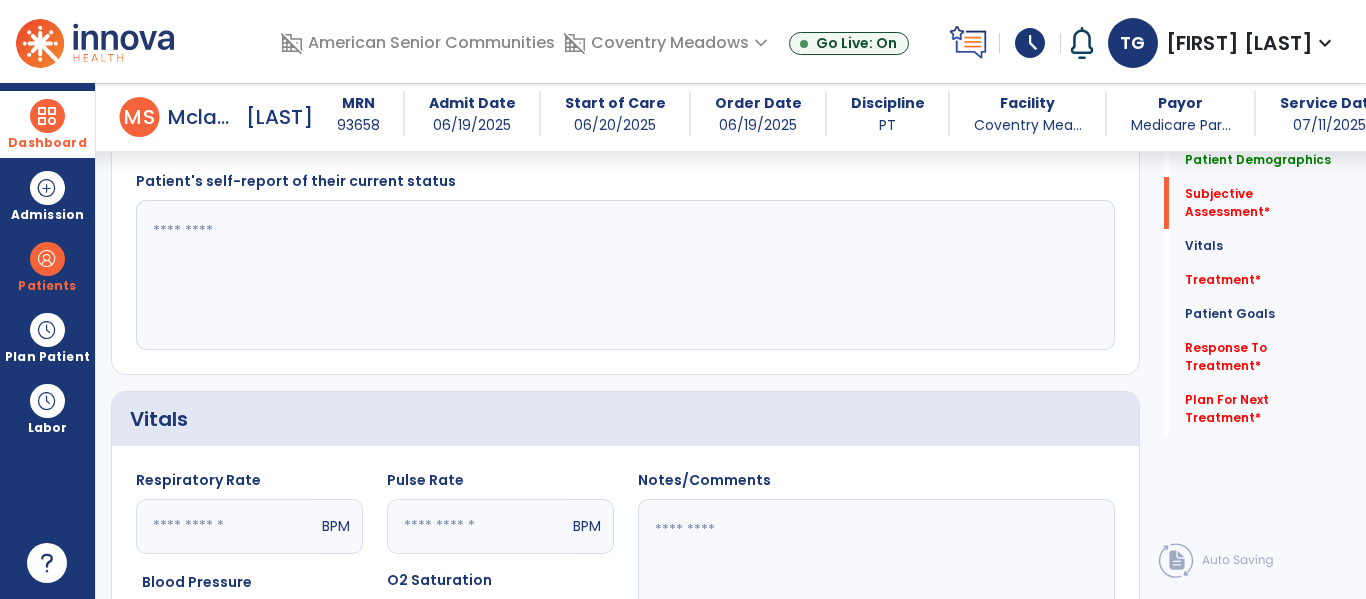 click 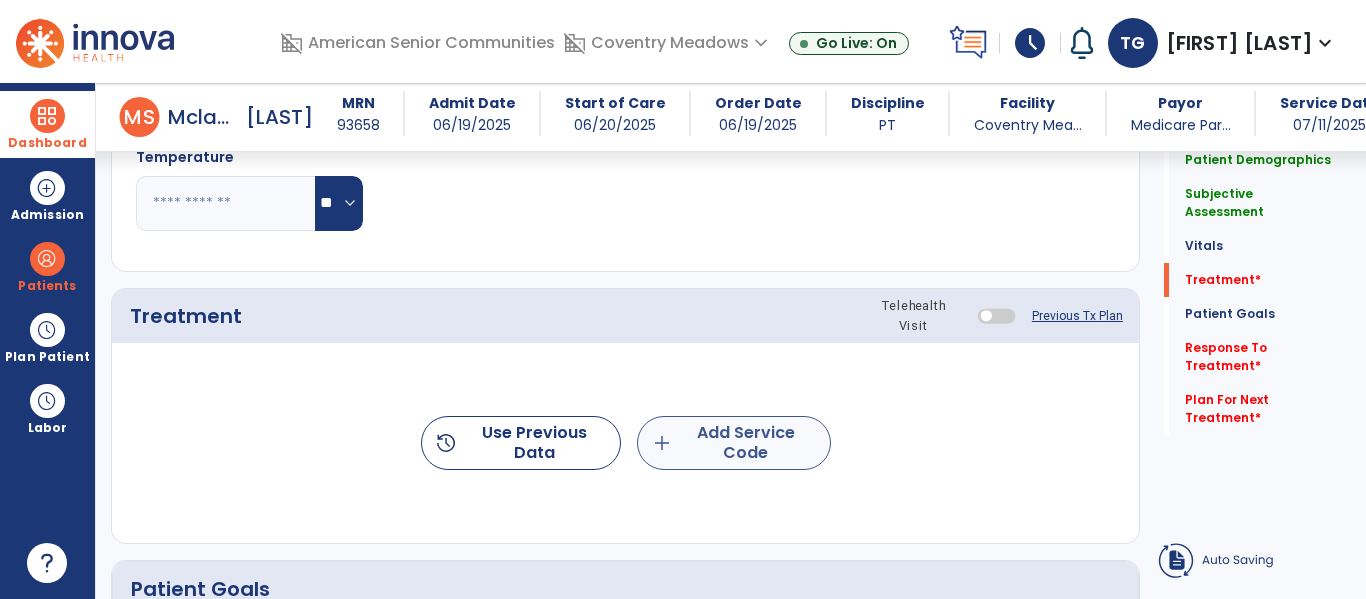 type on "**********" 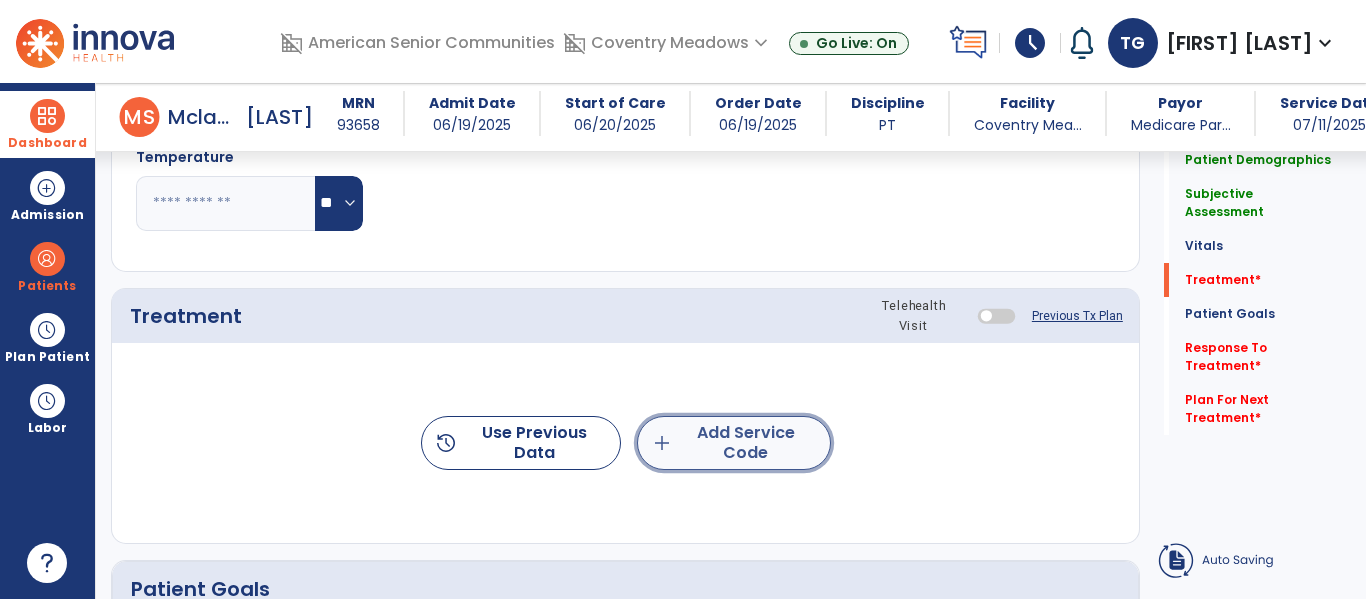 click on "add  Add Service Code" 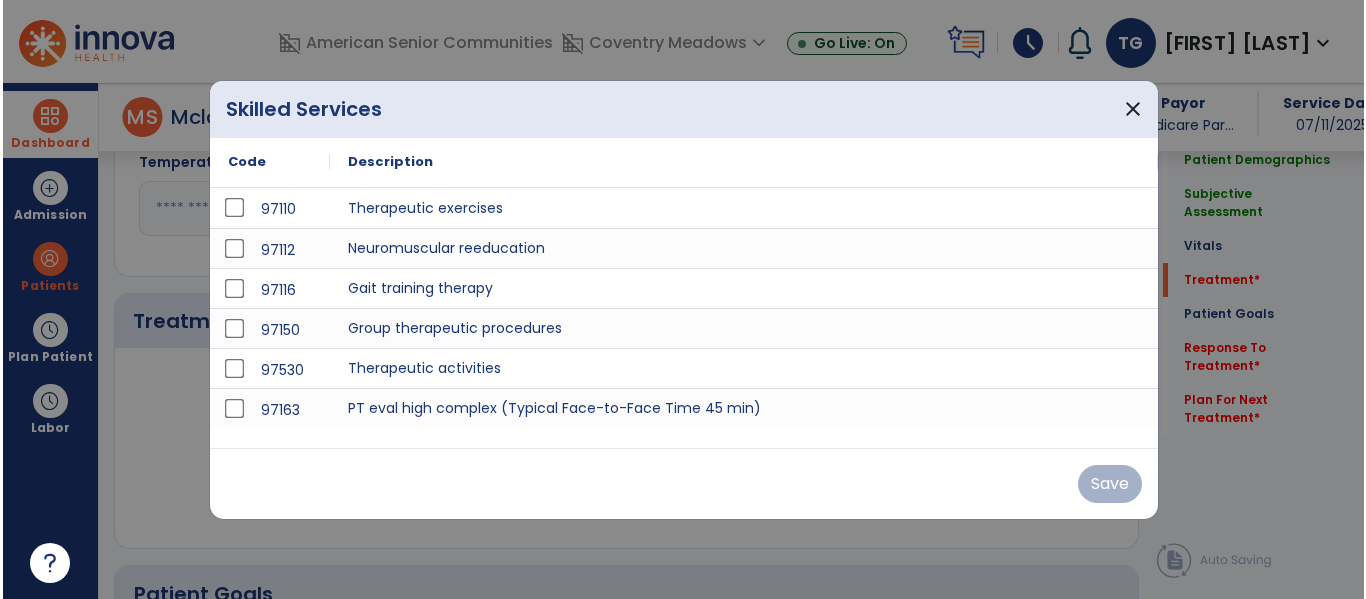 scroll, scrollTop: 1041, scrollLeft: 0, axis: vertical 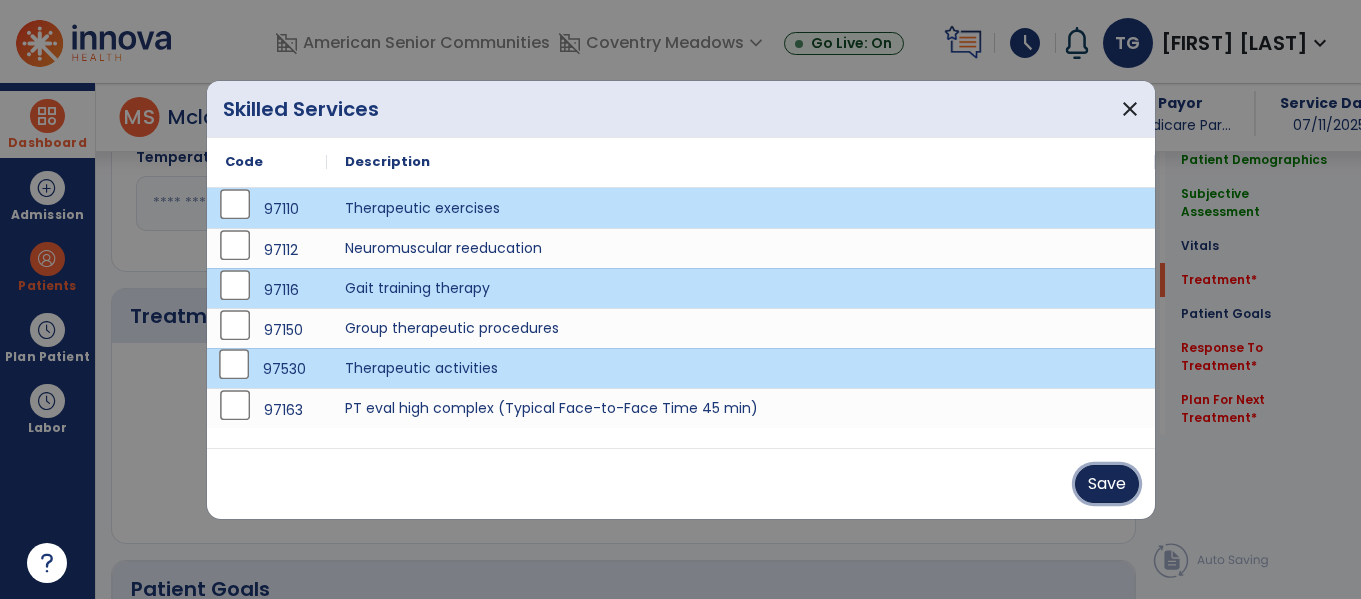 click on "Save" at bounding box center [1107, 484] 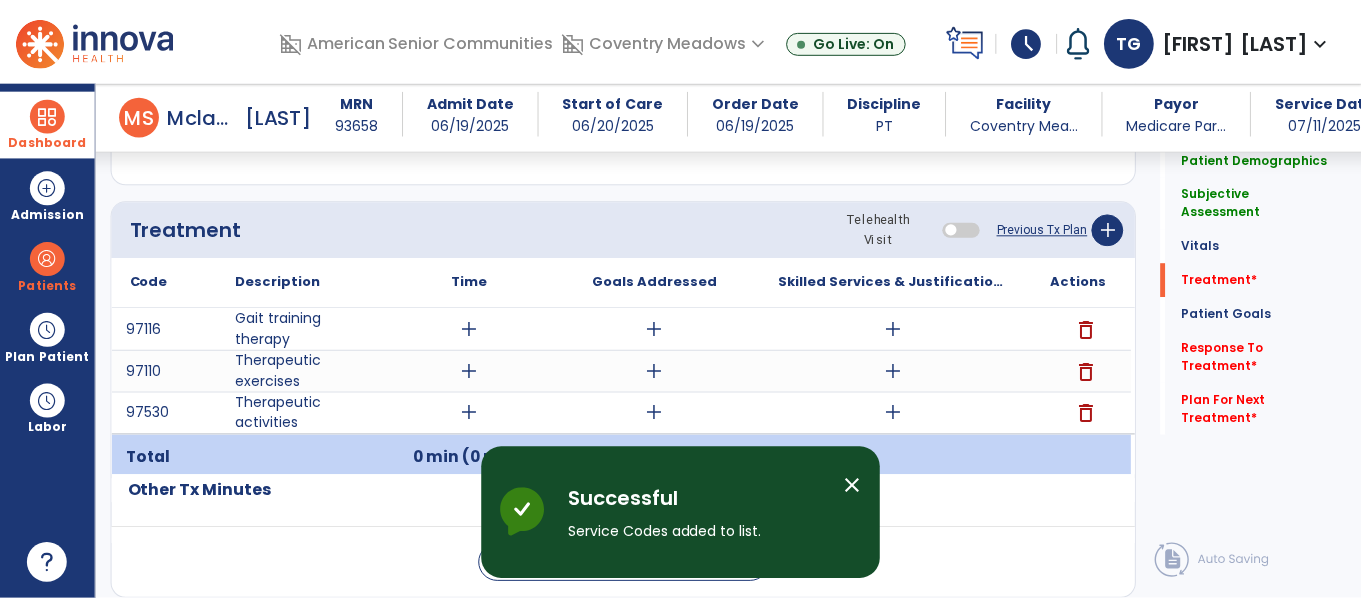 scroll, scrollTop: 1129, scrollLeft: 0, axis: vertical 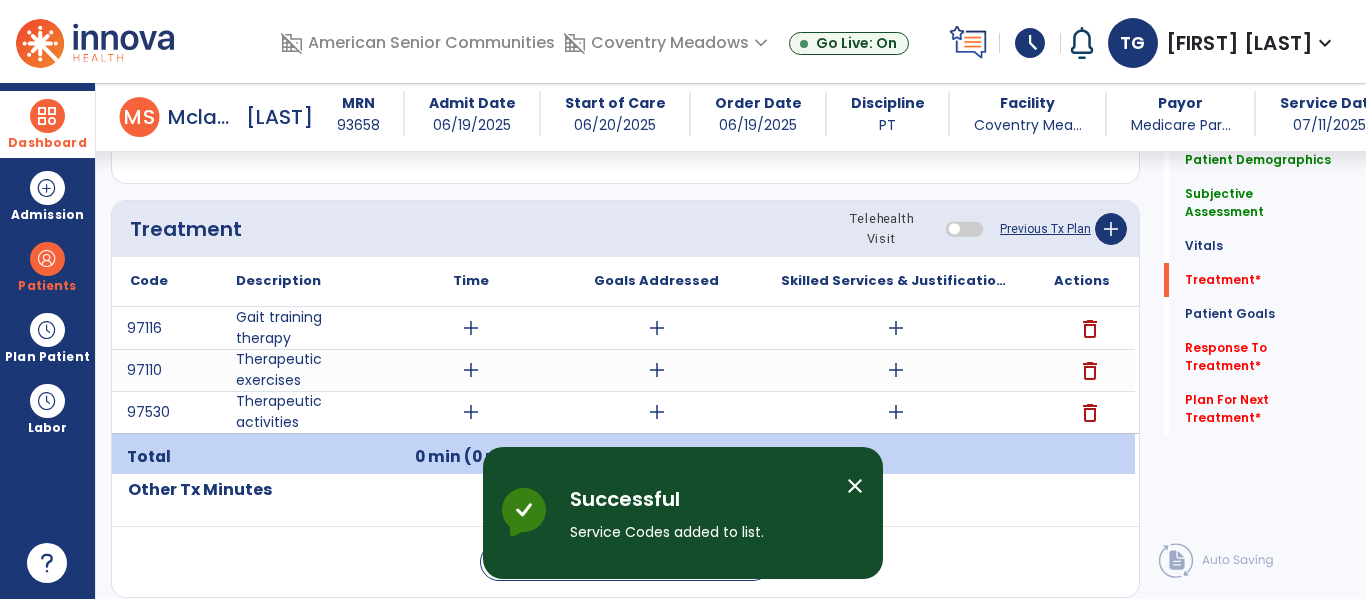 click on "add" at bounding box center (471, 328) 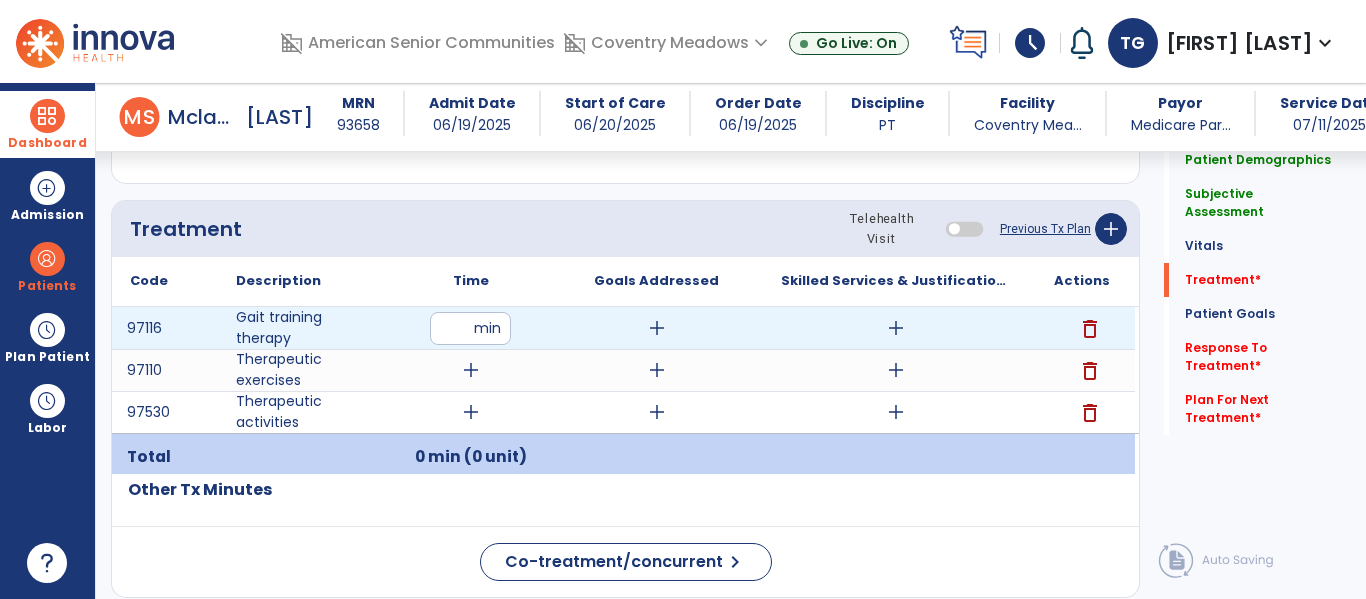 type on "**" 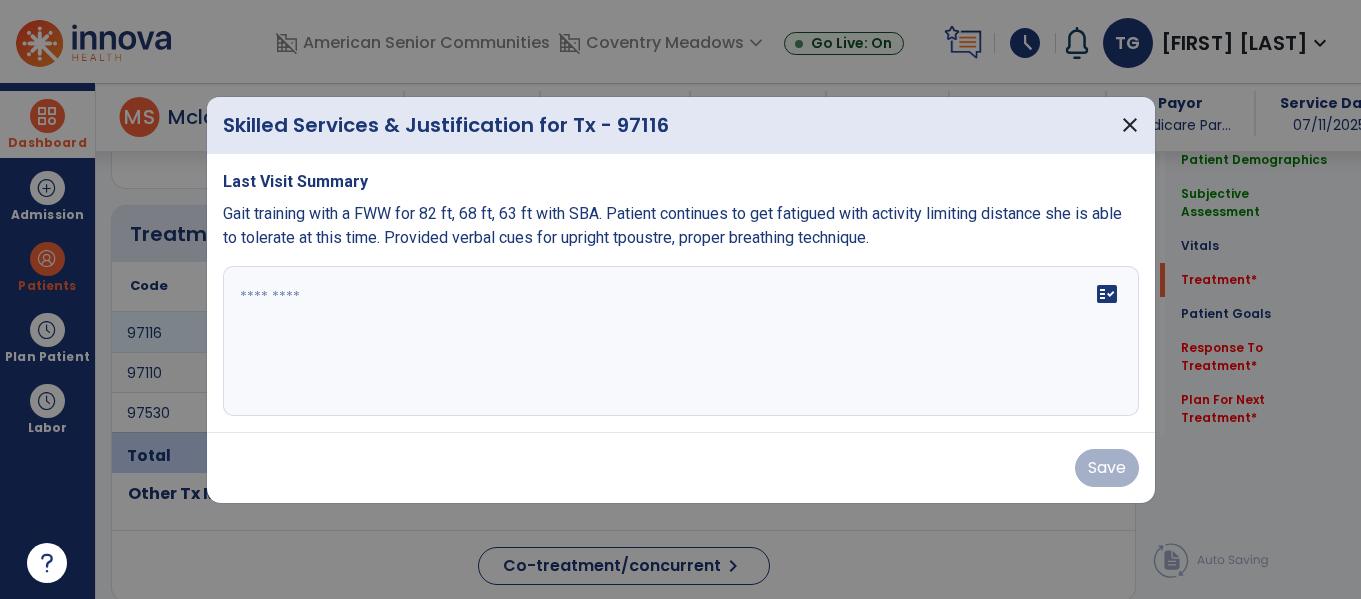 scroll, scrollTop: 1129, scrollLeft: 0, axis: vertical 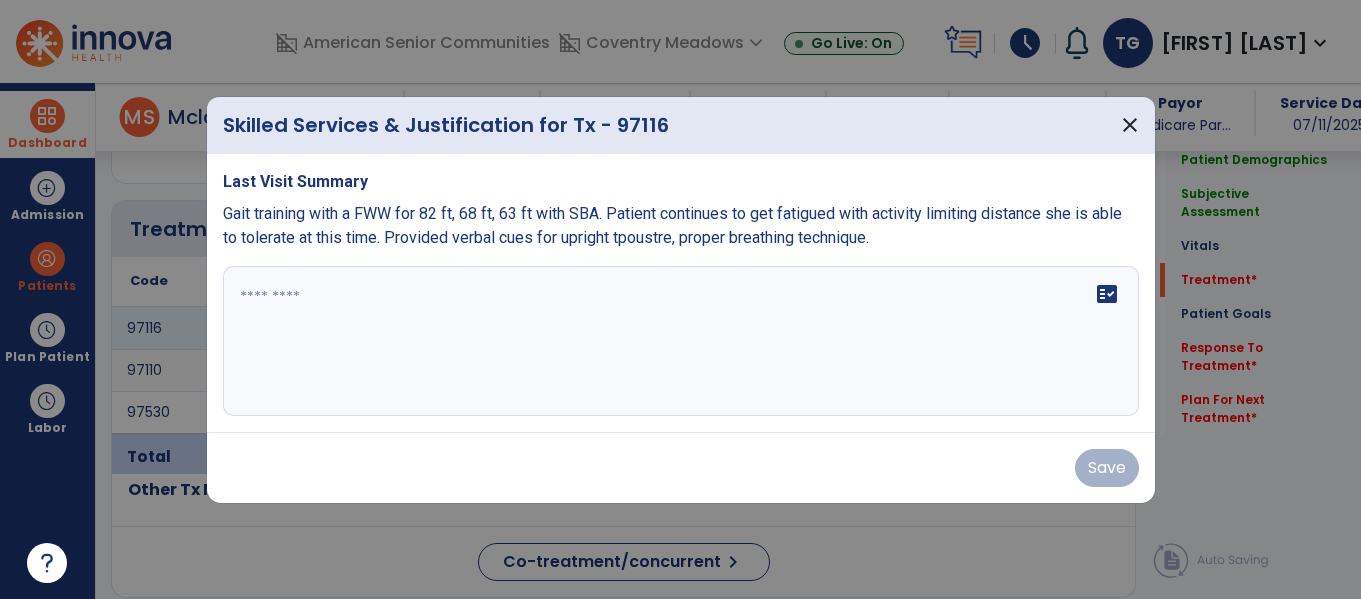 click on "fact_check" at bounding box center [681, 341] 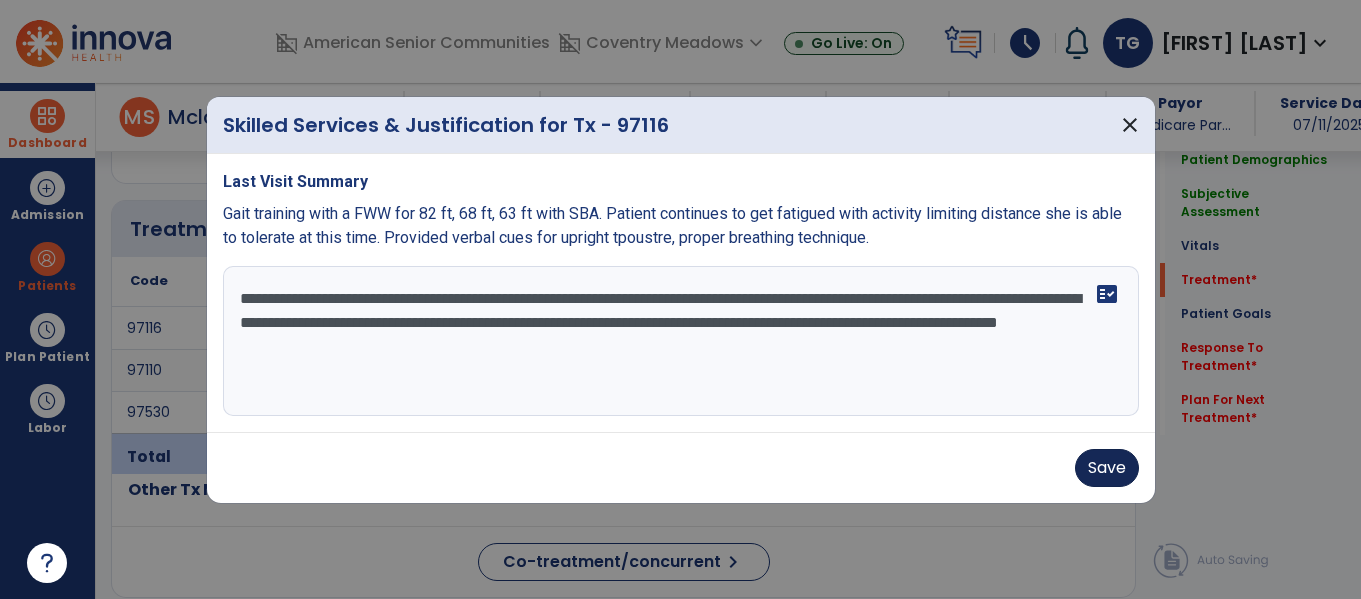 type on "**********" 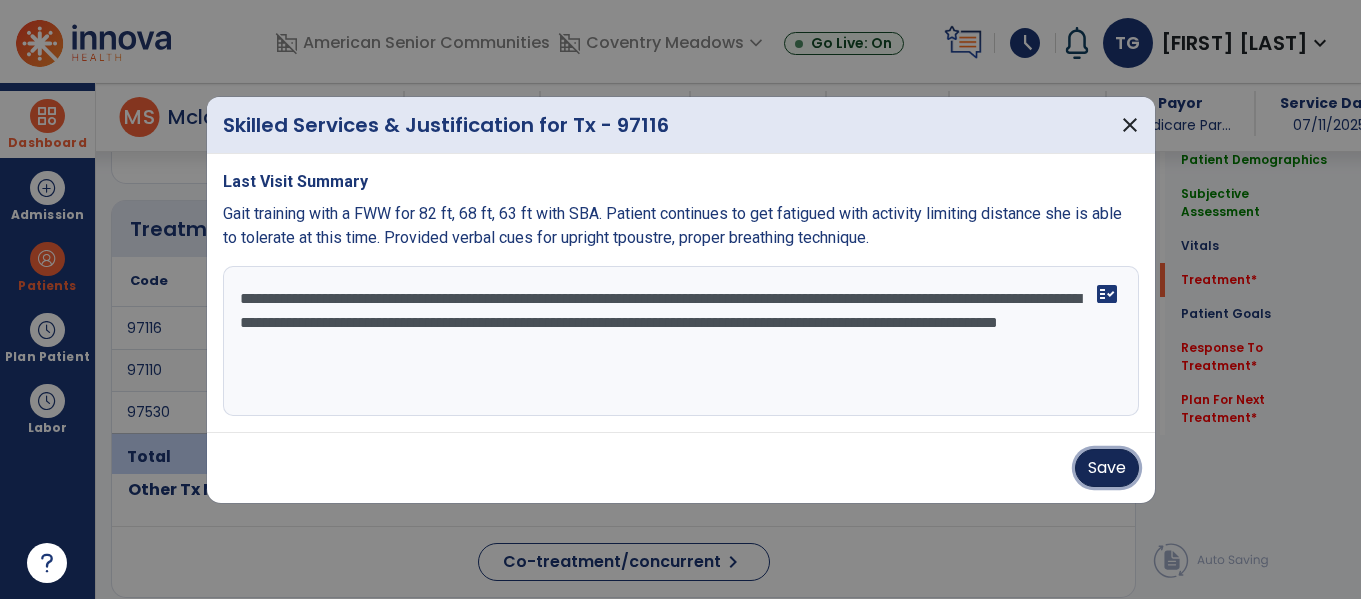click on "Save" at bounding box center (1107, 468) 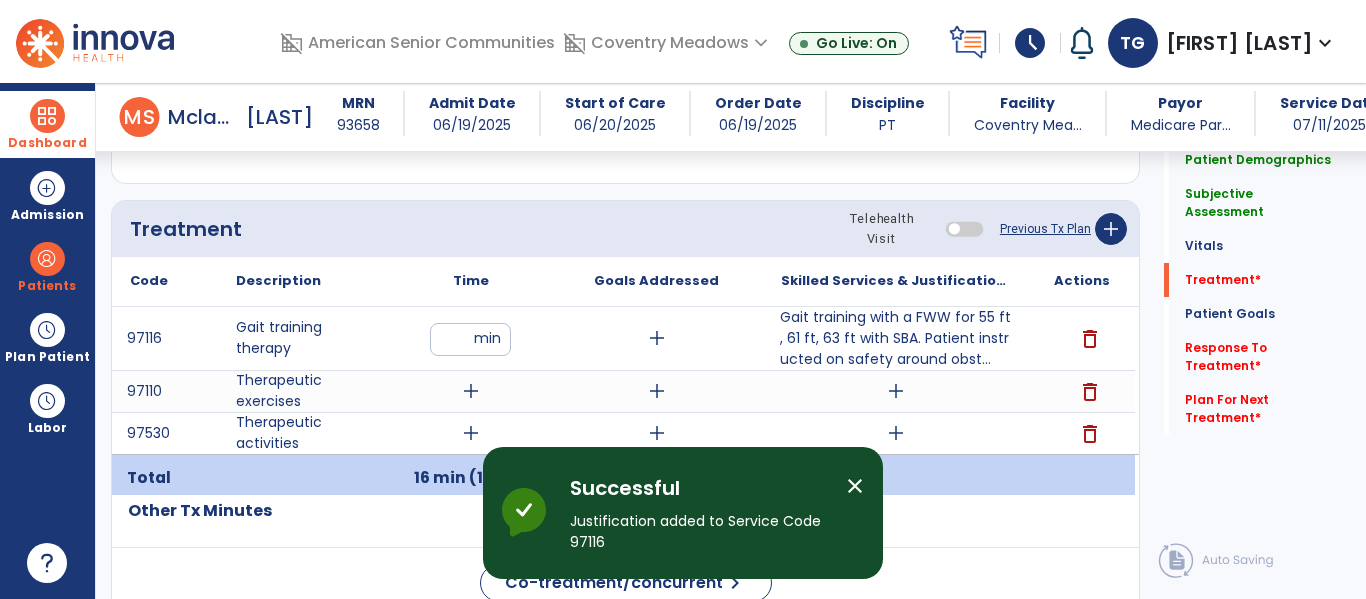 click on "add" at bounding box center [471, 391] 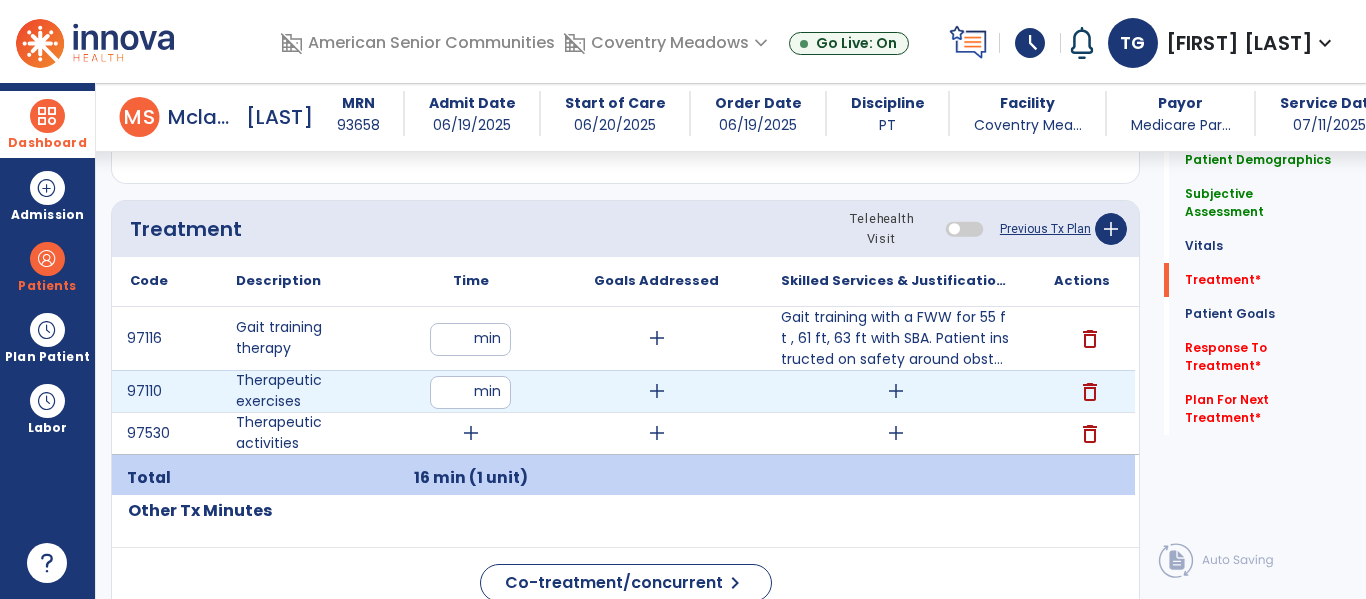 type on "**" 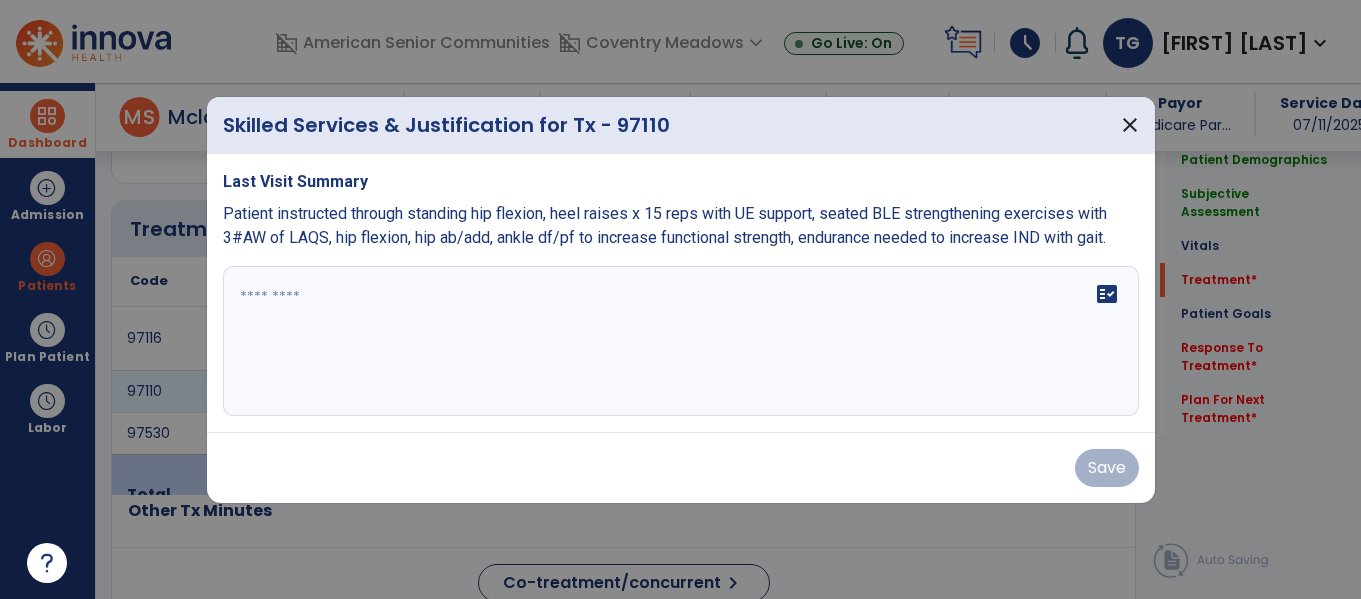 scroll, scrollTop: 1129, scrollLeft: 0, axis: vertical 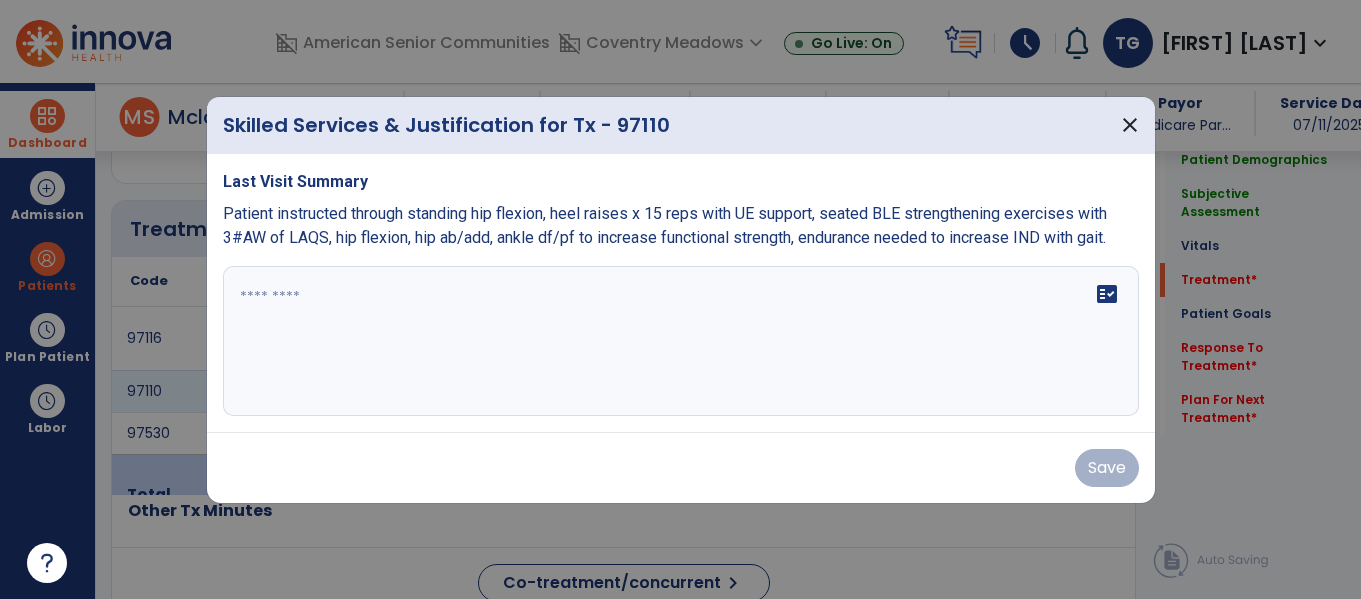 click on "fact_check" at bounding box center [681, 341] 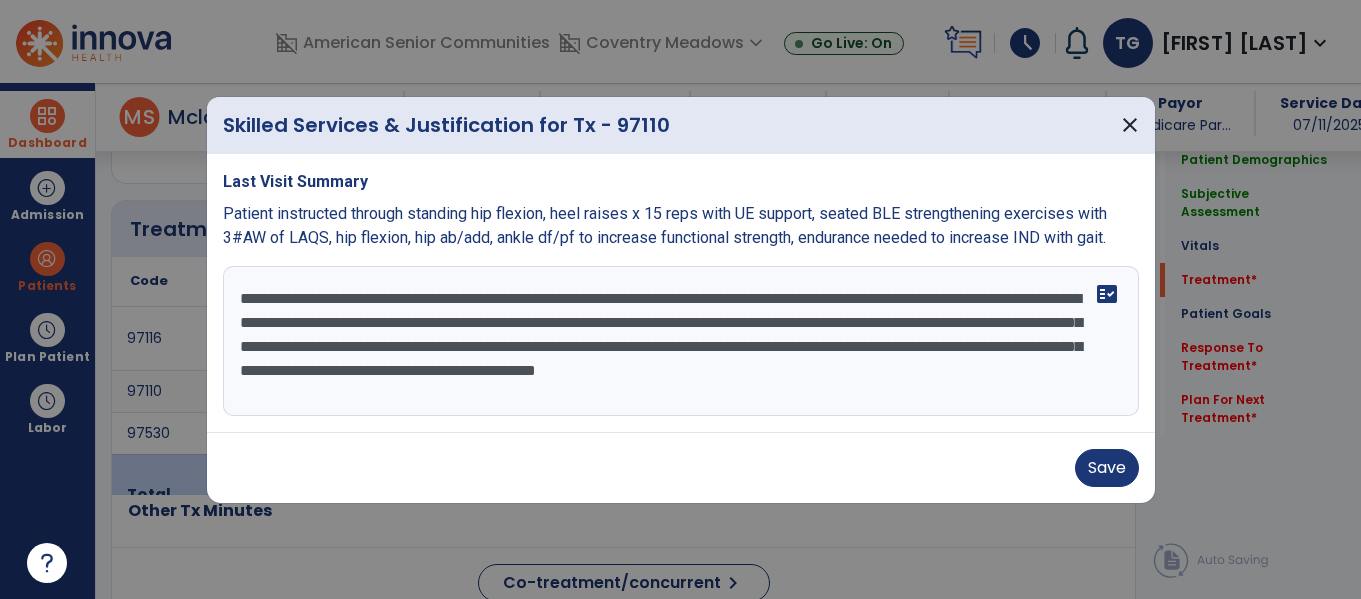 type on "**********" 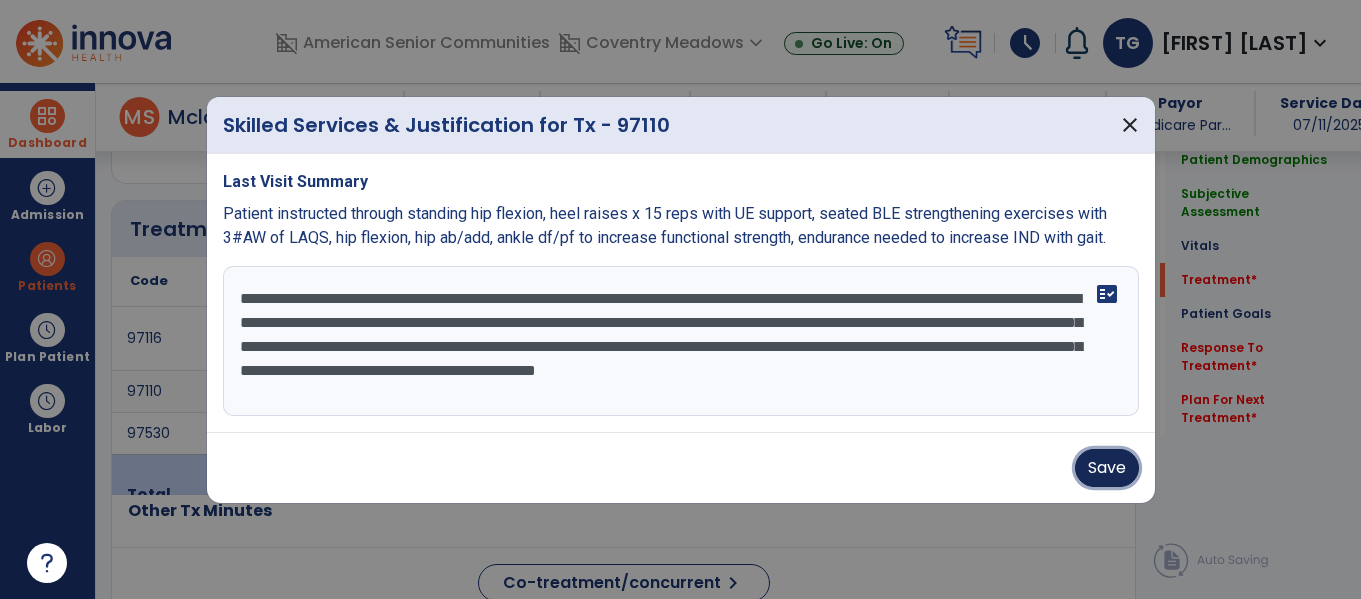 click on "Save" at bounding box center (1107, 468) 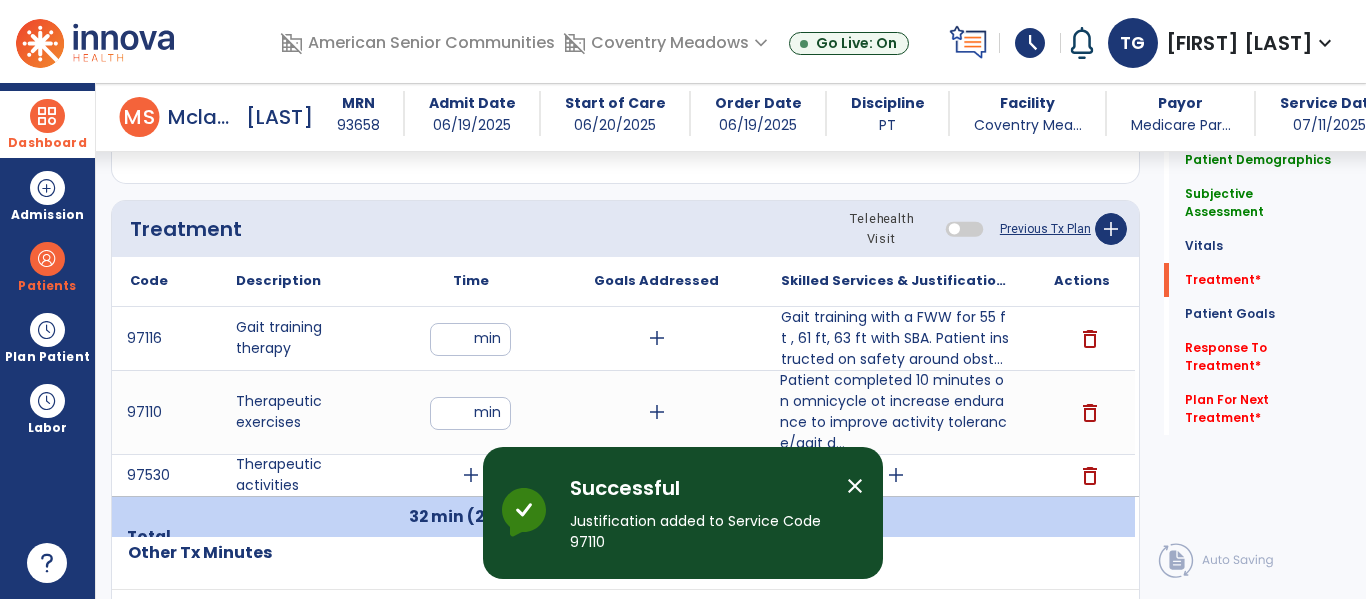 click on "**" at bounding box center (470, 413) 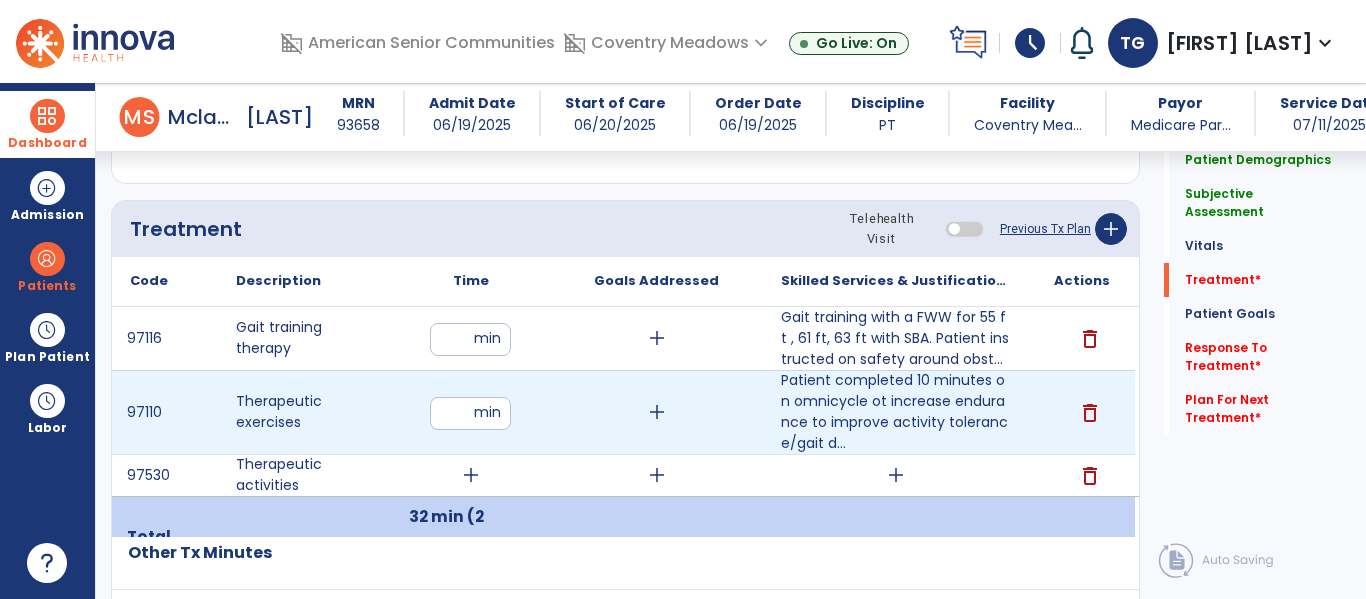 type on "*" 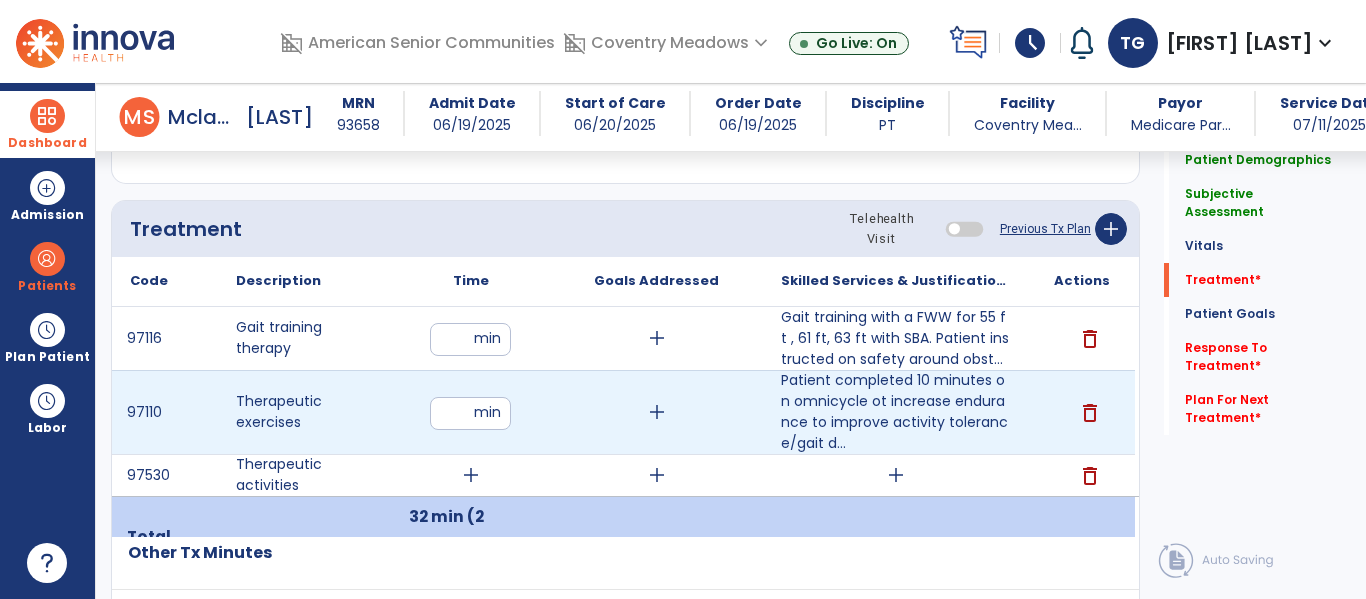 click on "Code
Description
Time" 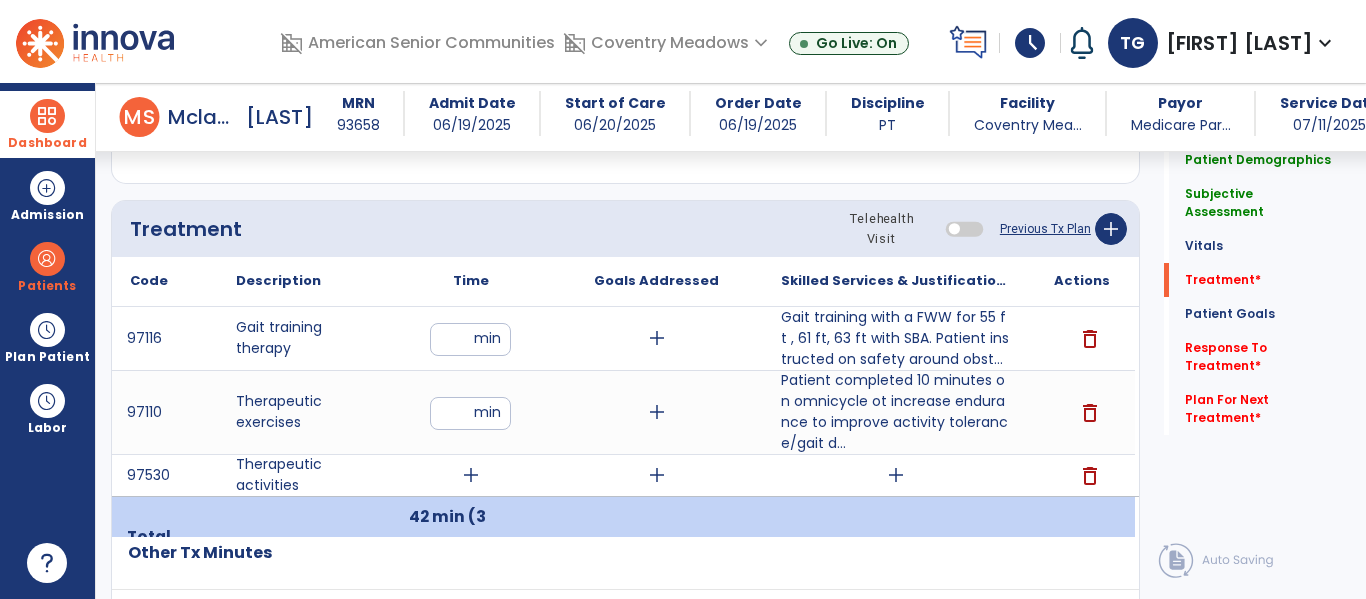 click on "delete" at bounding box center [1090, 476] 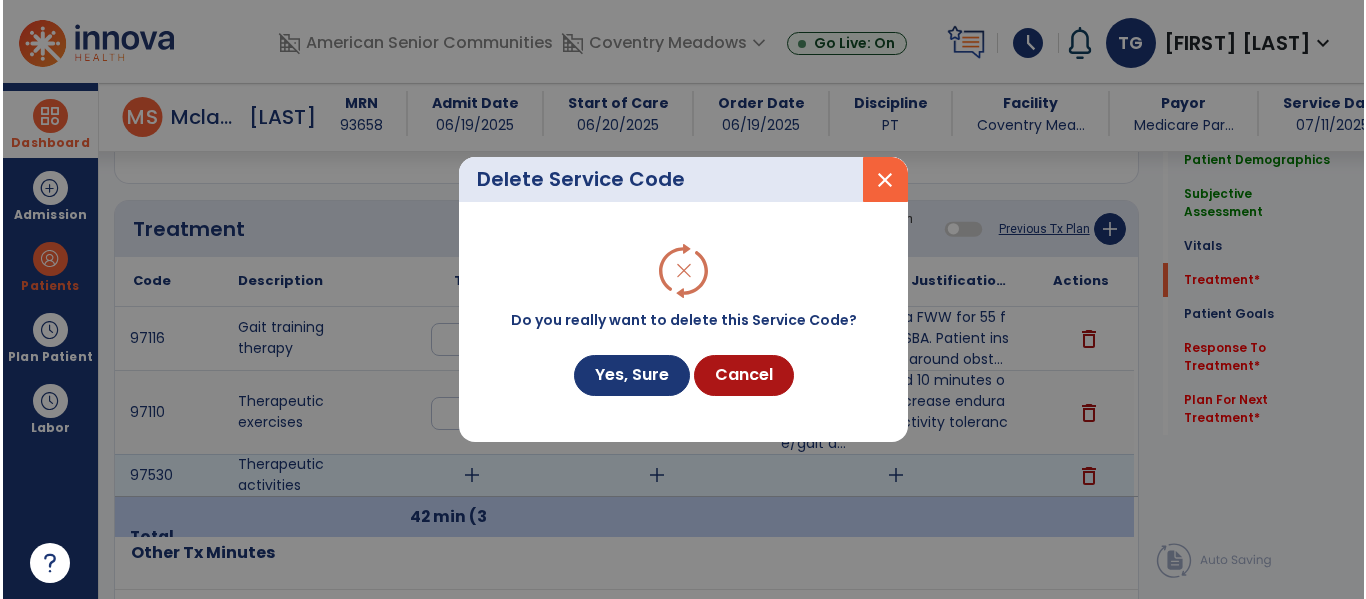 scroll, scrollTop: 1129, scrollLeft: 0, axis: vertical 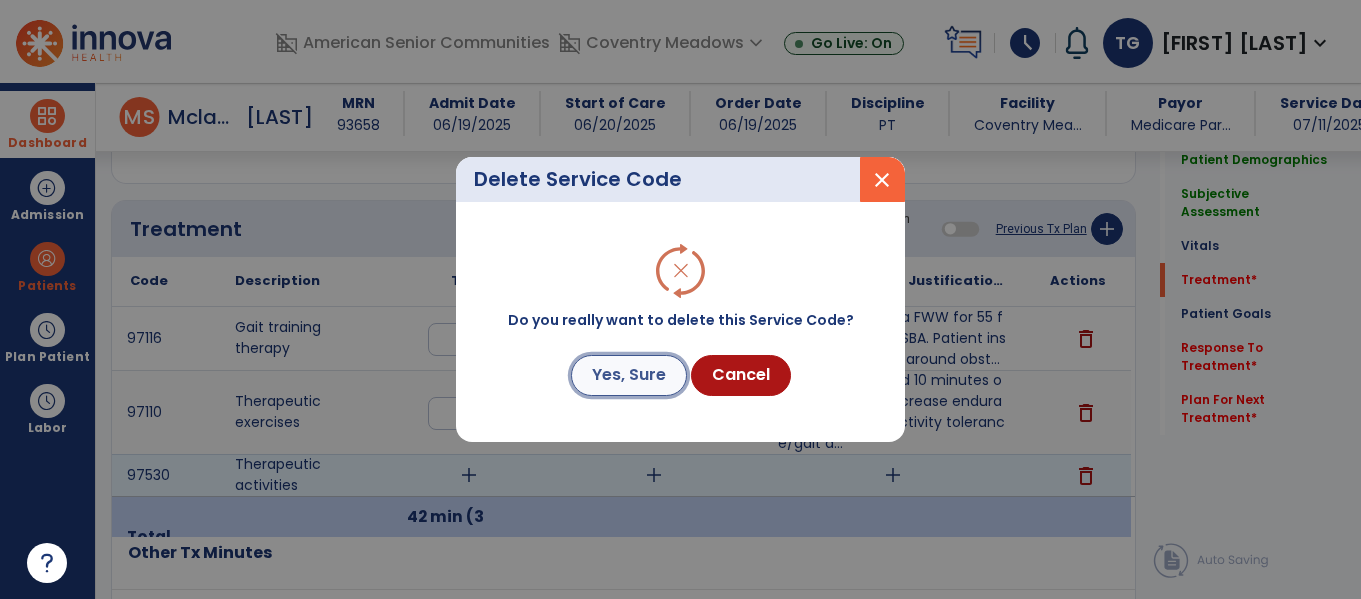 click on "Yes, Sure" at bounding box center [629, 375] 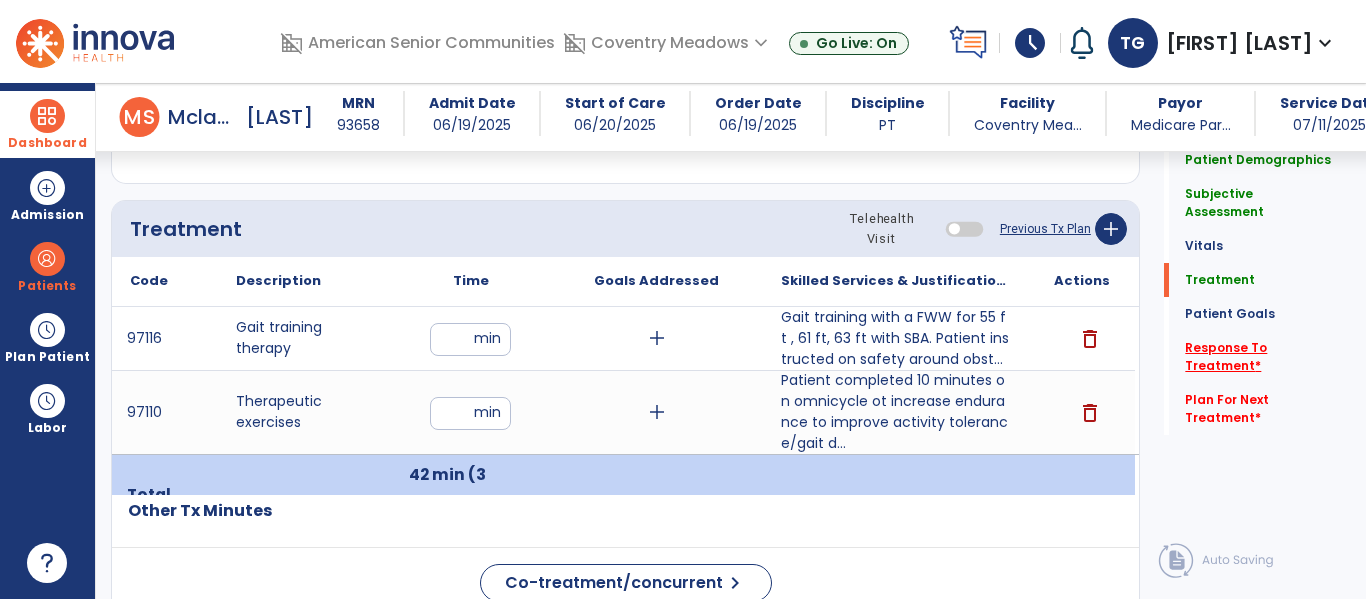 click on "Response To Treatment   *" 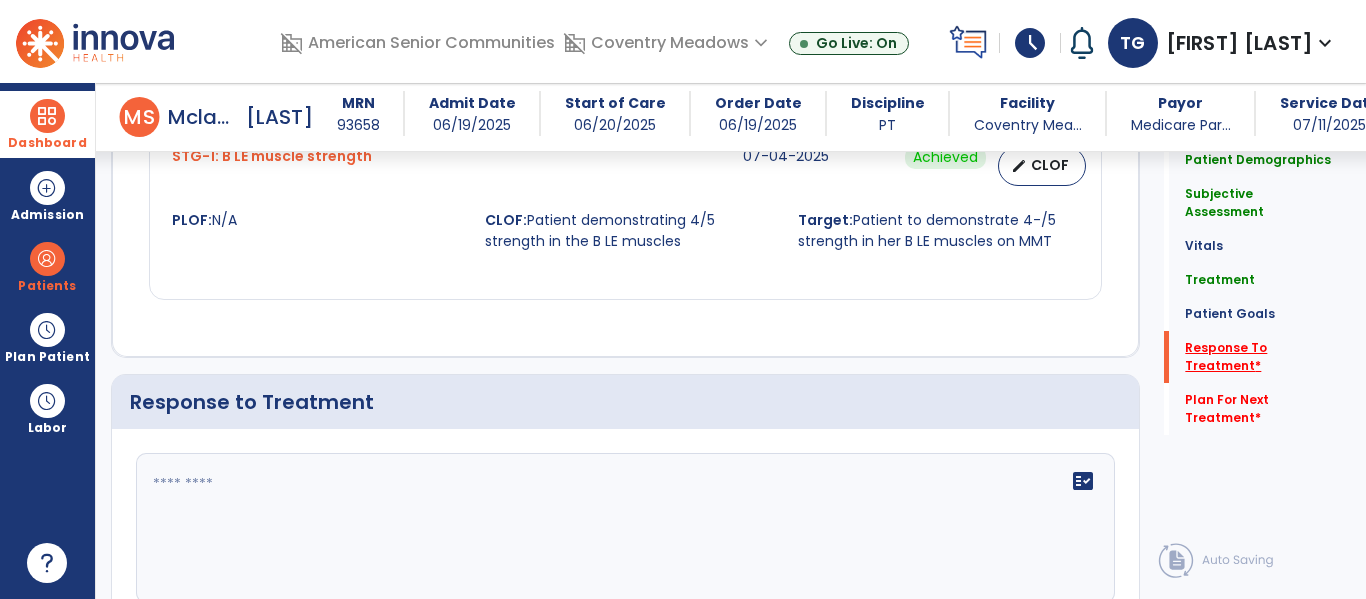 scroll, scrollTop: 3269, scrollLeft: 0, axis: vertical 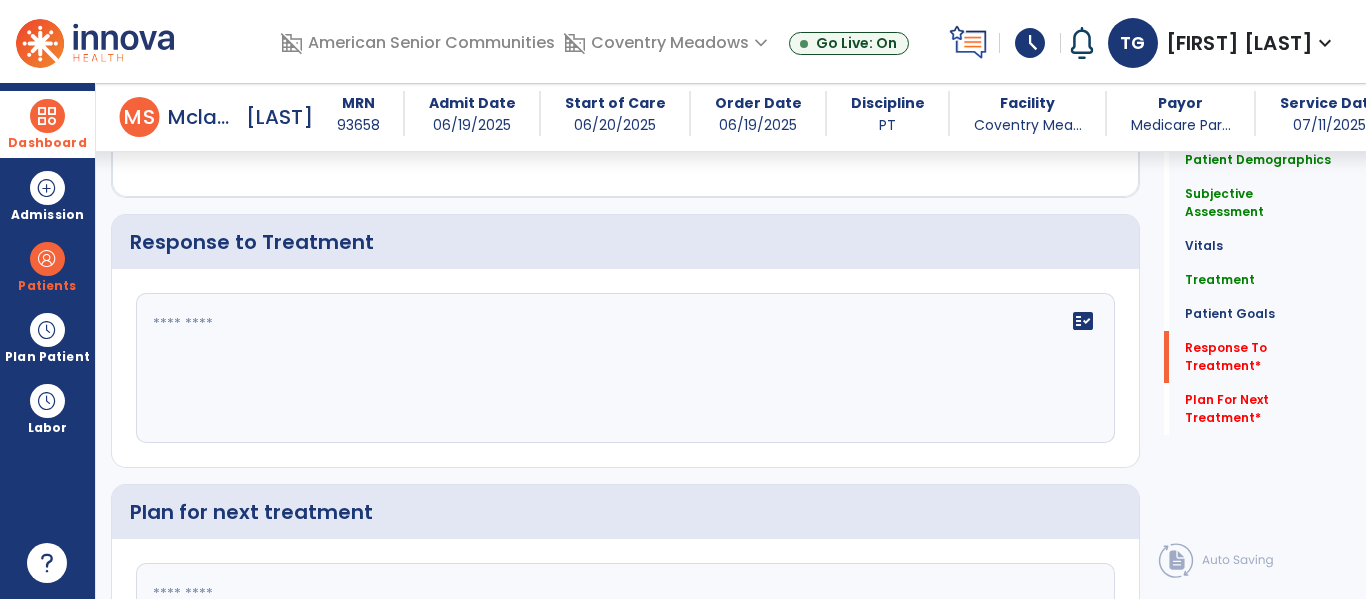 click on "fact_check" 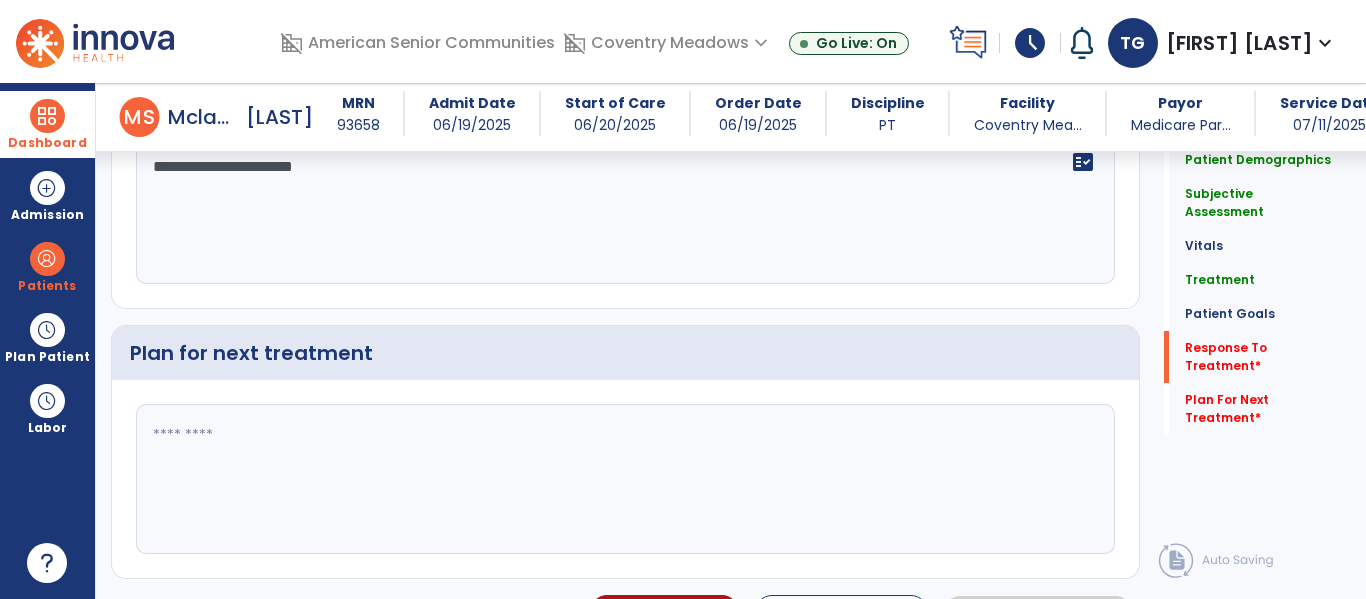 scroll, scrollTop: 3452, scrollLeft: 0, axis: vertical 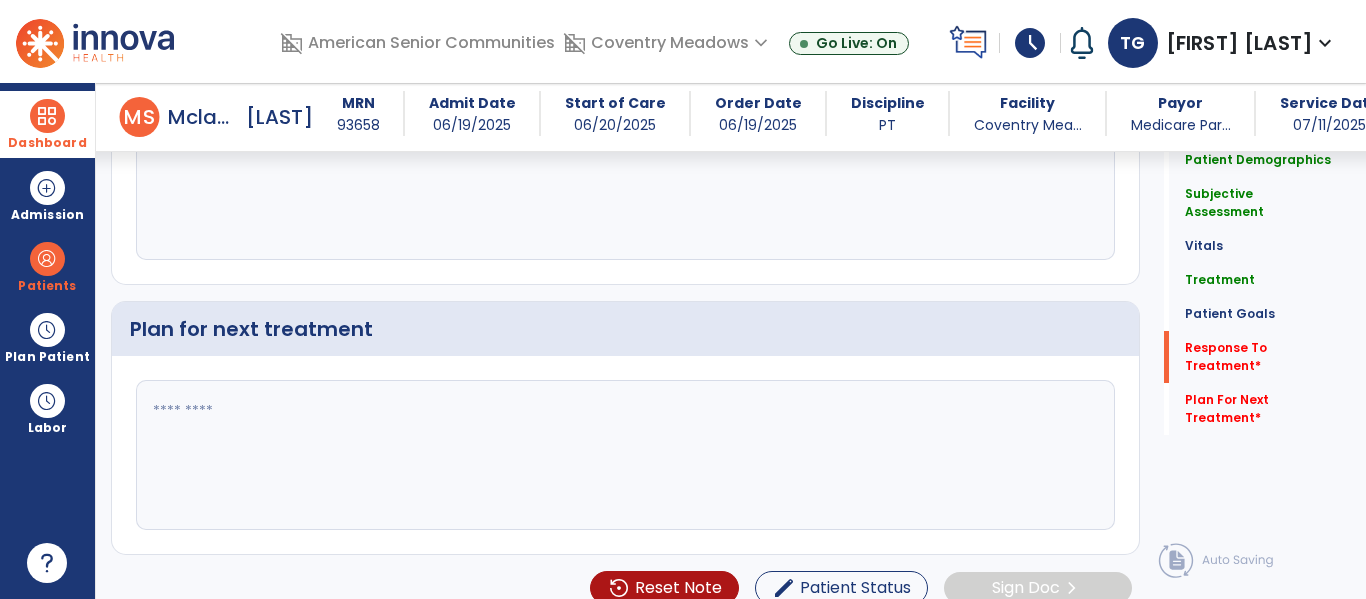 type on "**********" 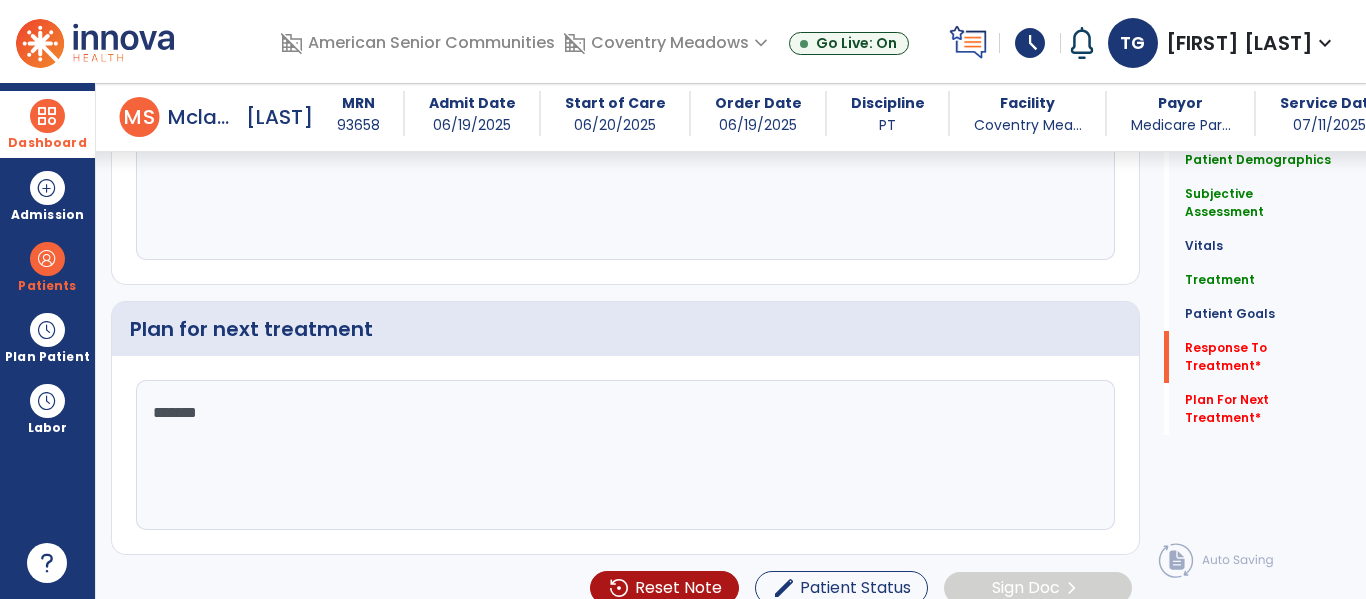 type on "********" 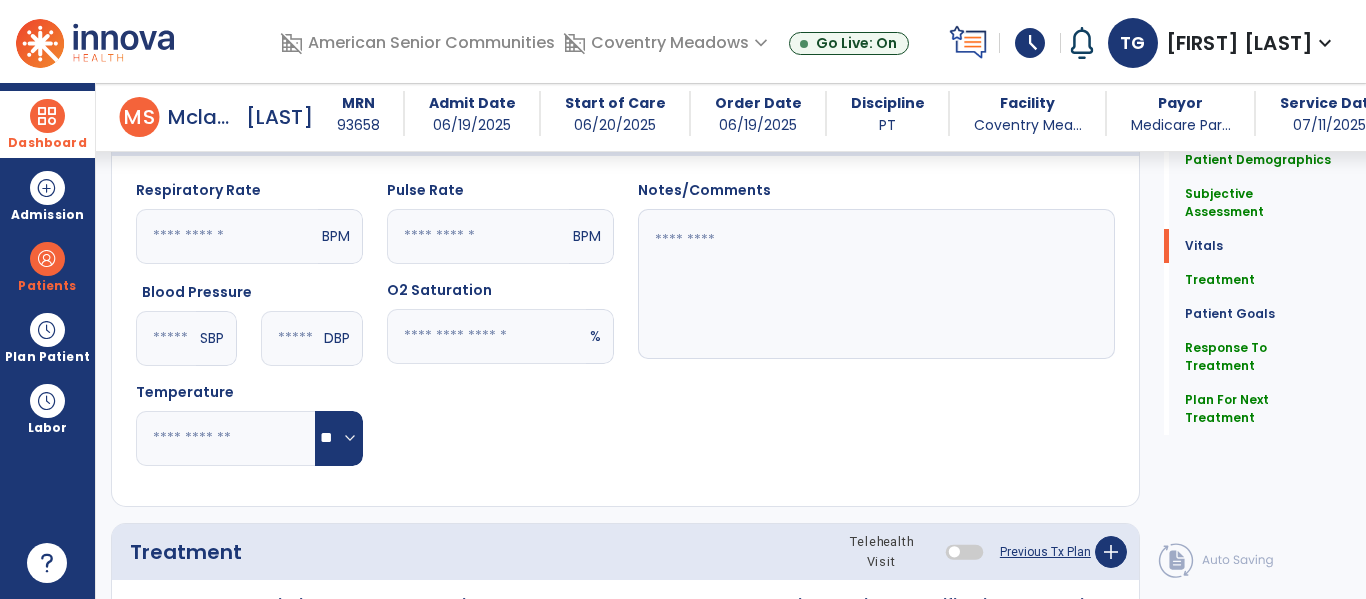 scroll, scrollTop: 0, scrollLeft: 0, axis: both 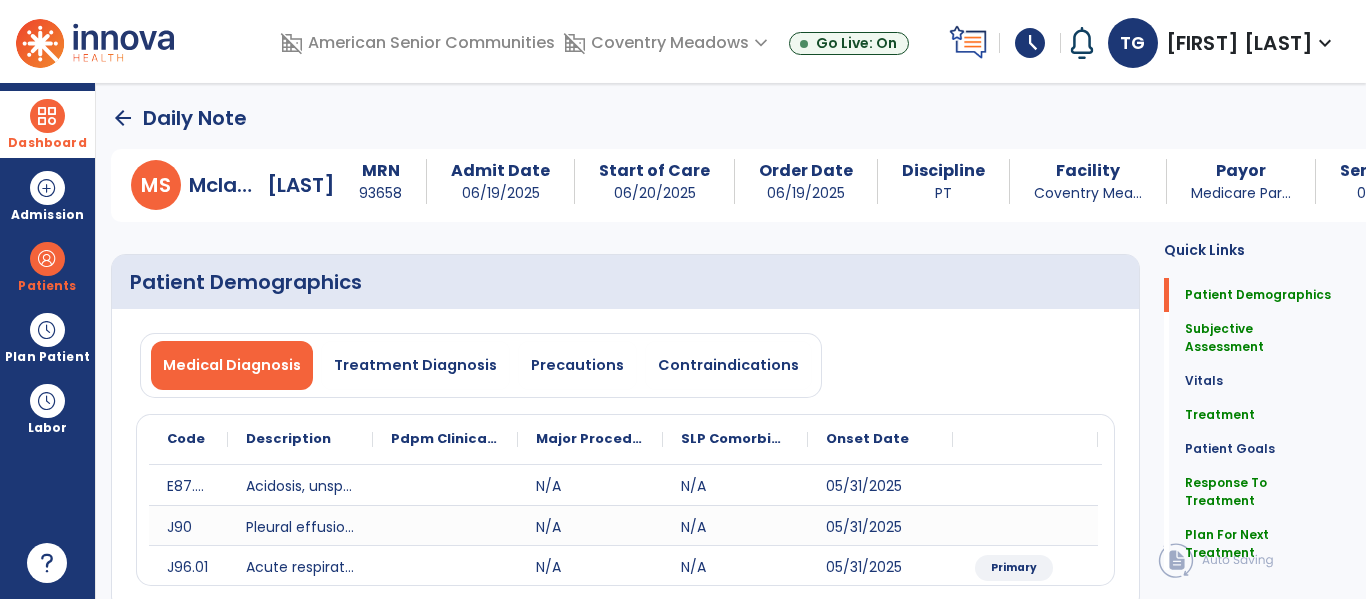 type on "**********" 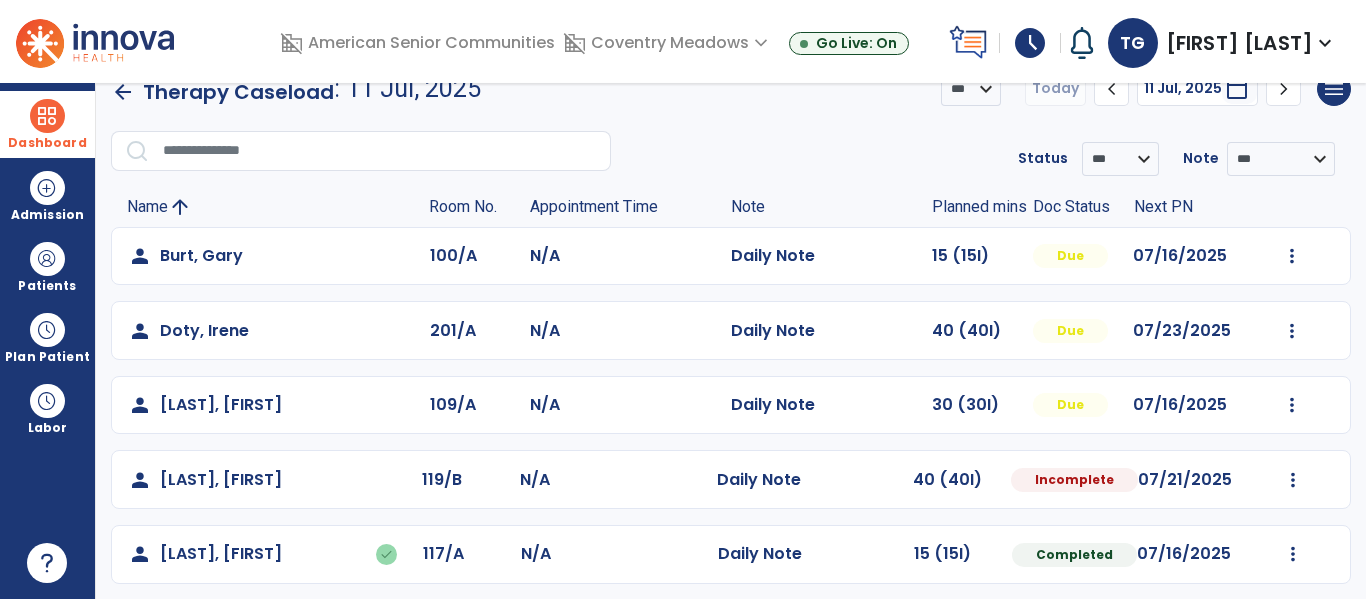 scroll, scrollTop: 11, scrollLeft: 0, axis: vertical 